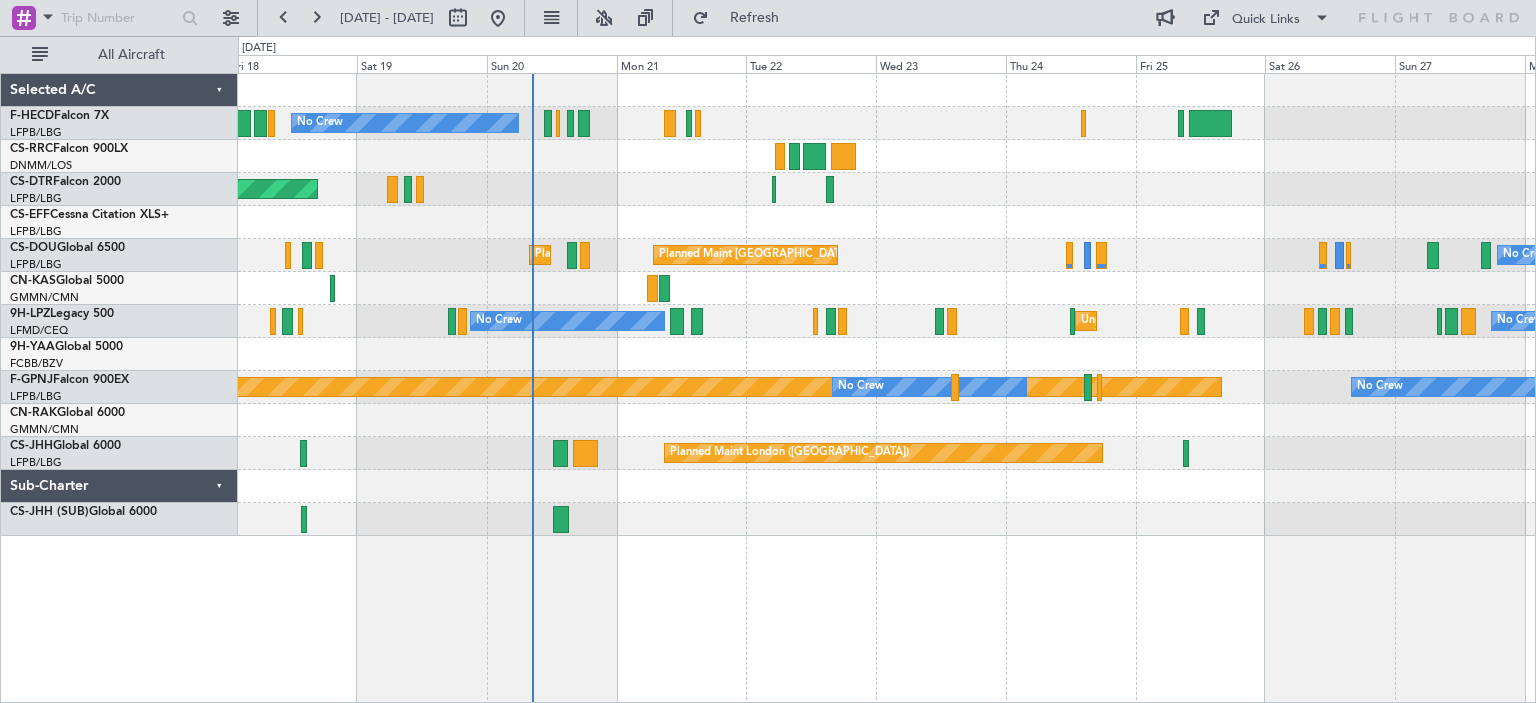 scroll, scrollTop: 0, scrollLeft: 0, axis: both 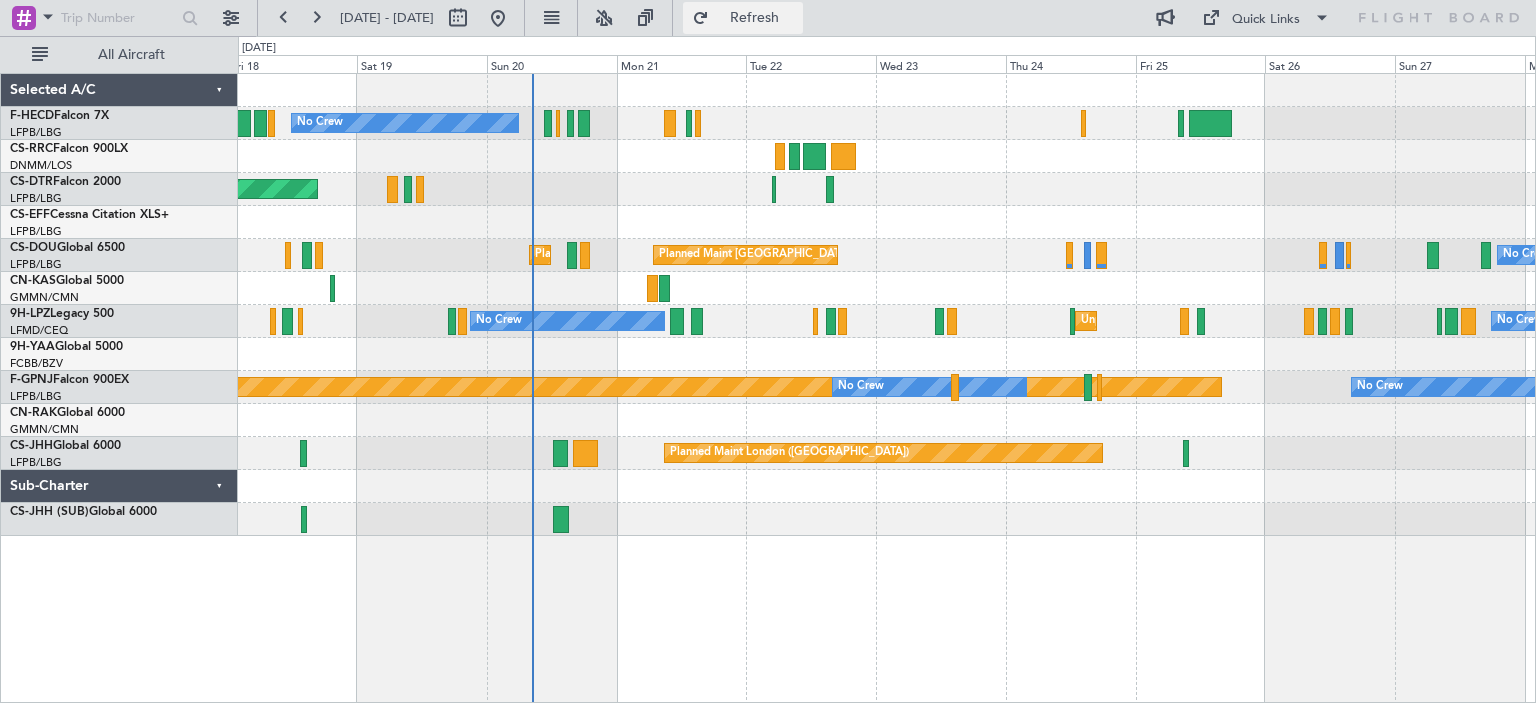click on "Refresh" 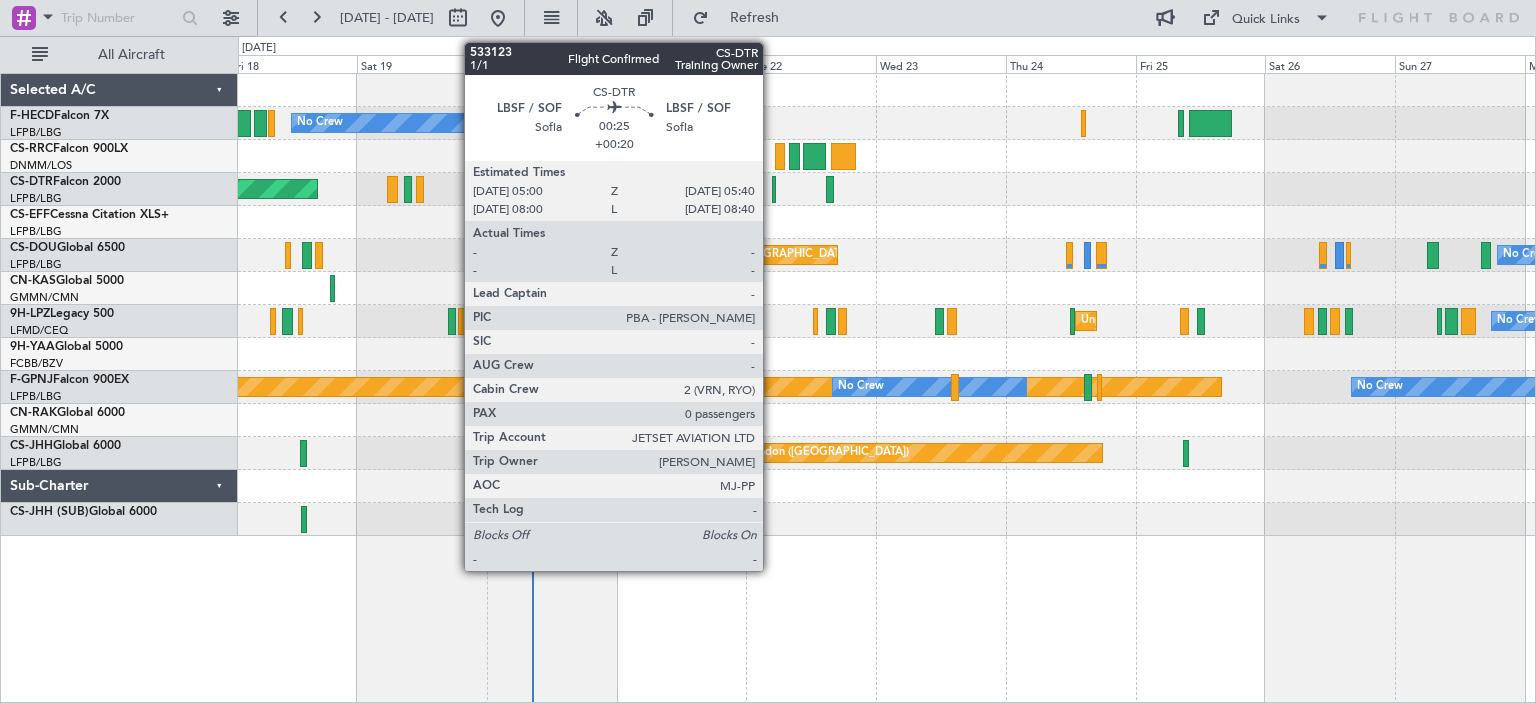 click 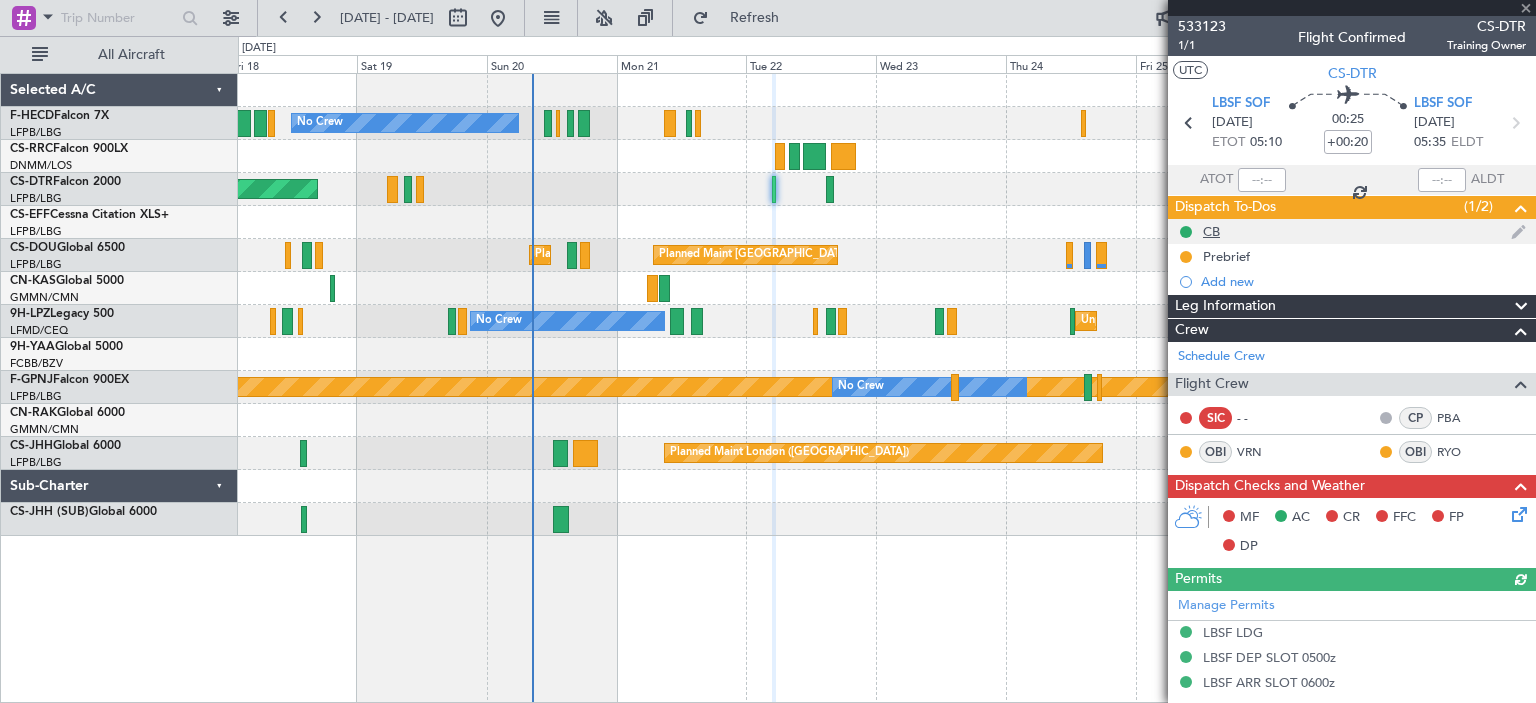 scroll, scrollTop: 298, scrollLeft: 0, axis: vertical 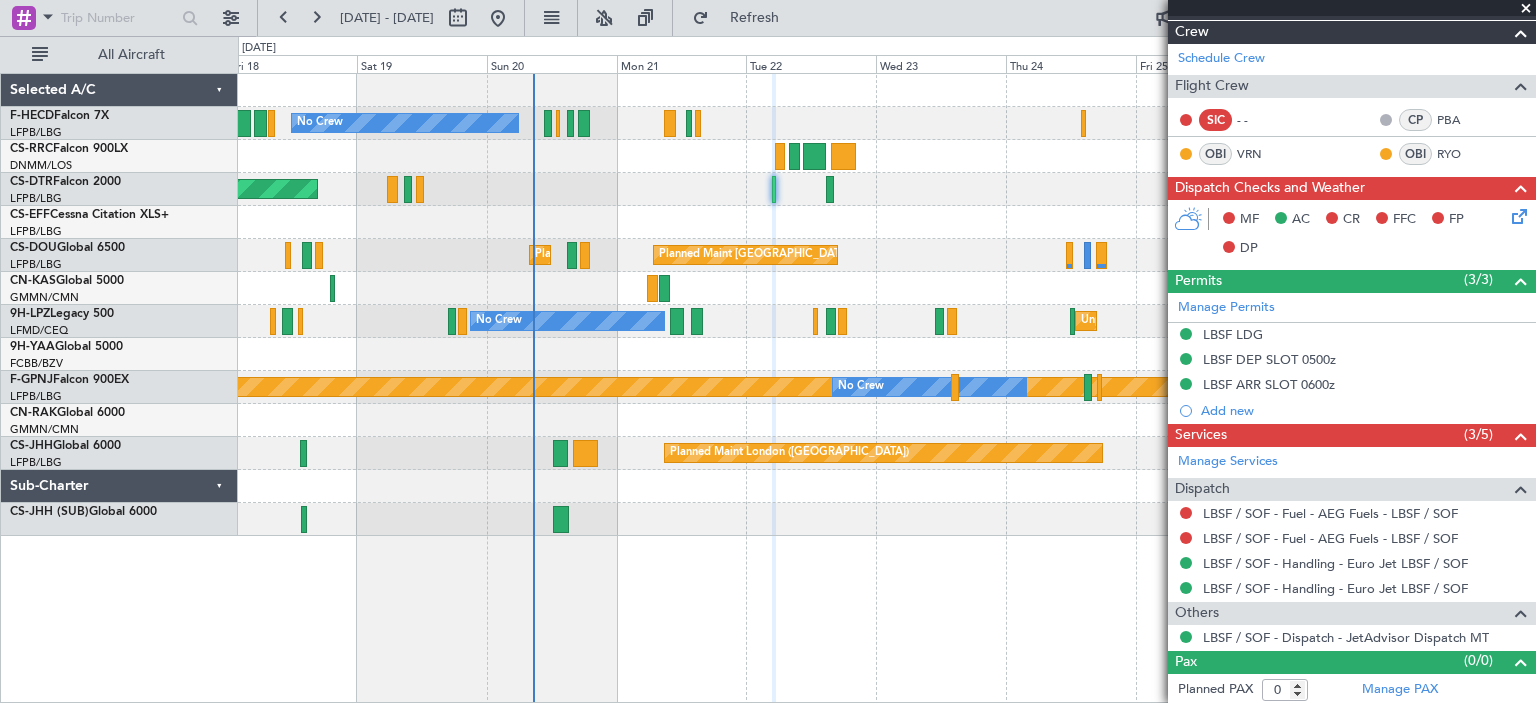 click at bounding box center [1526, 9] 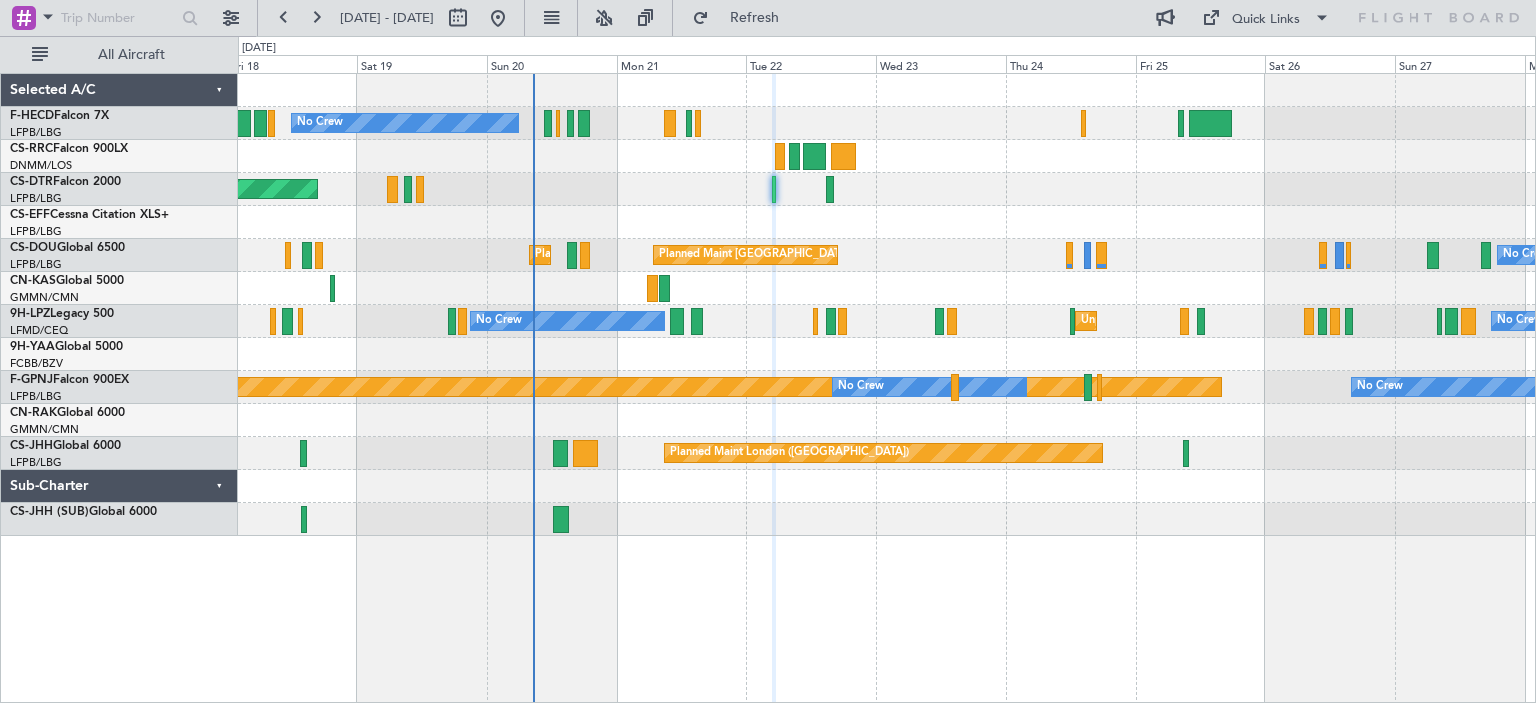 scroll, scrollTop: 0, scrollLeft: 0, axis: both 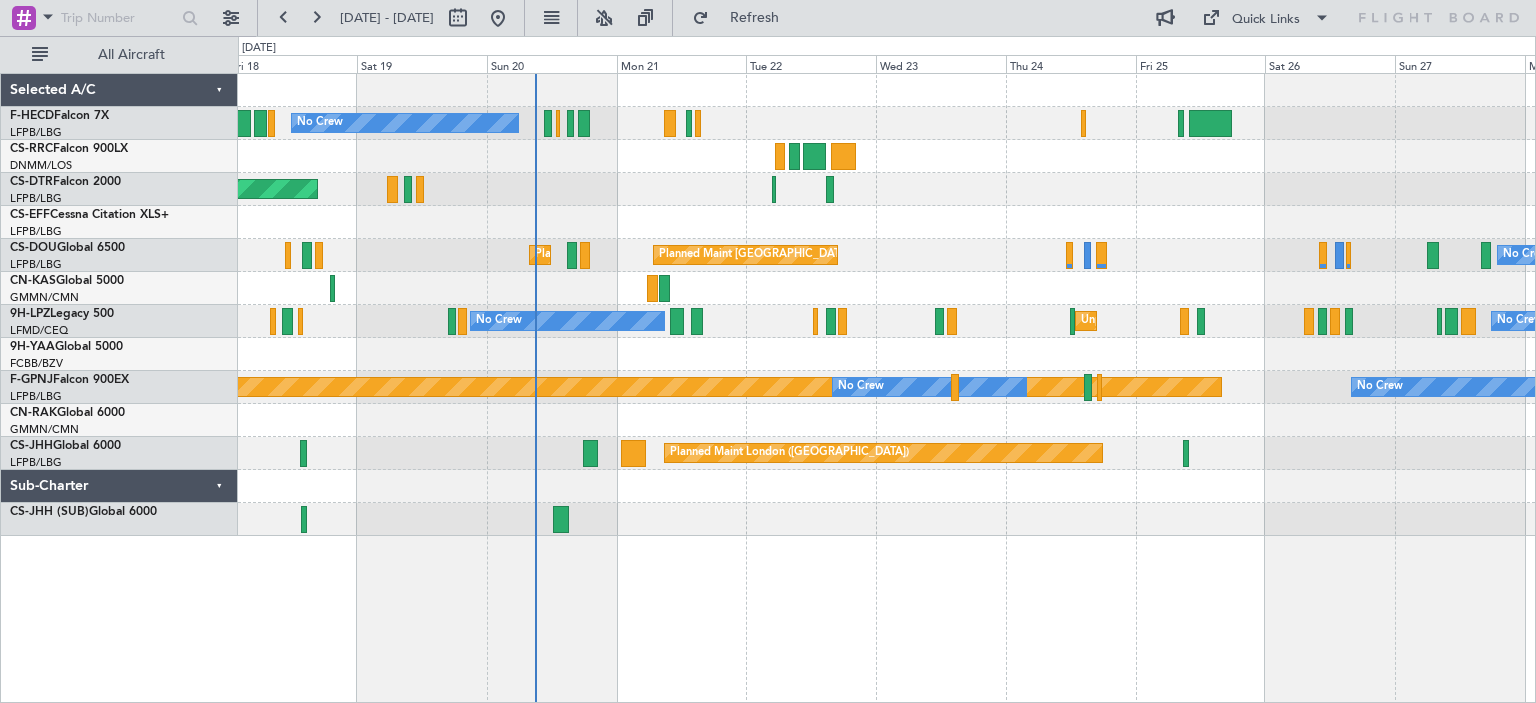 click on "No Crew
Planned Maint [GEOGRAPHIC_DATA] ([GEOGRAPHIC_DATA])
Planned Maint [GEOGRAPHIC_DATA] ([GEOGRAPHIC_DATA])
AOG Maint [GEOGRAPHIC_DATA]-[GEOGRAPHIC_DATA]
Planned Maint [GEOGRAPHIC_DATA] ([GEOGRAPHIC_DATA])
Planned Maint [GEOGRAPHIC_DATA] ([GEOGRAPHIC_DATA])
No Crew
No Crew
No Crew
[GEOGRAPHIC_DATA] ([GEOGRAPHIC_DATA])
No Crew
Planned Maint [GEOGRAPHIC_DATA] ([GEOGRAPHIC_DATA])
No Crew
No Crew
No Crew
Planned Maint [GEOGRAPHIC_DATA] ([GEOGRAPHIC_DATA])
Unplanned Maint [GEOGRAPHIC_DATA] ([GEOGRAPHIC_DATA])" 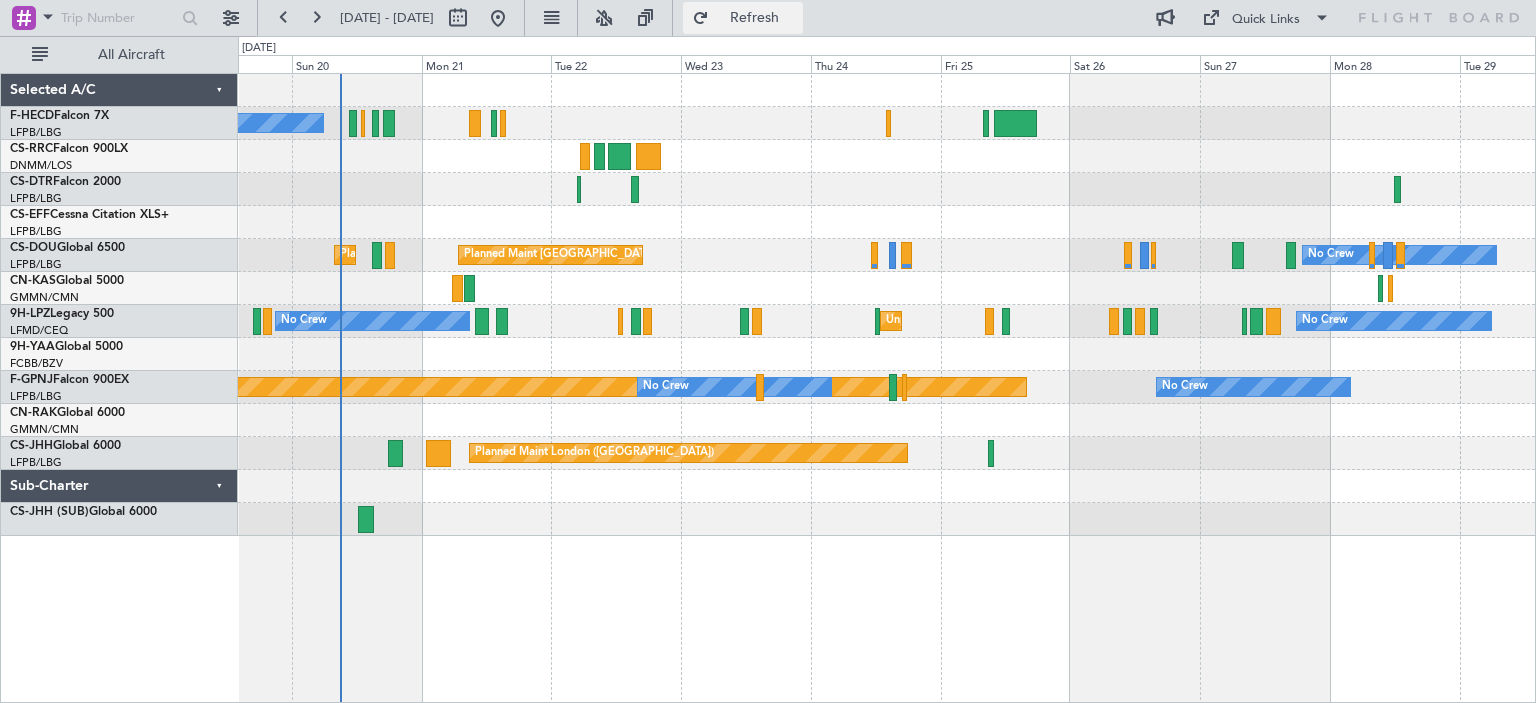 click on "Refresh" 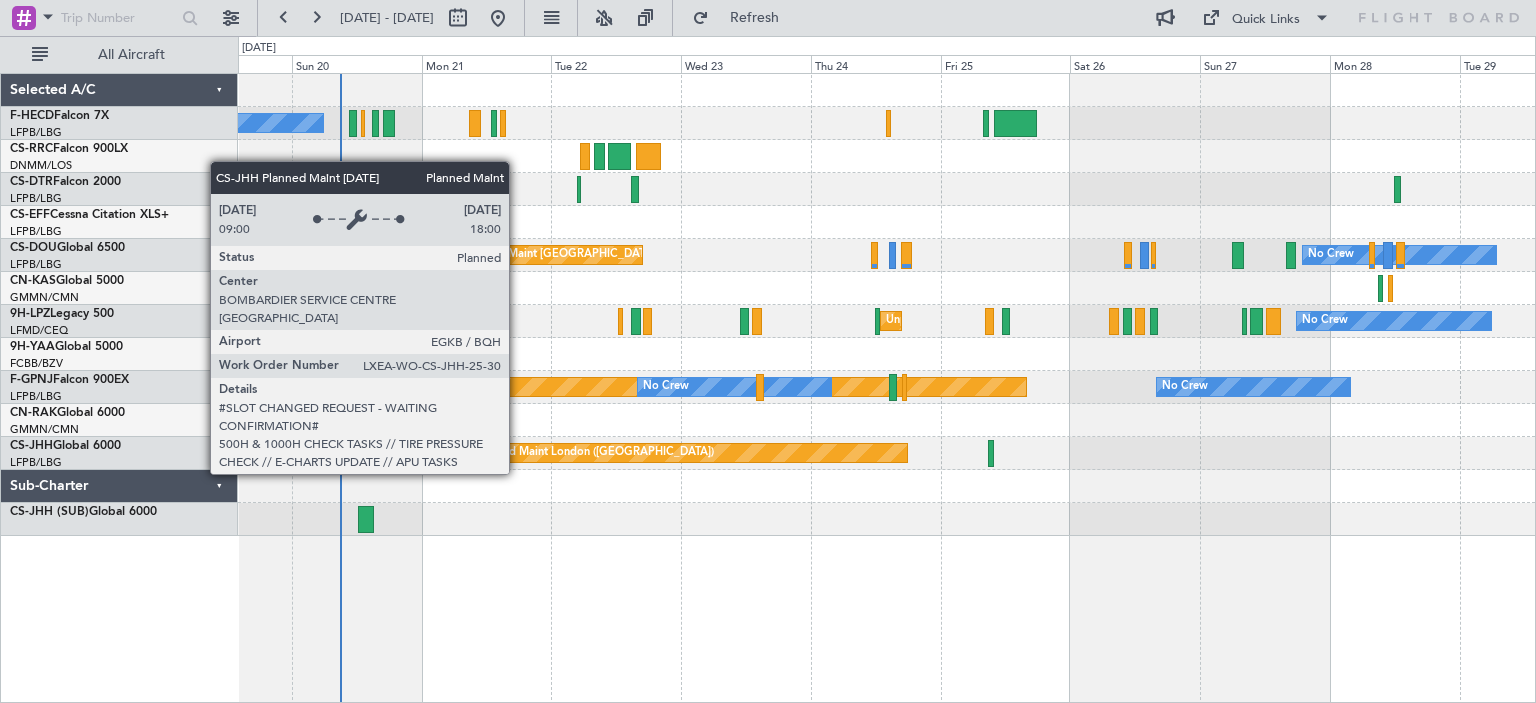 click on "Planned Maint London ([GEOGRAPHIC_DATA])" at bounding box center (594, 453) 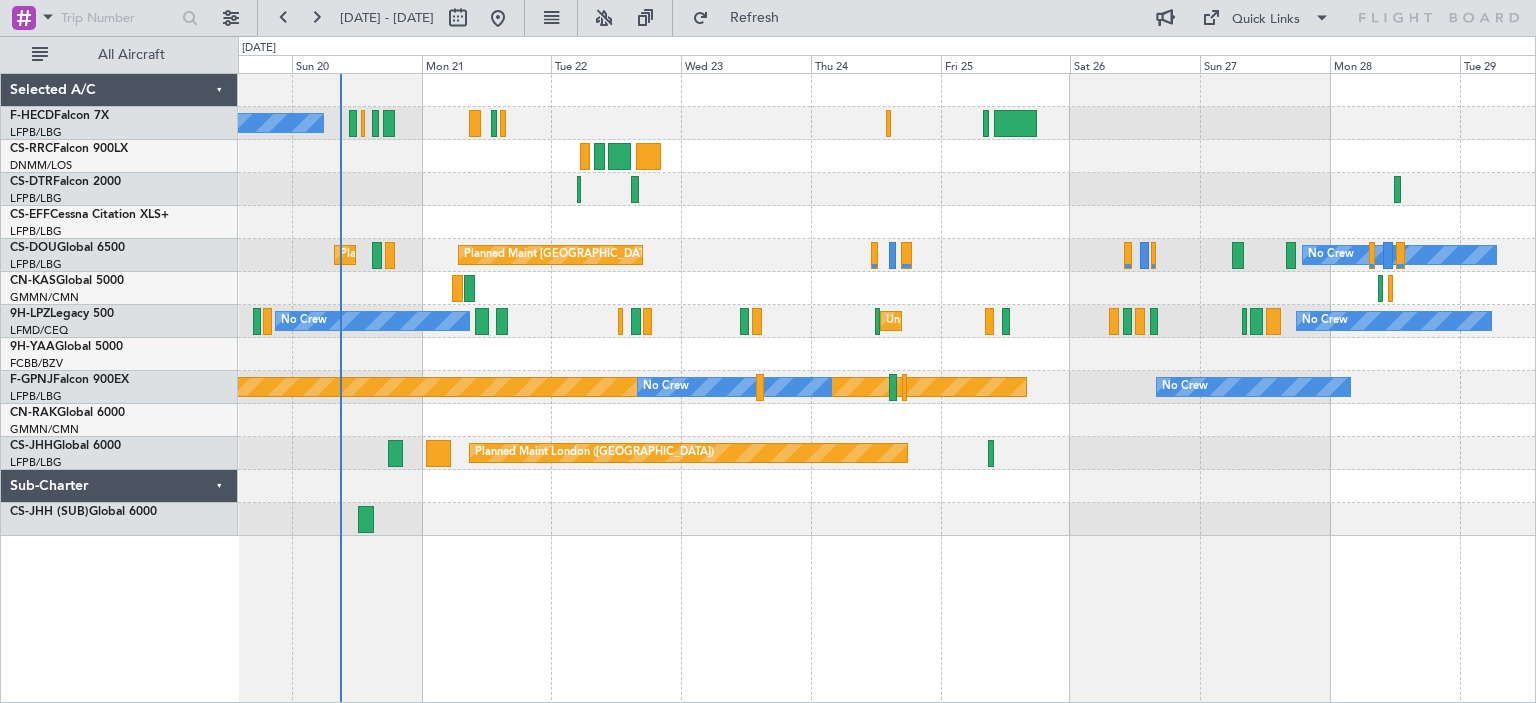 click on "No Crew
Planned Maint [GEOGRAPHIC_DATA] ([GEOGRAPHIC_DATA])
Planned Maint [GEOGRAPHIC_DATA] ([GEOGRAPHIC_DATA])
AOG Maint [GEOGRAPHIC_DATA]-[GEOGRAPHIC_DATA]
Planned Maint [GEOGRAPHIC_DATA] ([GEOGRAPHIC_DATA])
Planned Maint [GEOGRAPHIC_DATA] ([GEOGRAPHIC_DATA])
No Crew
No Crew
No Crew
[GEOGRAPHIC_DATA] ([GEOGRAPHIC_DATA])
Planned Maint [GEOGRAPHIC_DATA] ([GEOGRAPHIC_DATA])
No Crew
No Crew
Planned Maint [GEOGRAPHIC_DATA] ([GEOGRAPHIC_DATA])" 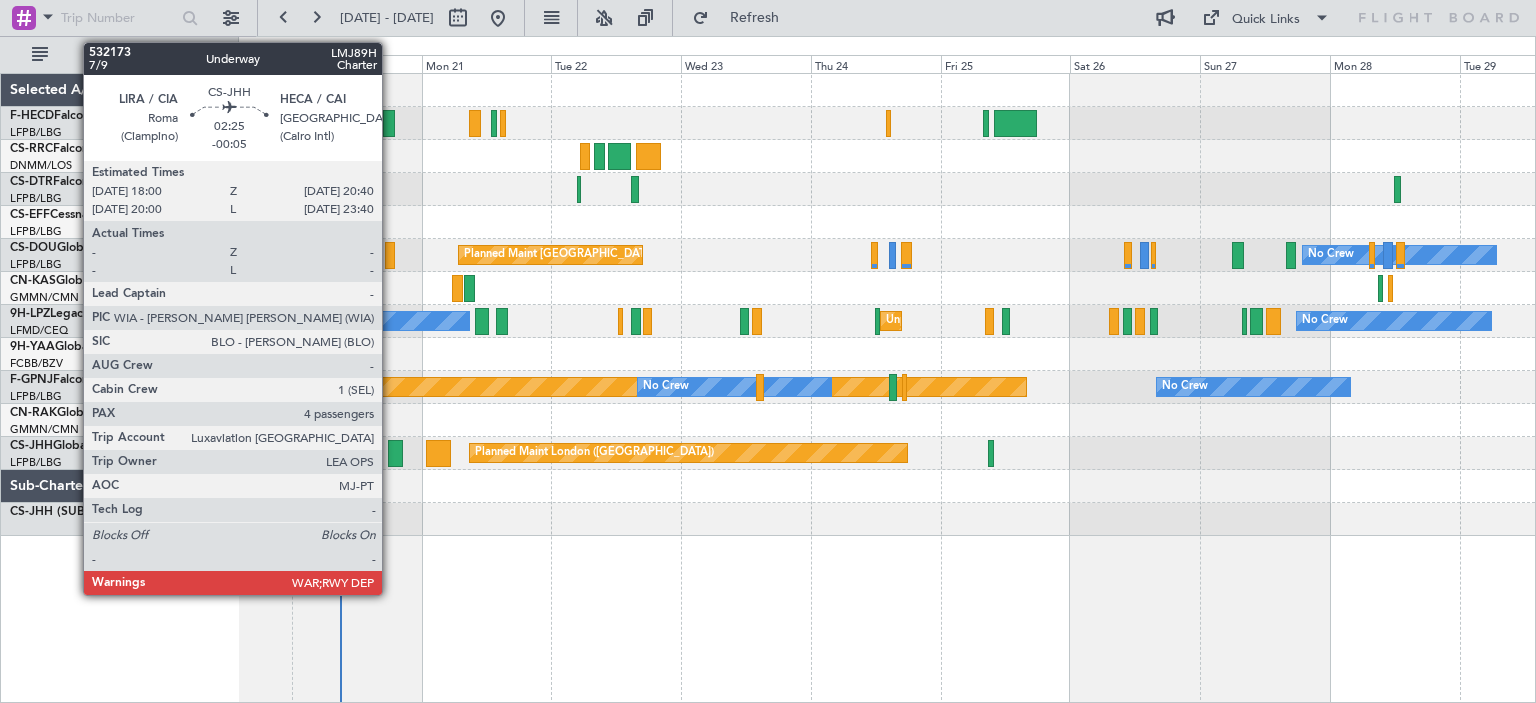 click 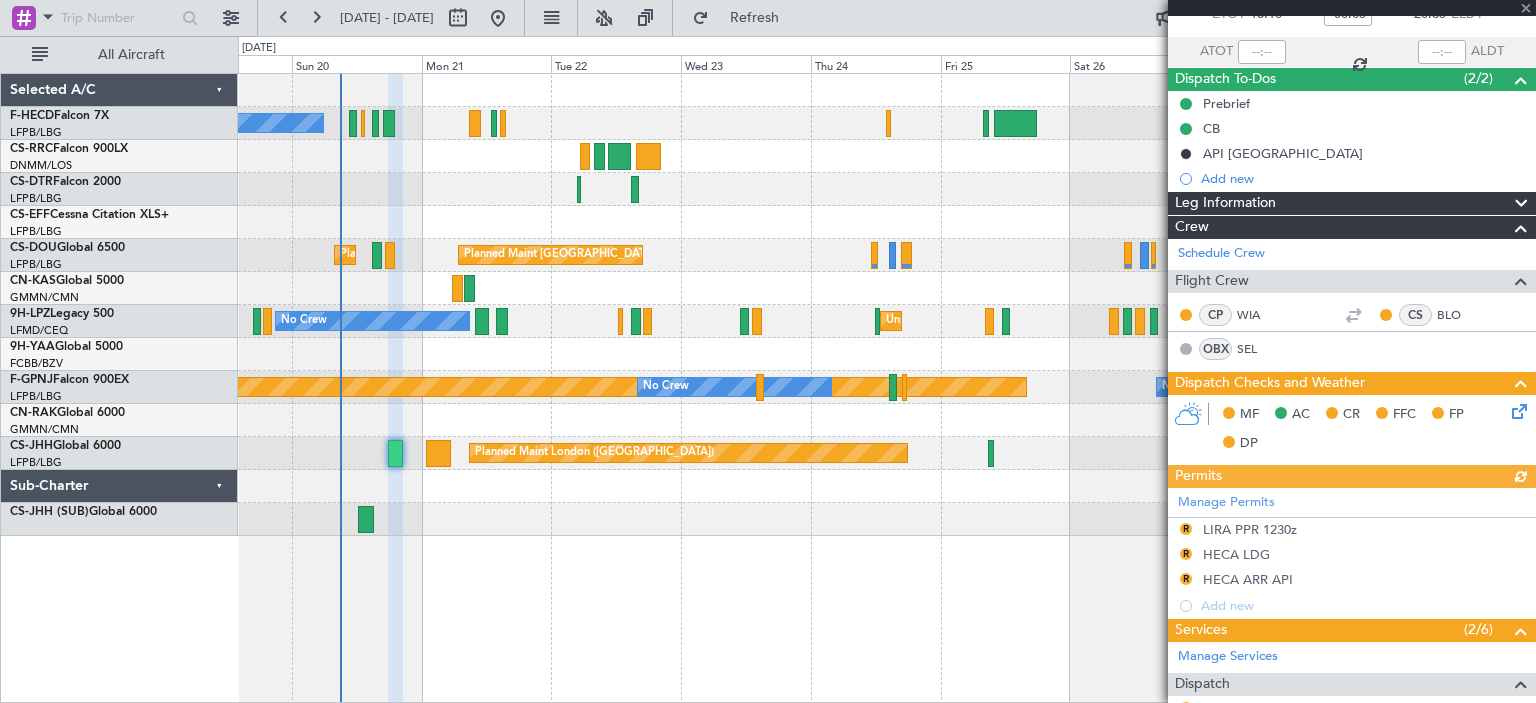 scroll, scrollTop: 200, scrollLeft: 0, axis: vertical 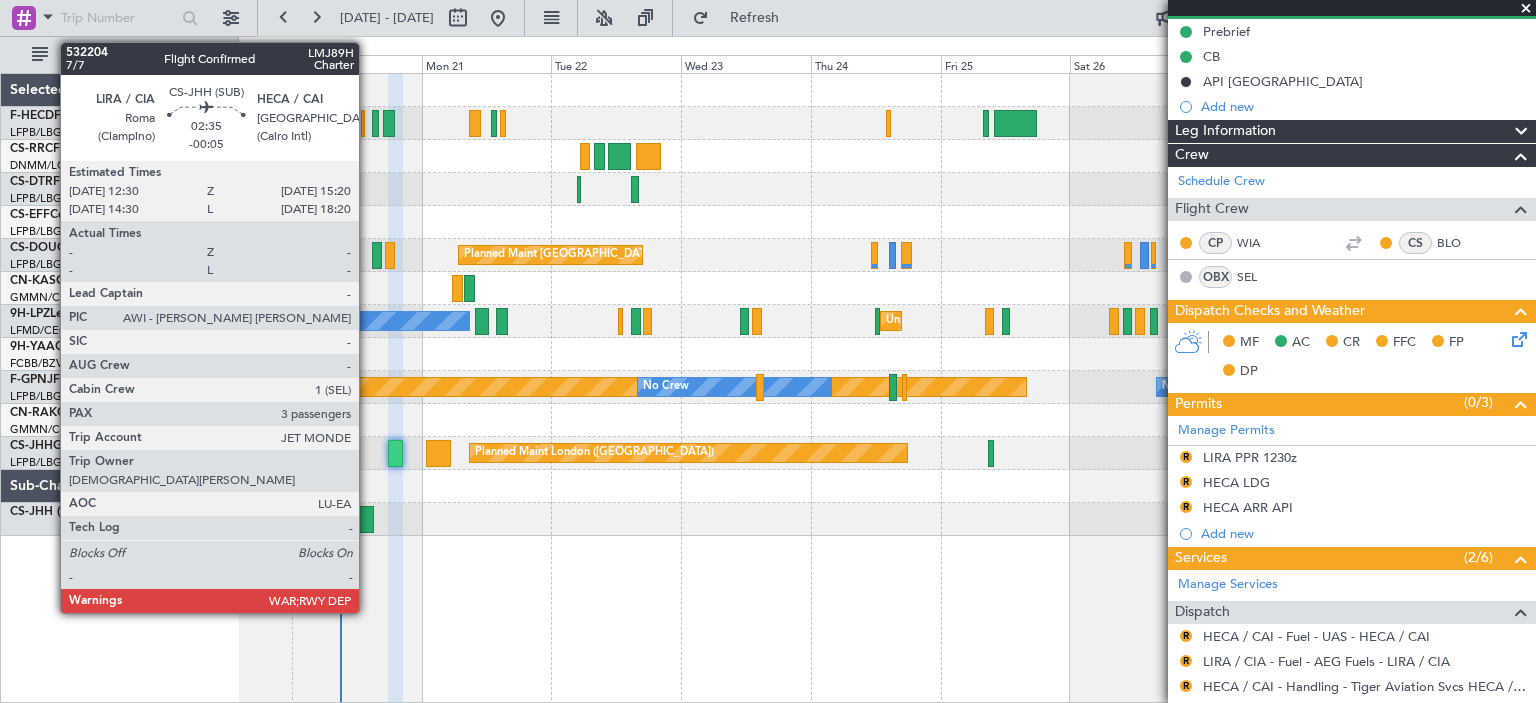 click 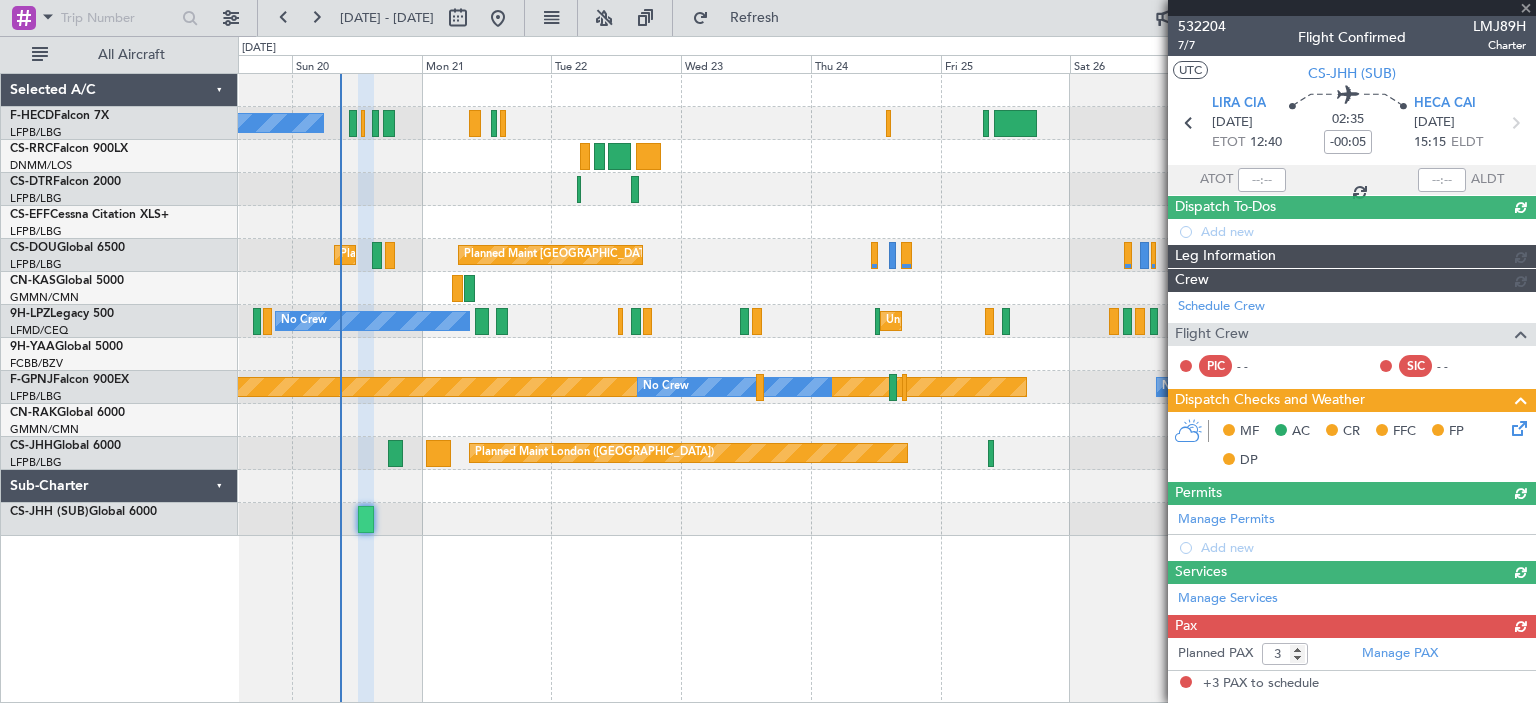 scroll, scrollTop: 0, scrollLeft: 0, axis: both 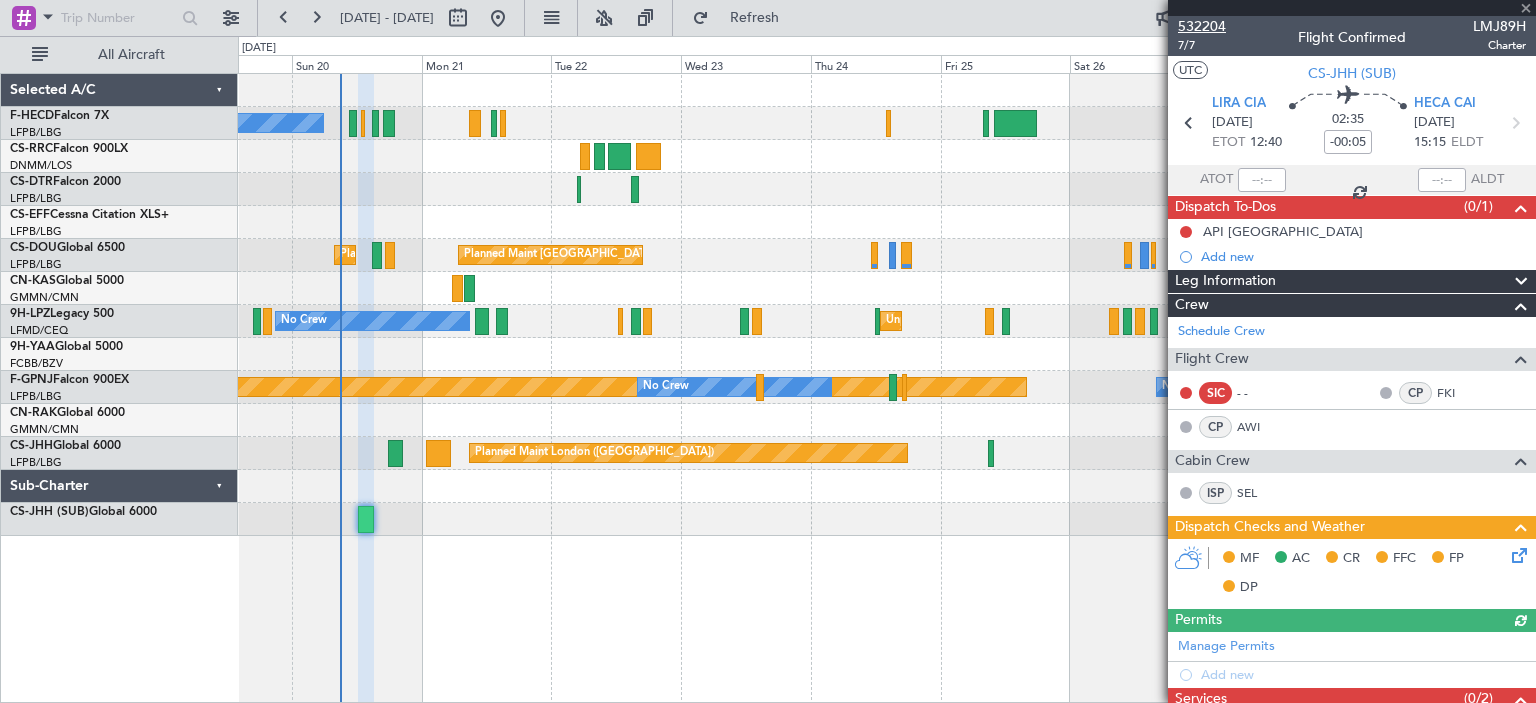 click on "532204" at bounding box center (1202, 26) 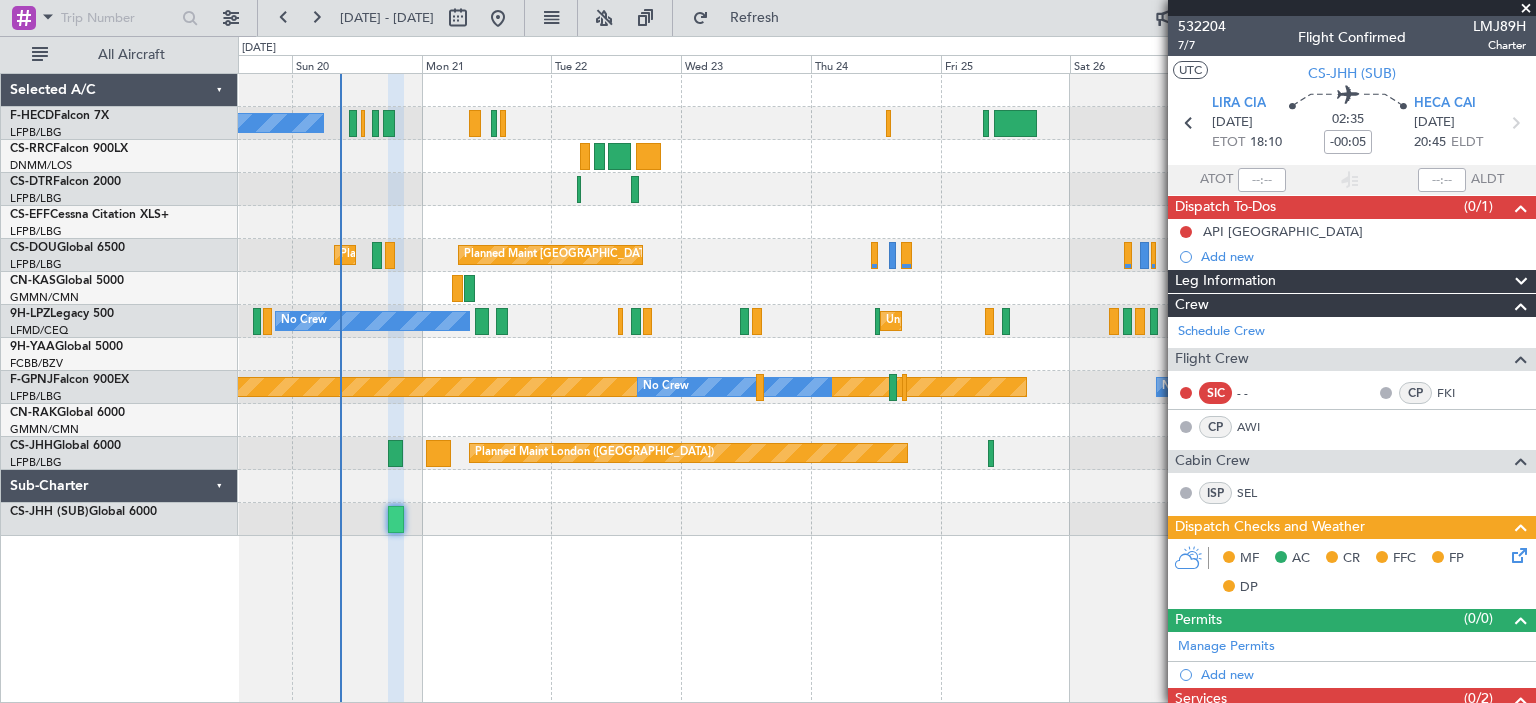 click at bounding box center [1526, 9] 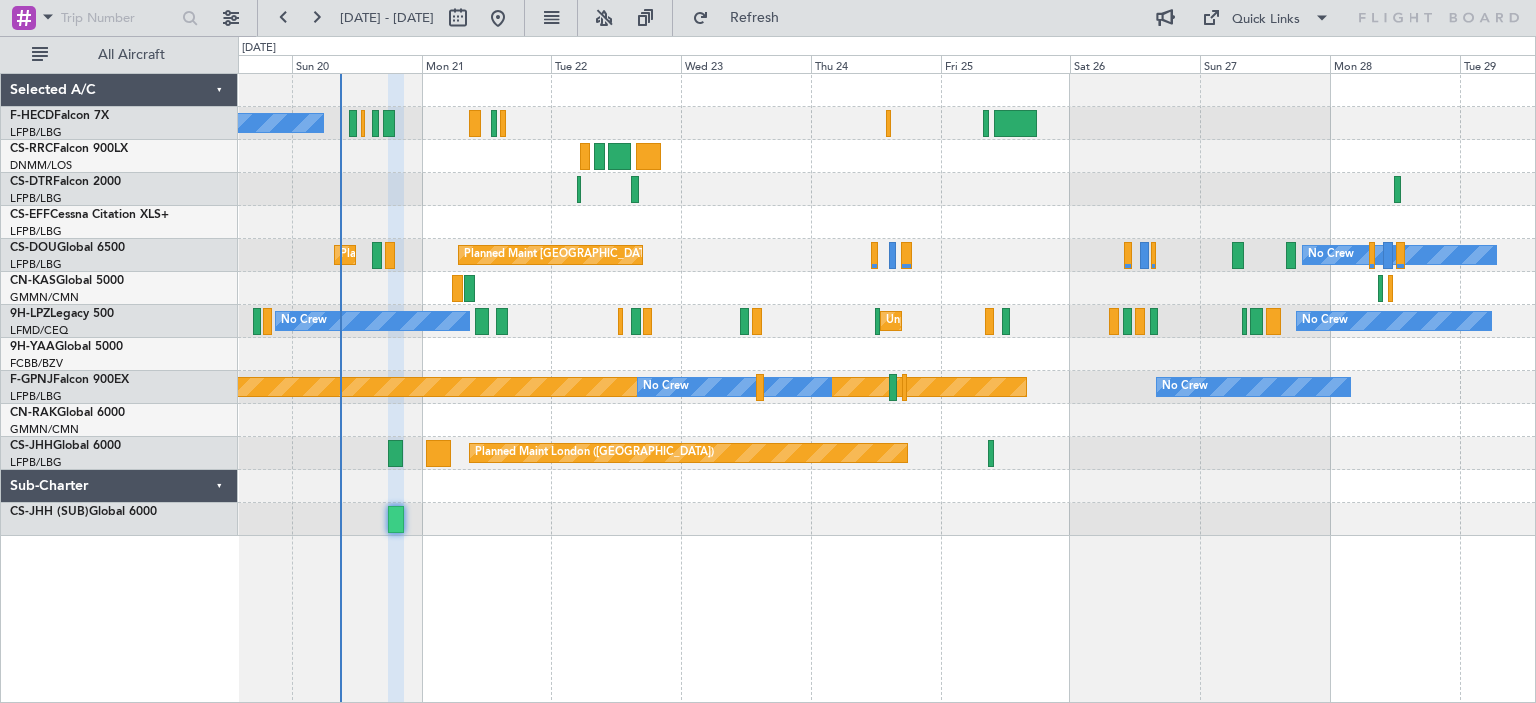 type on "0" 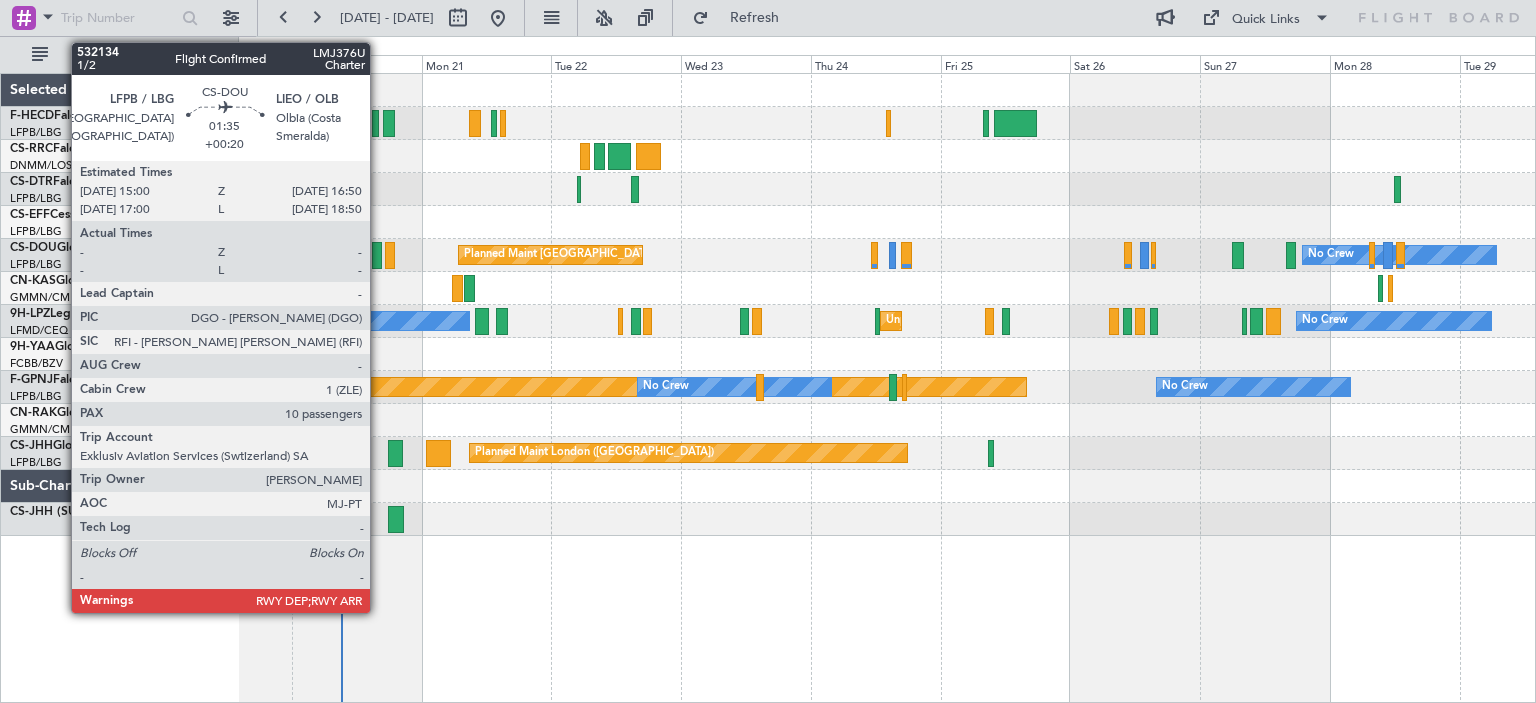 click 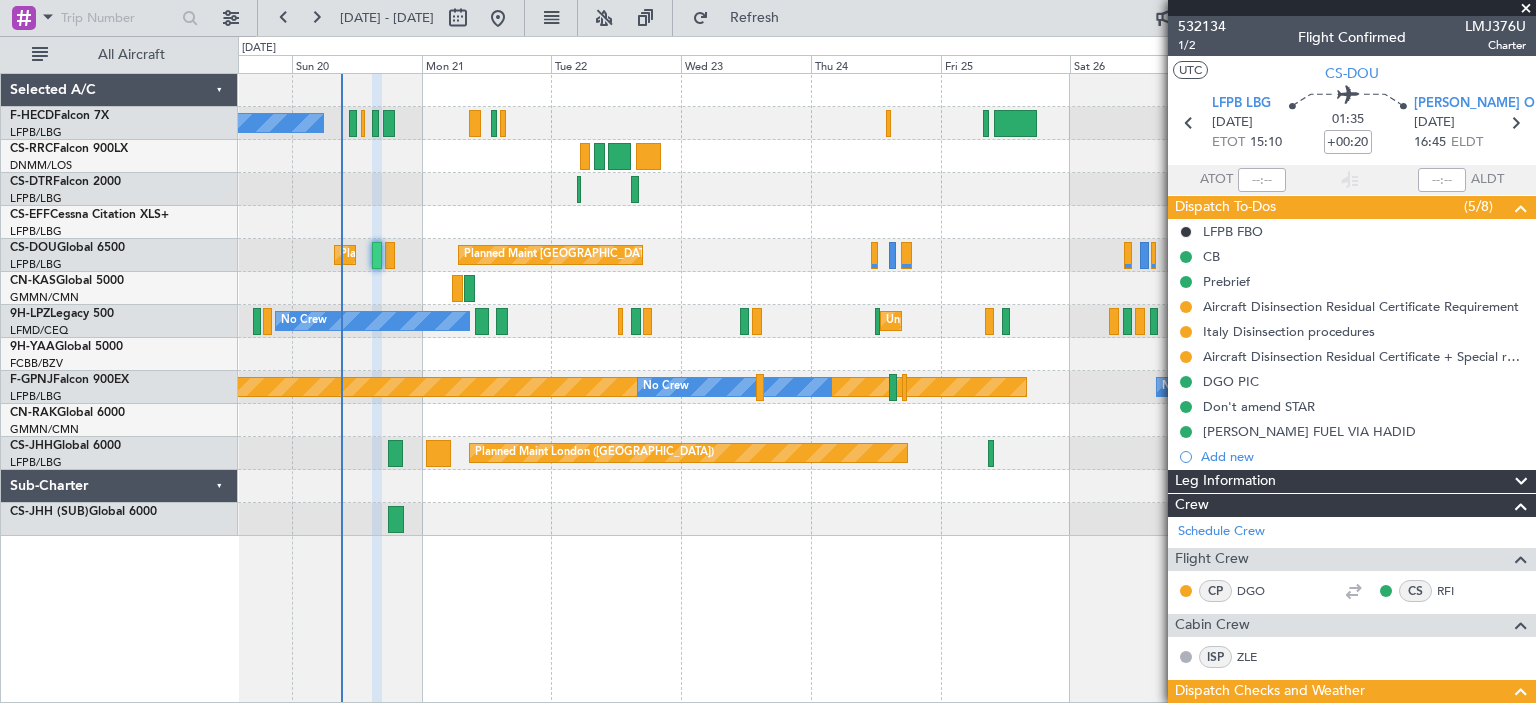 click at bounding box center (1526, 9) 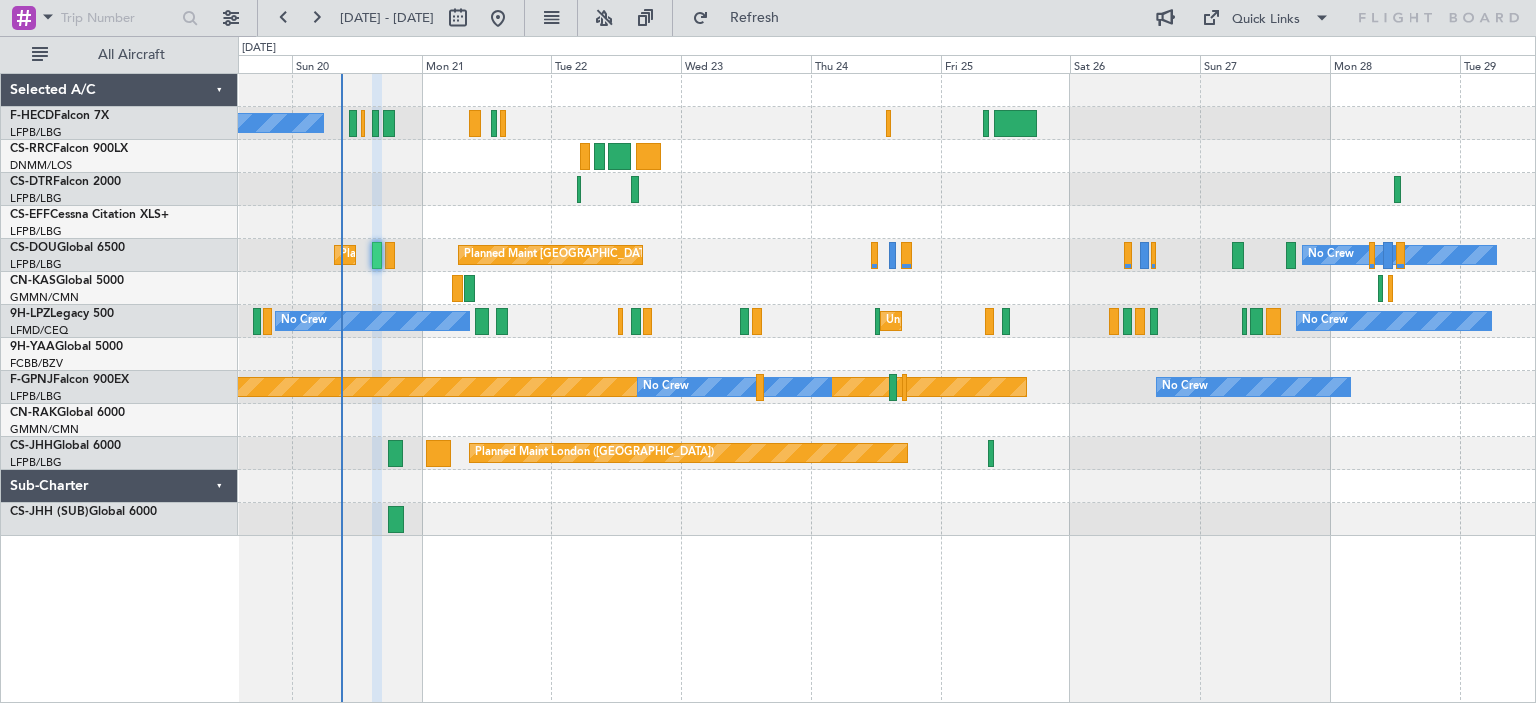 type on "0" 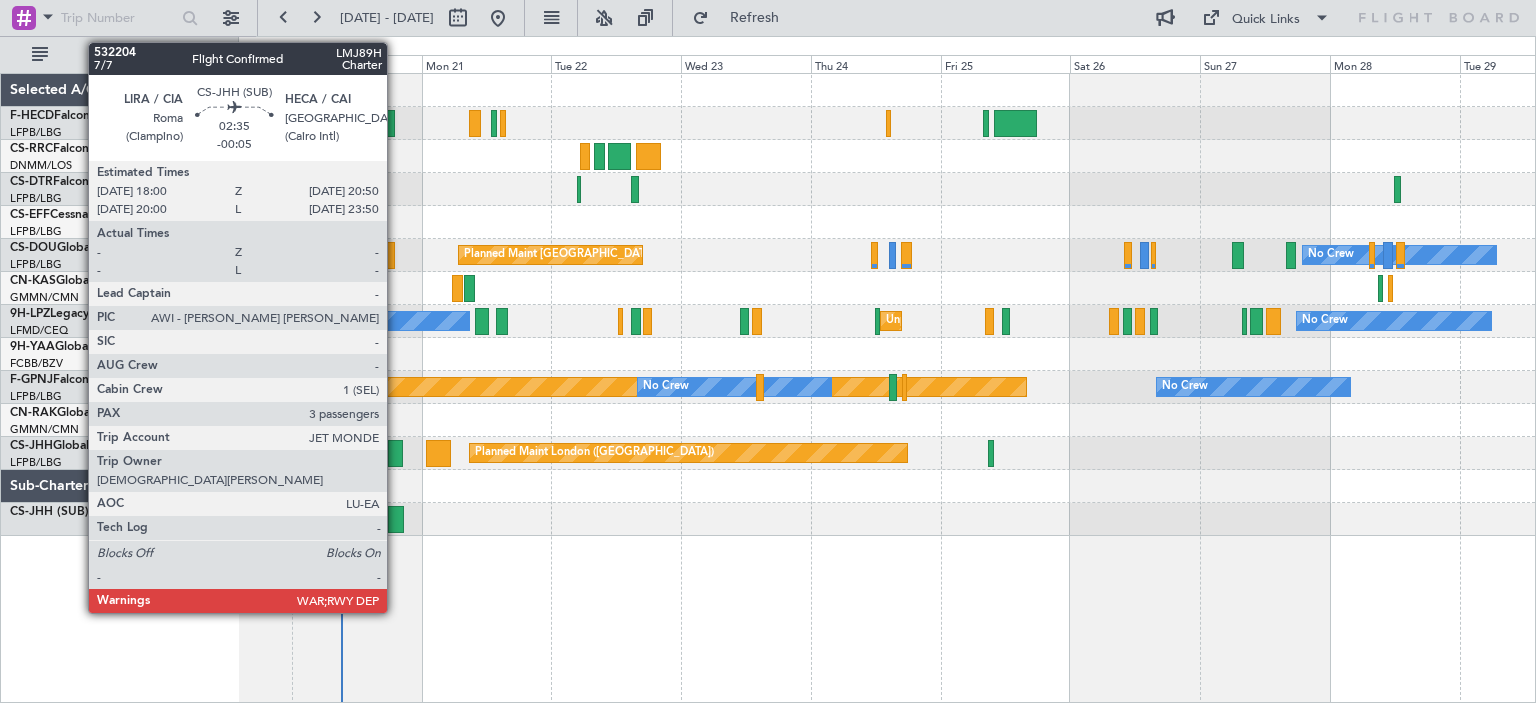 click 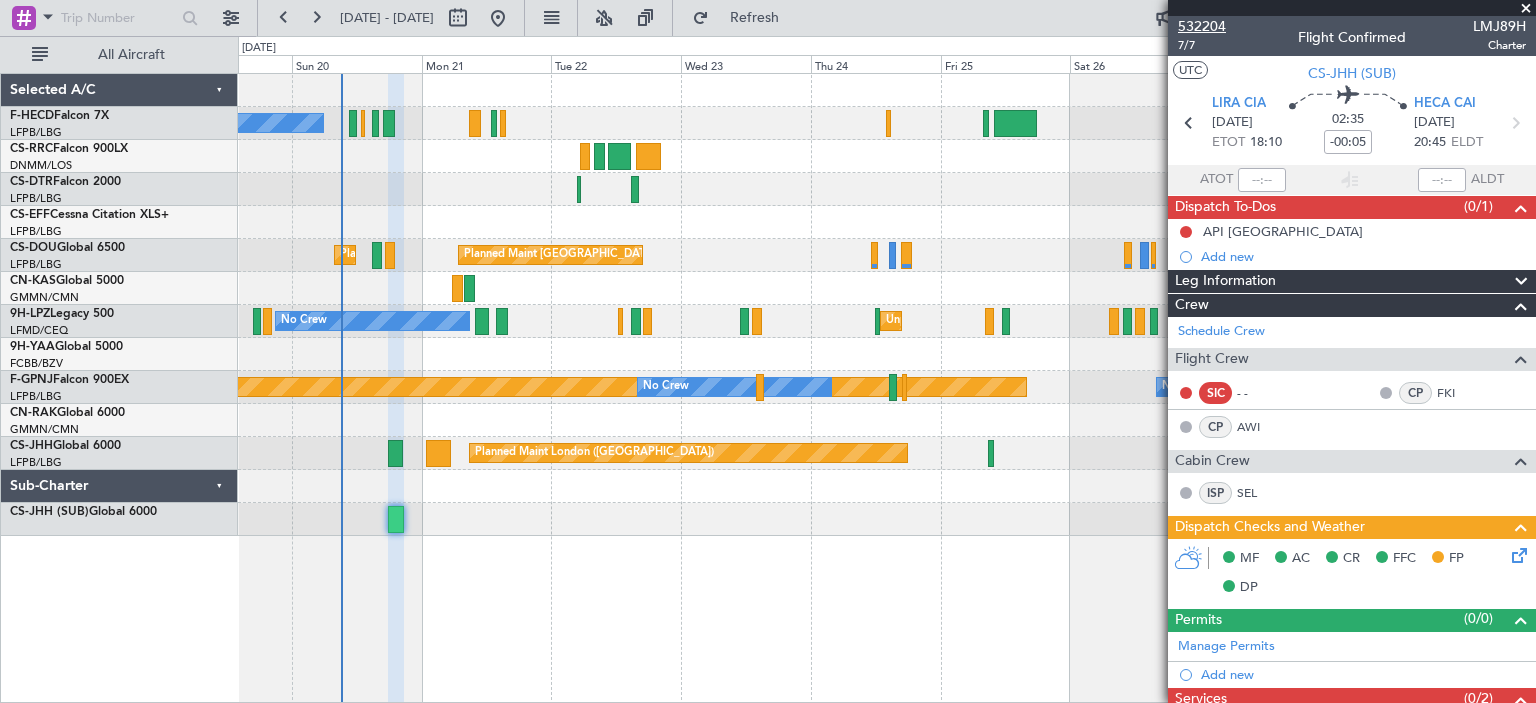 click on "532204" at bounding box center [1202, 26] 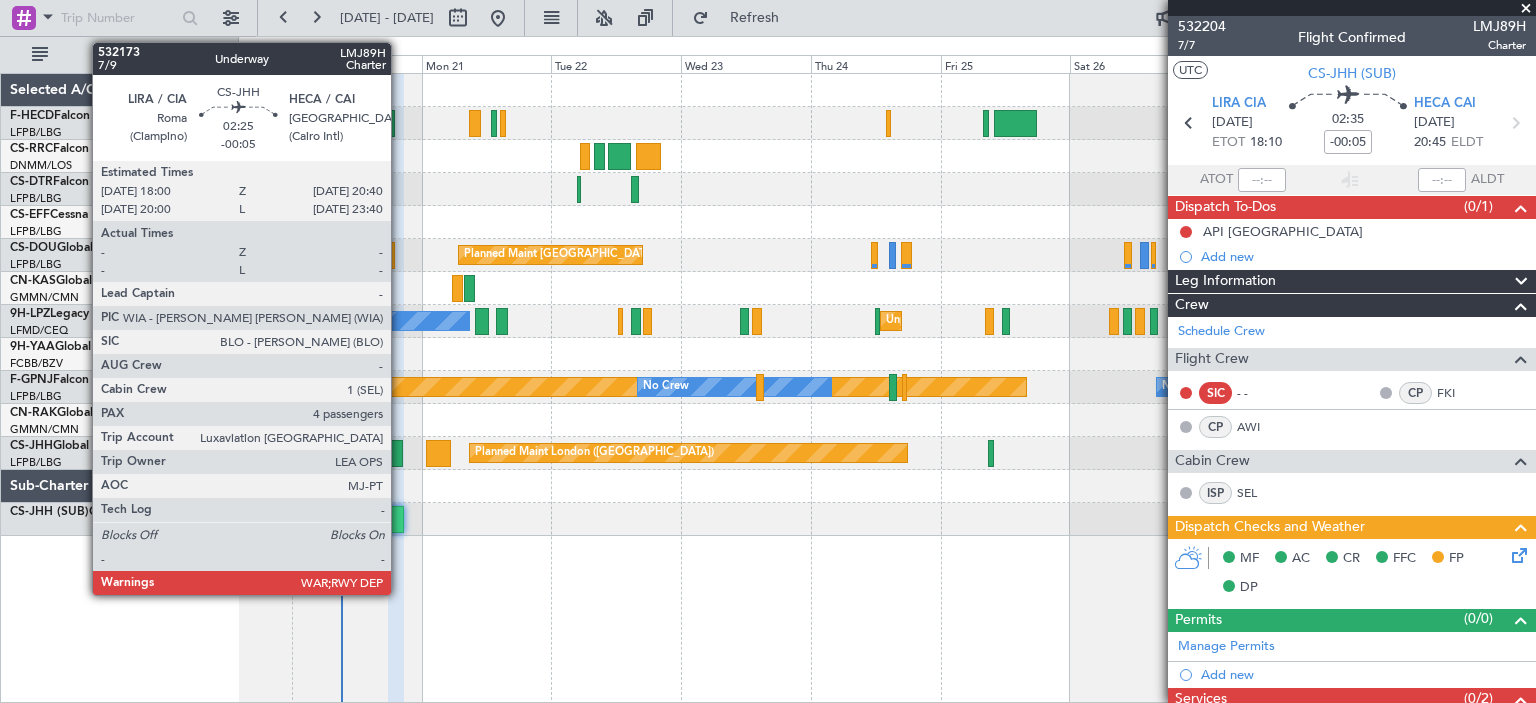 click 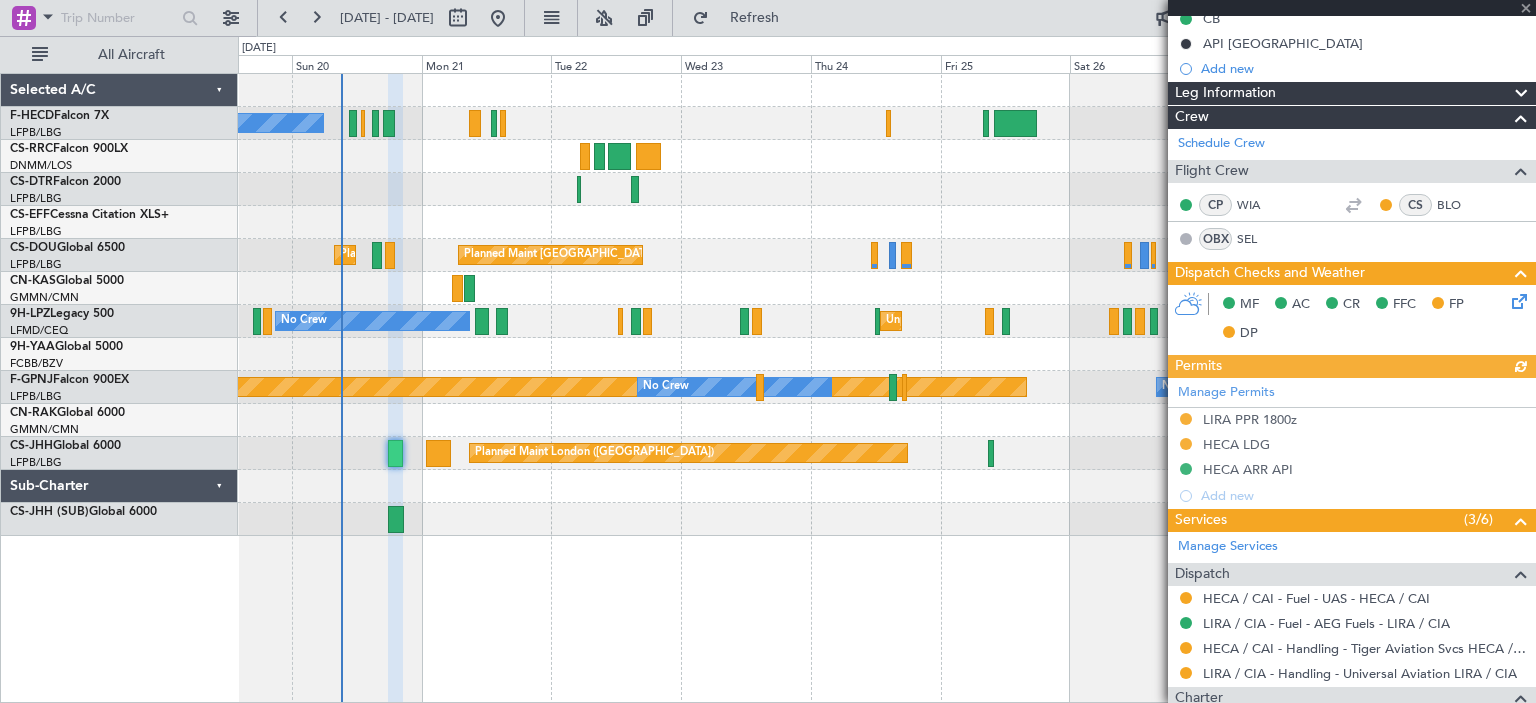 scroll, scrollTop: 400, scrollLeft: 0, axis: vertical 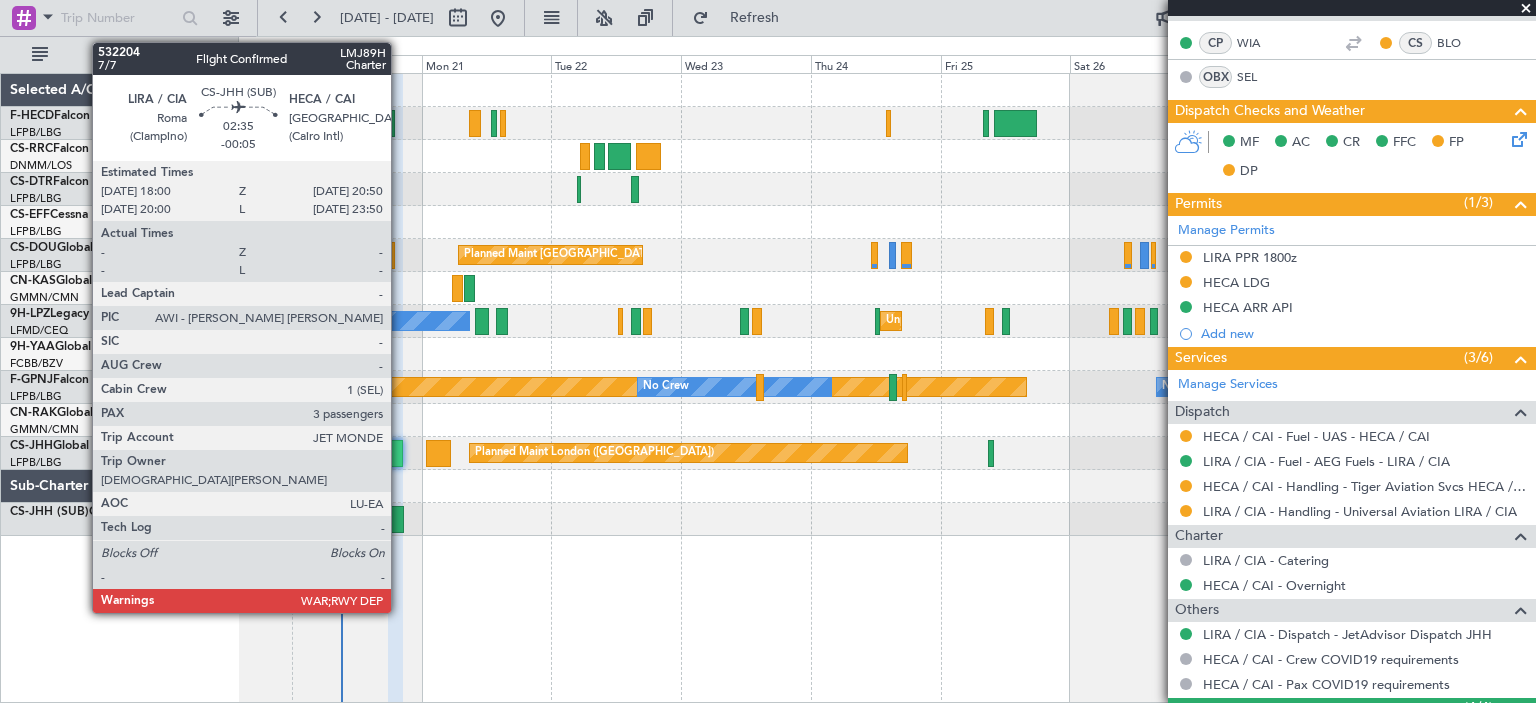 click 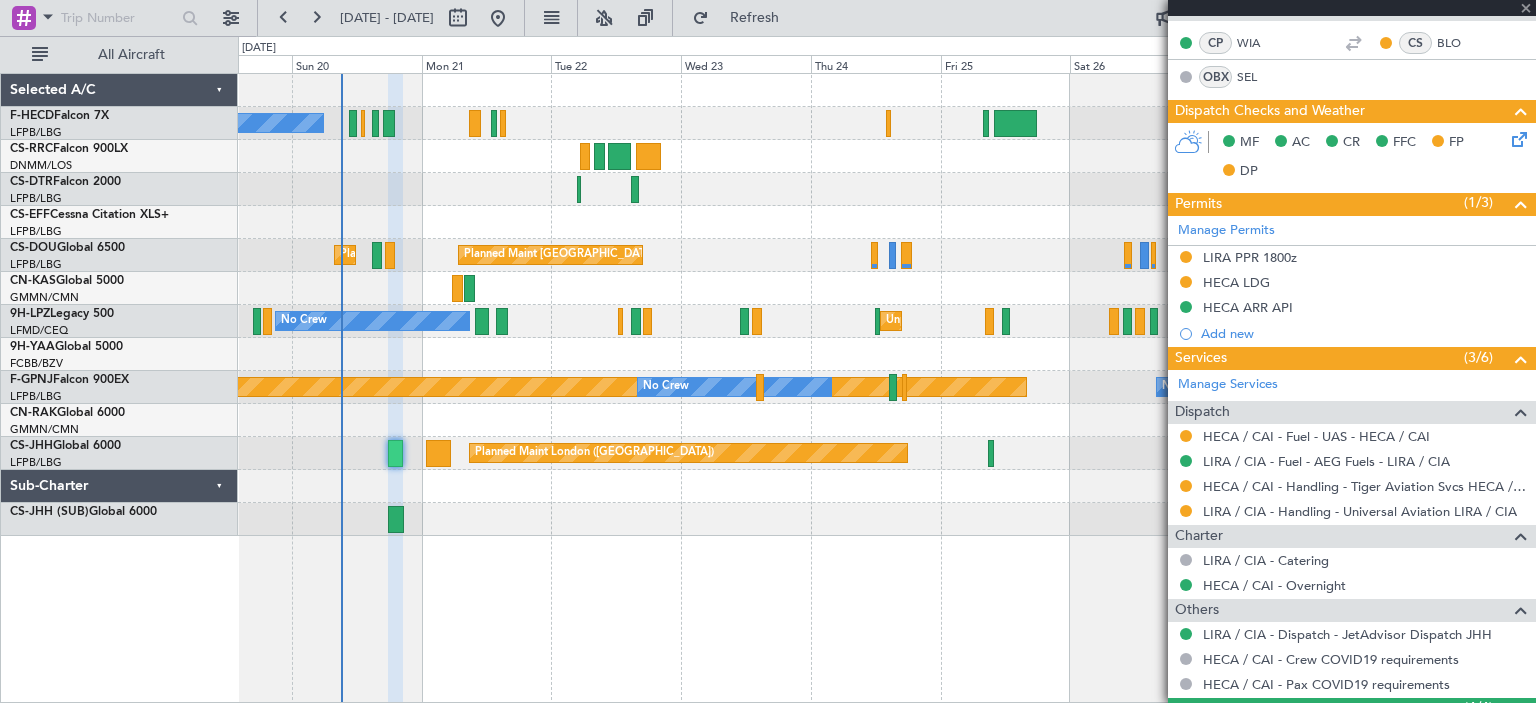 scroll, scrollTop: 0, scrollLeft: 0, axis: both 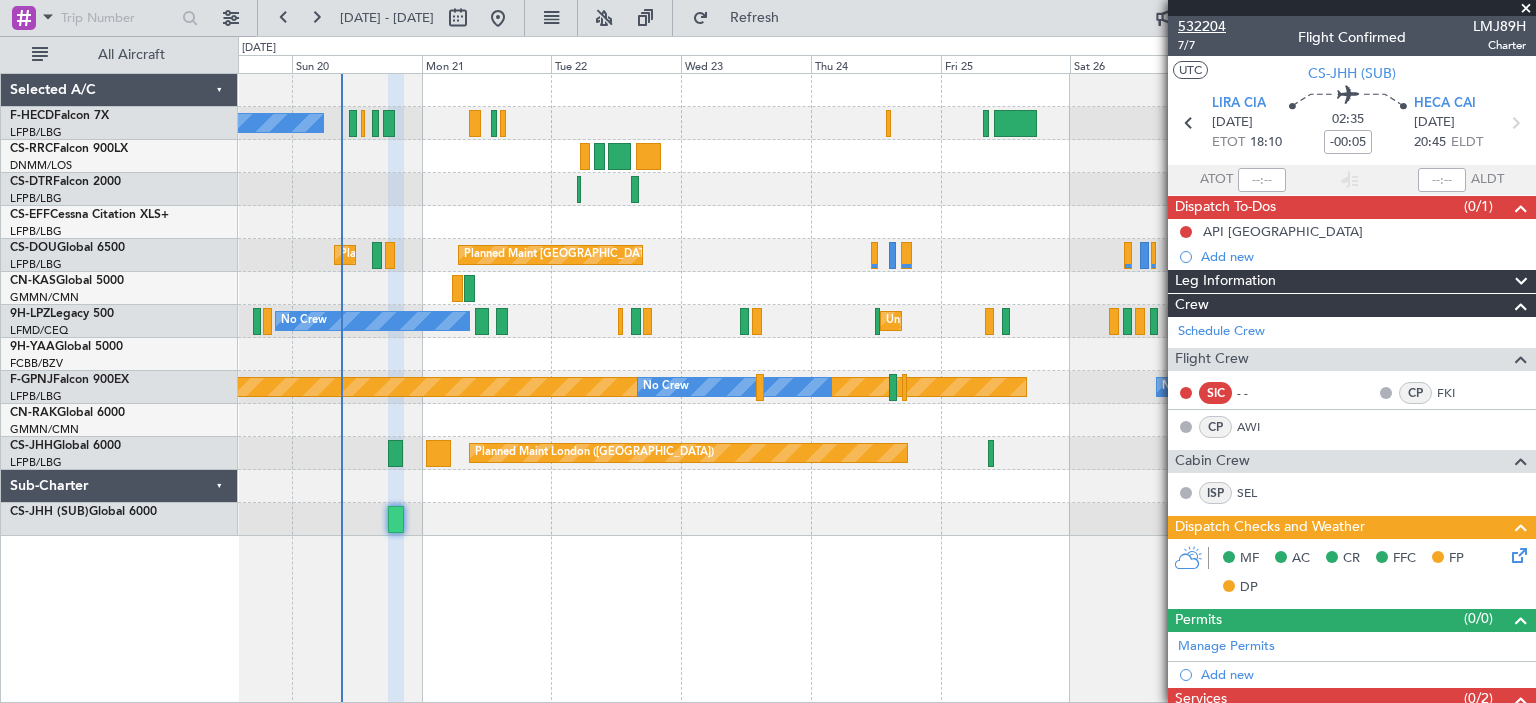 click on "532204" at bounding box center (1202, 26) 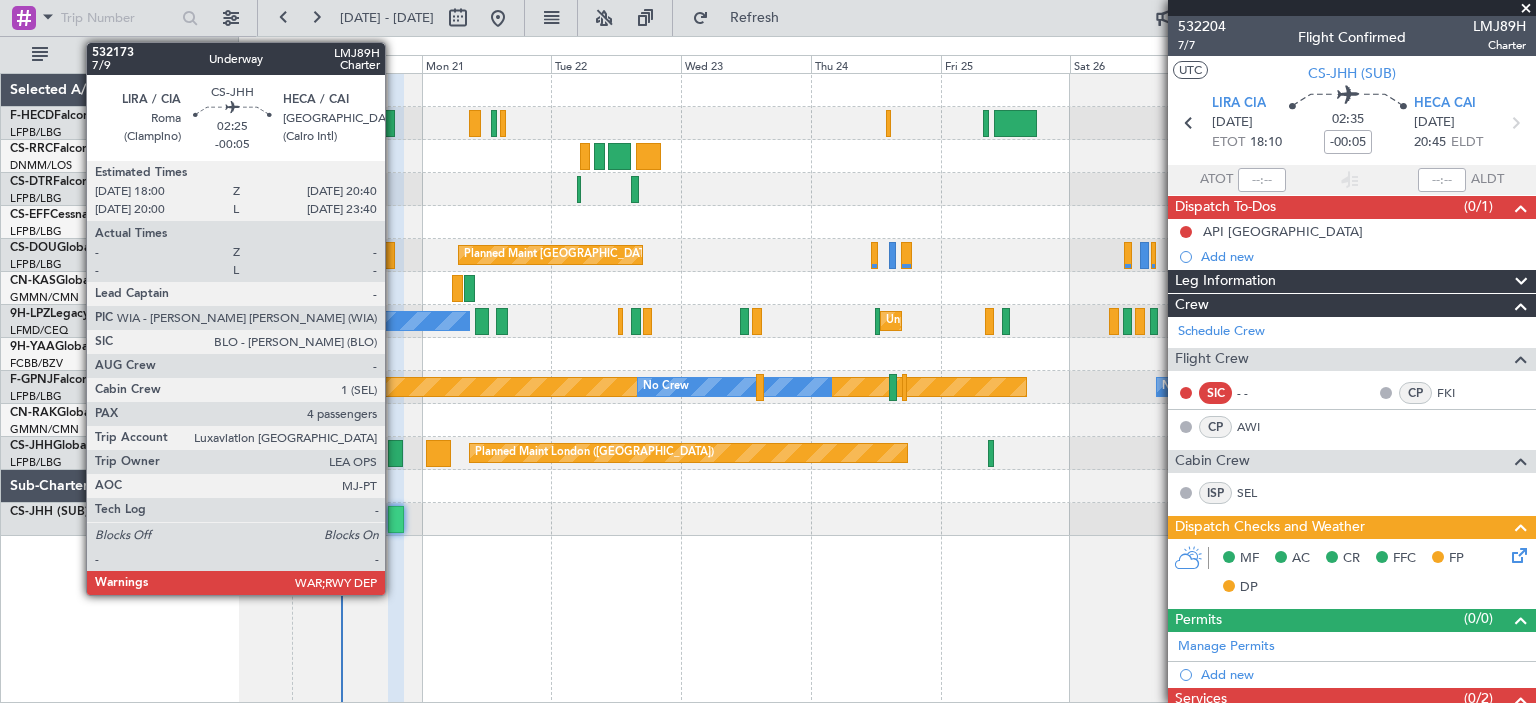 click 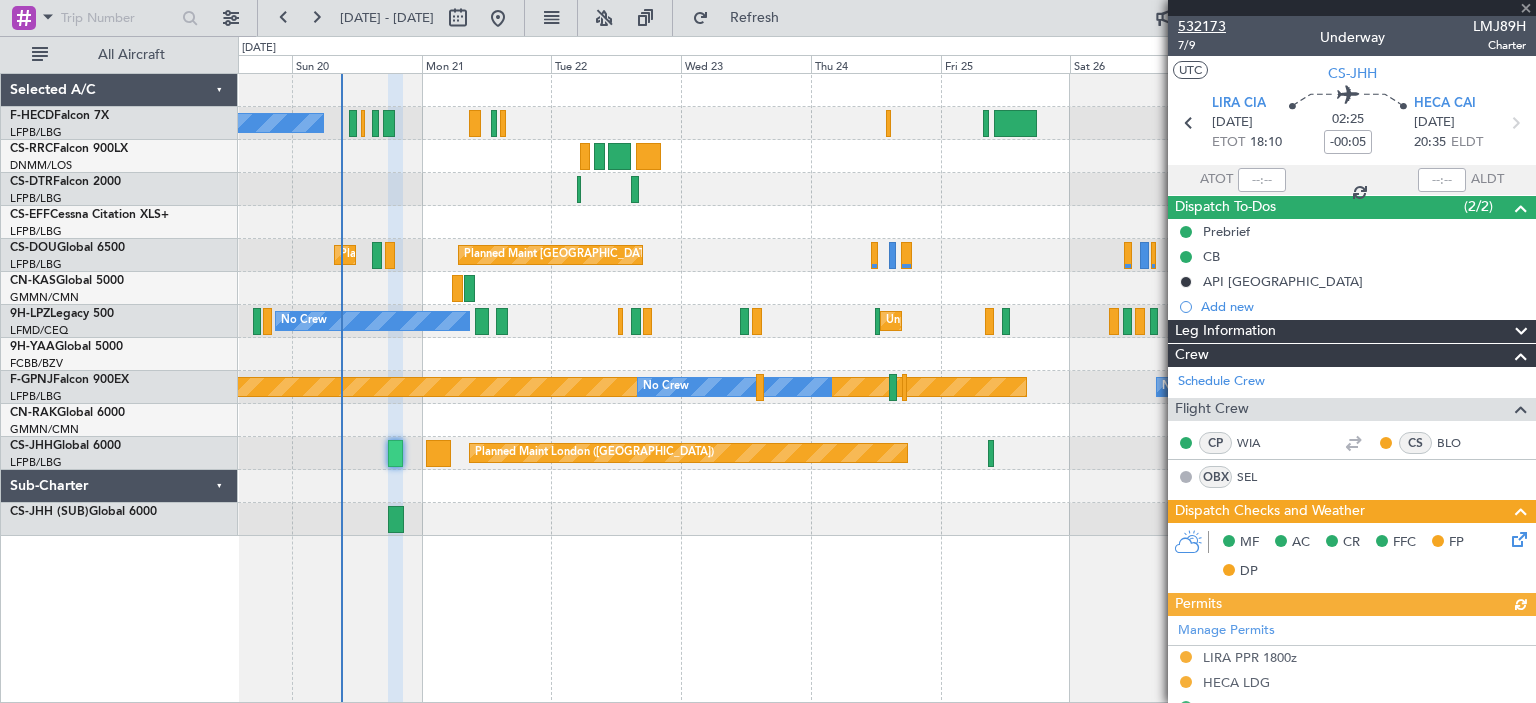 click on "532173" at bounding box center [1202, 26] 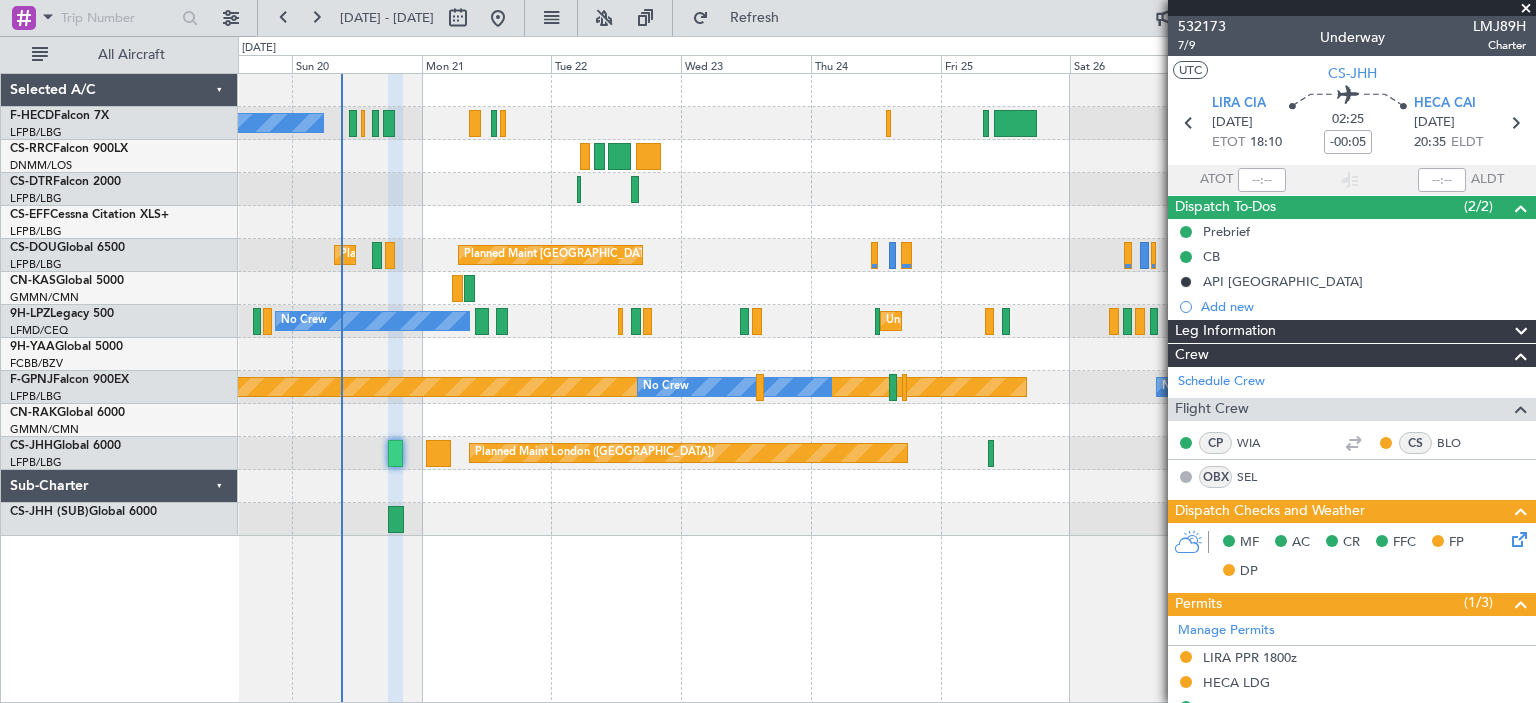 click at bounding box center (1526, 9) 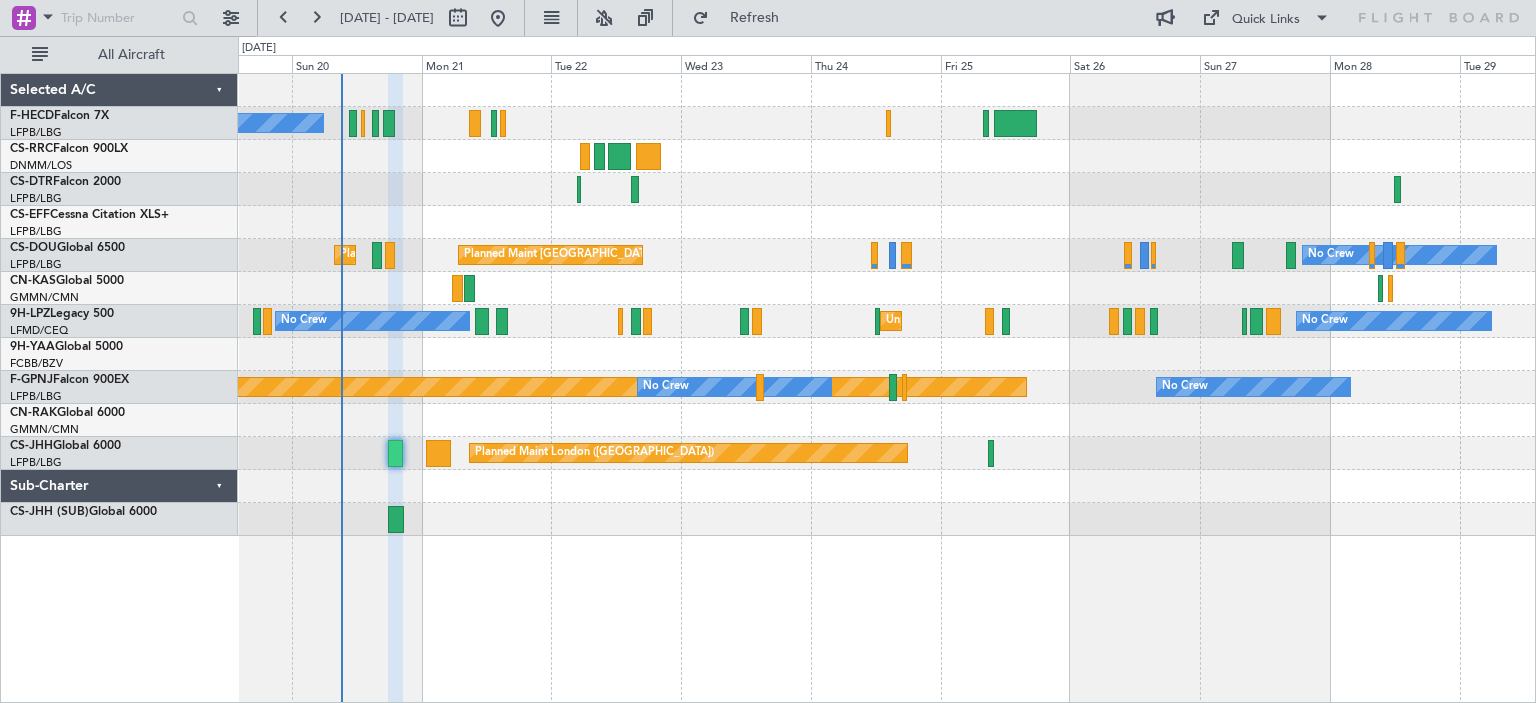 type on "0" 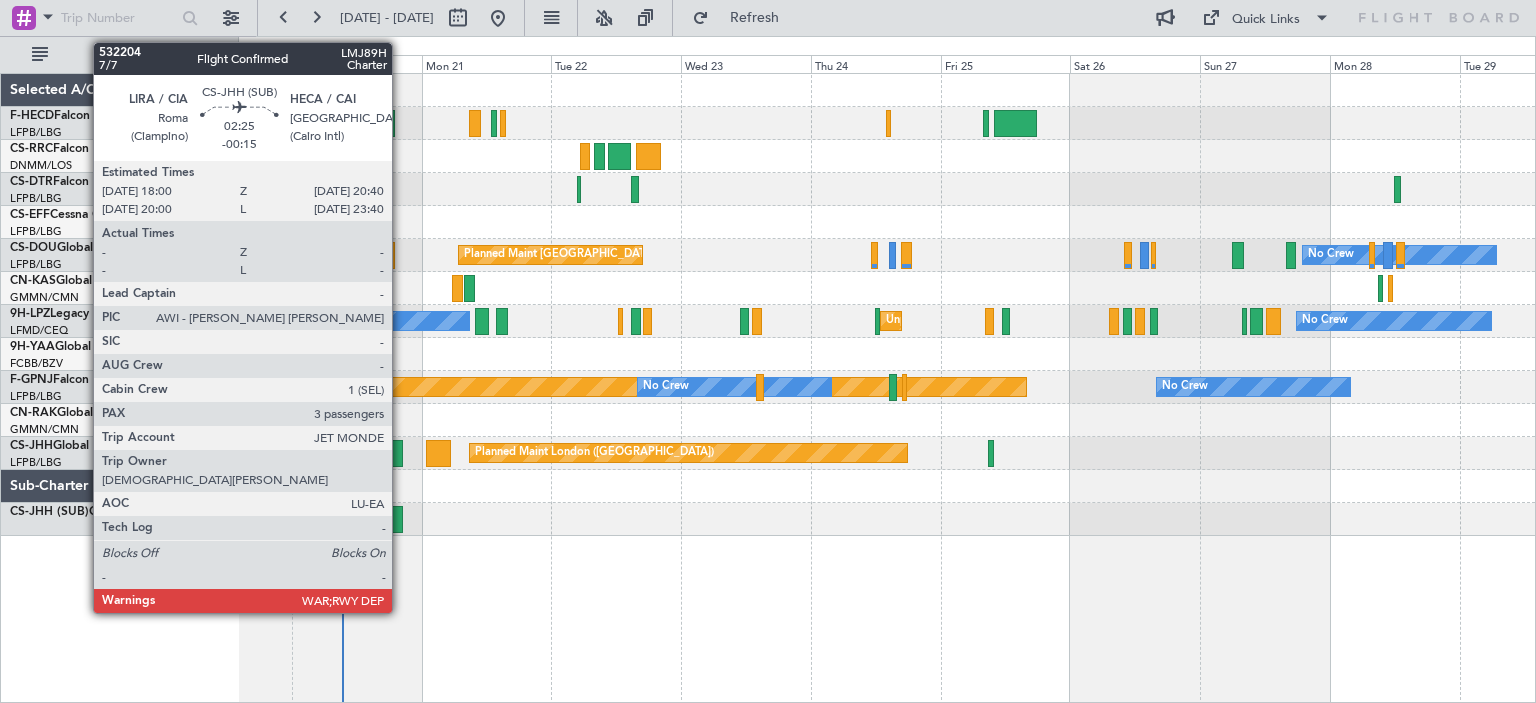 click 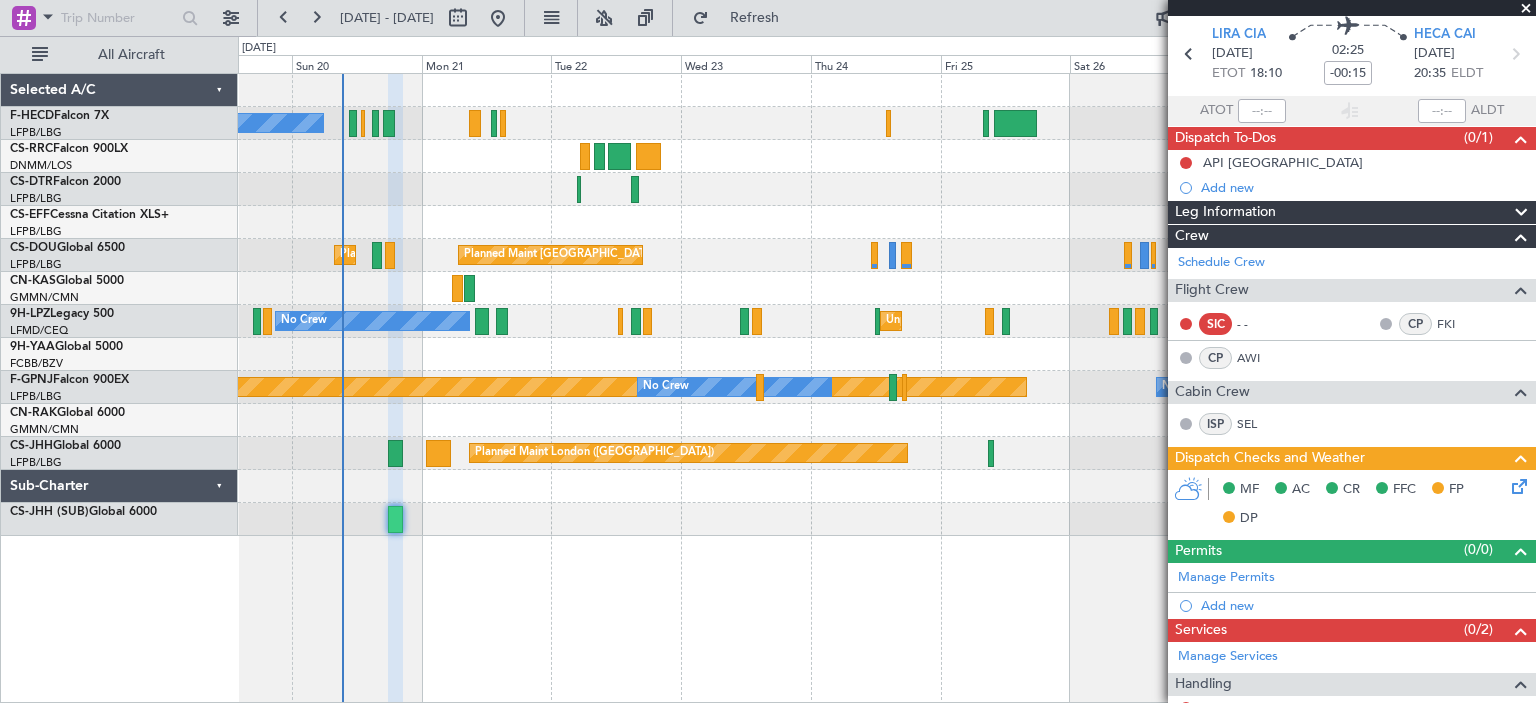 scroll, scrollTop: 0, scrollLeft: 0, axis: both 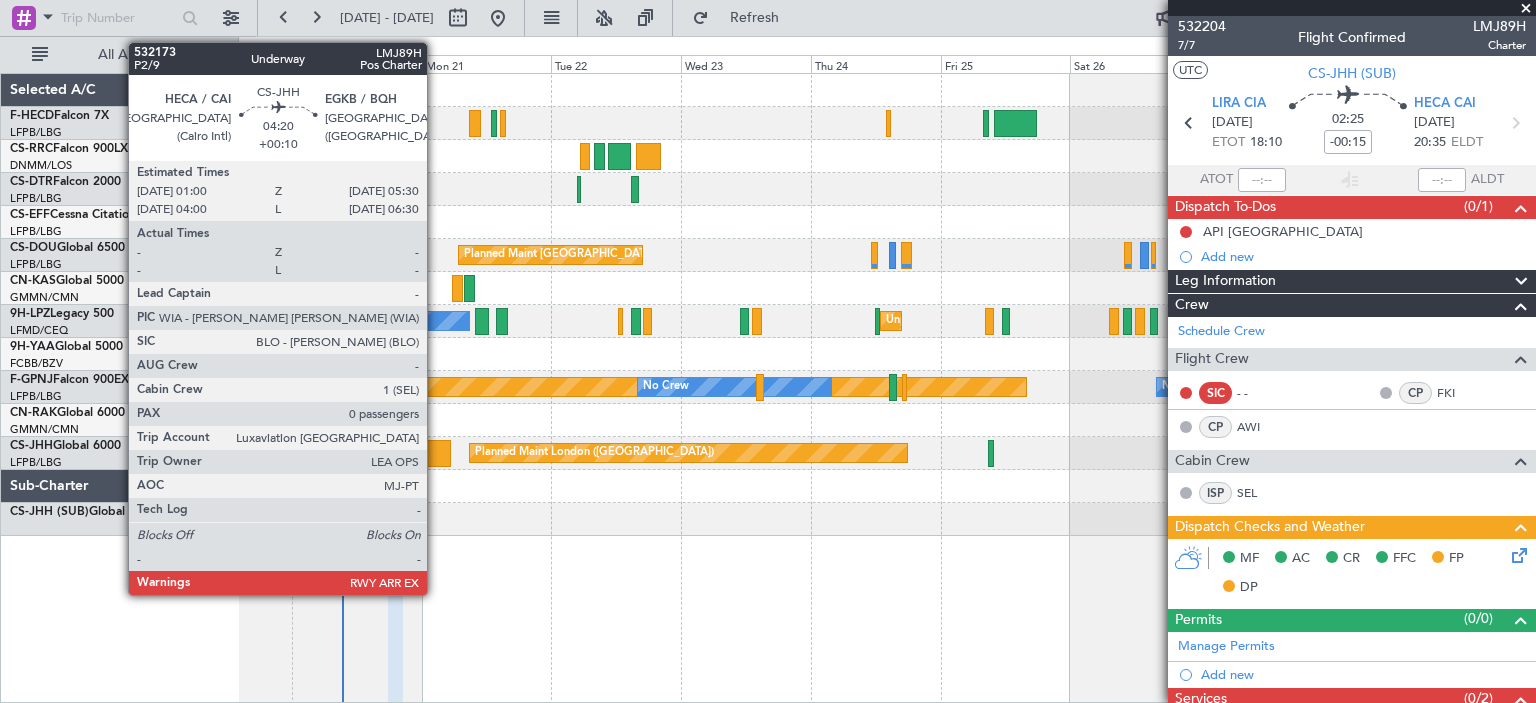 click 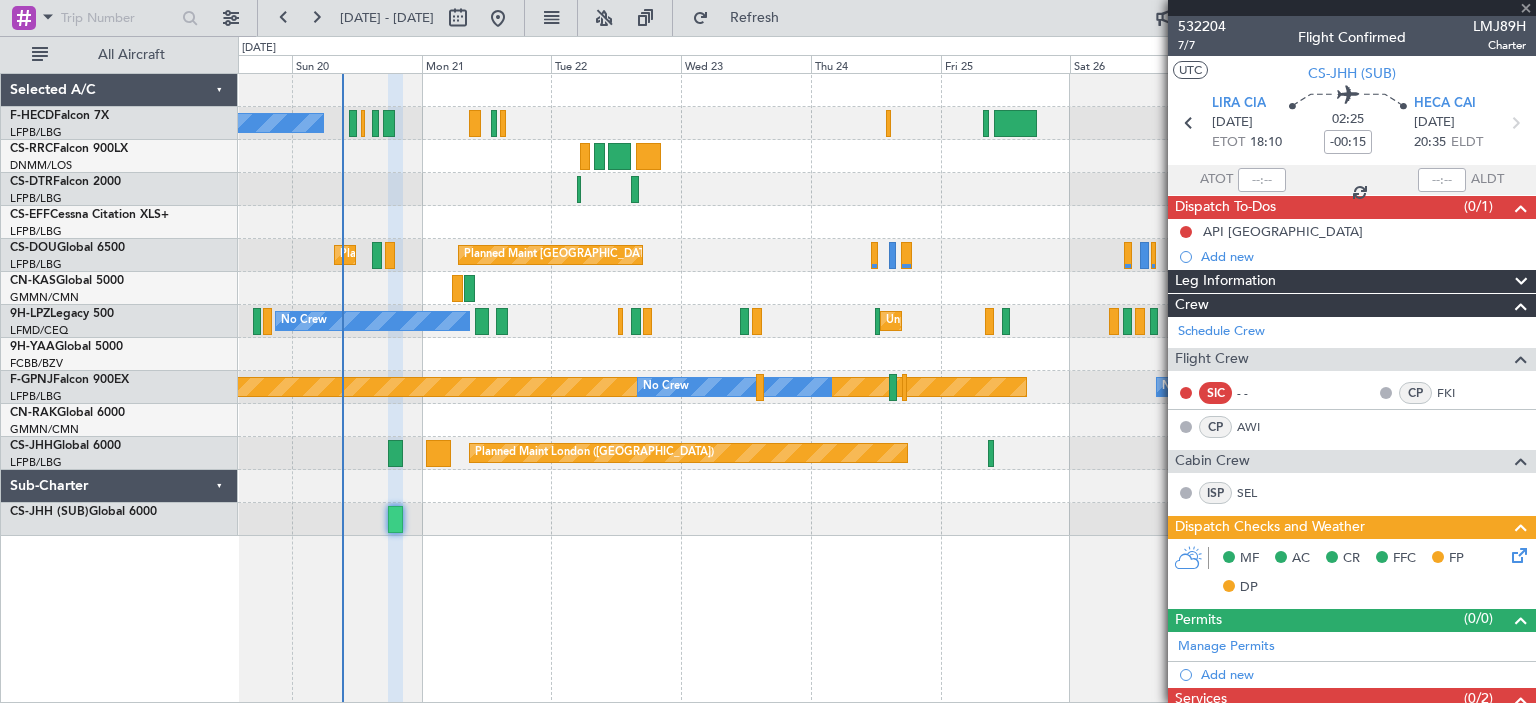 type on "+00:10" 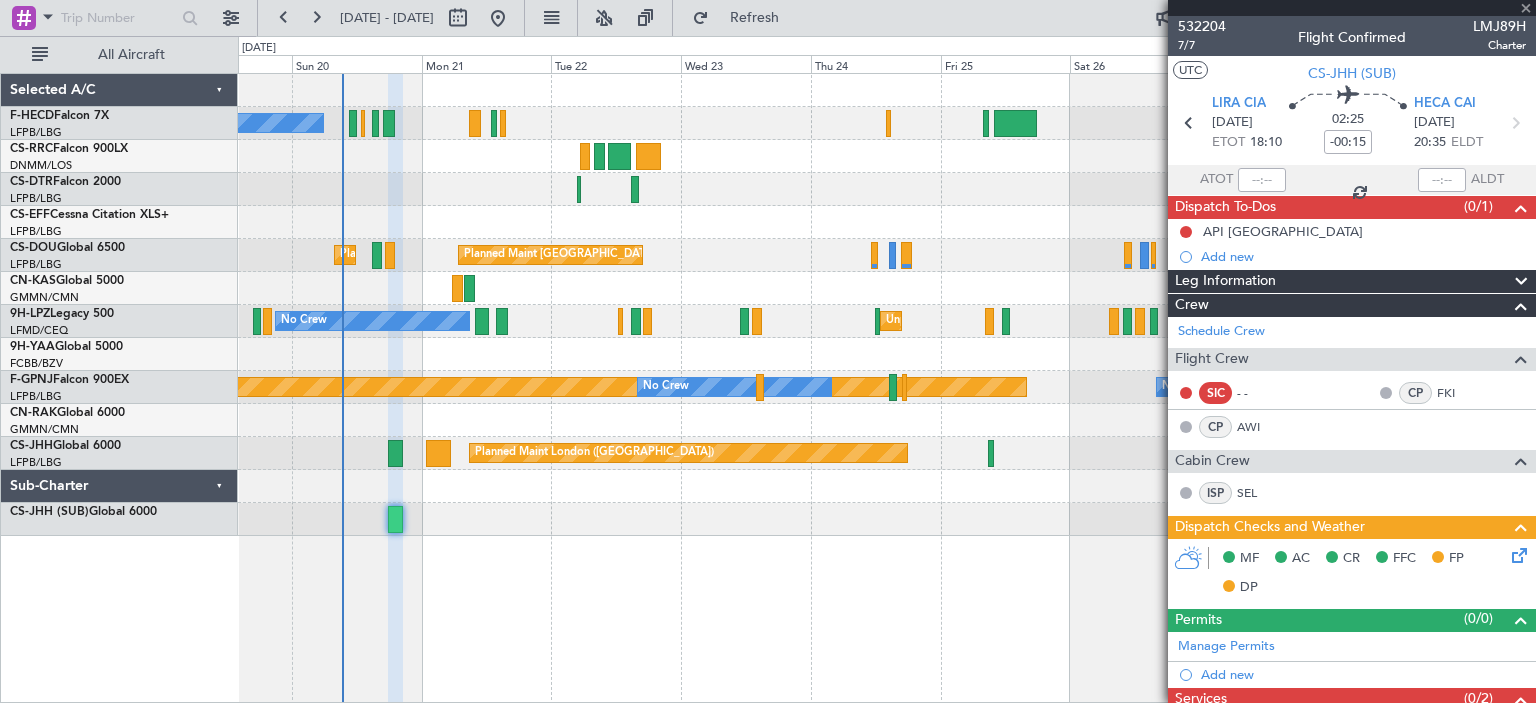 type on "0" 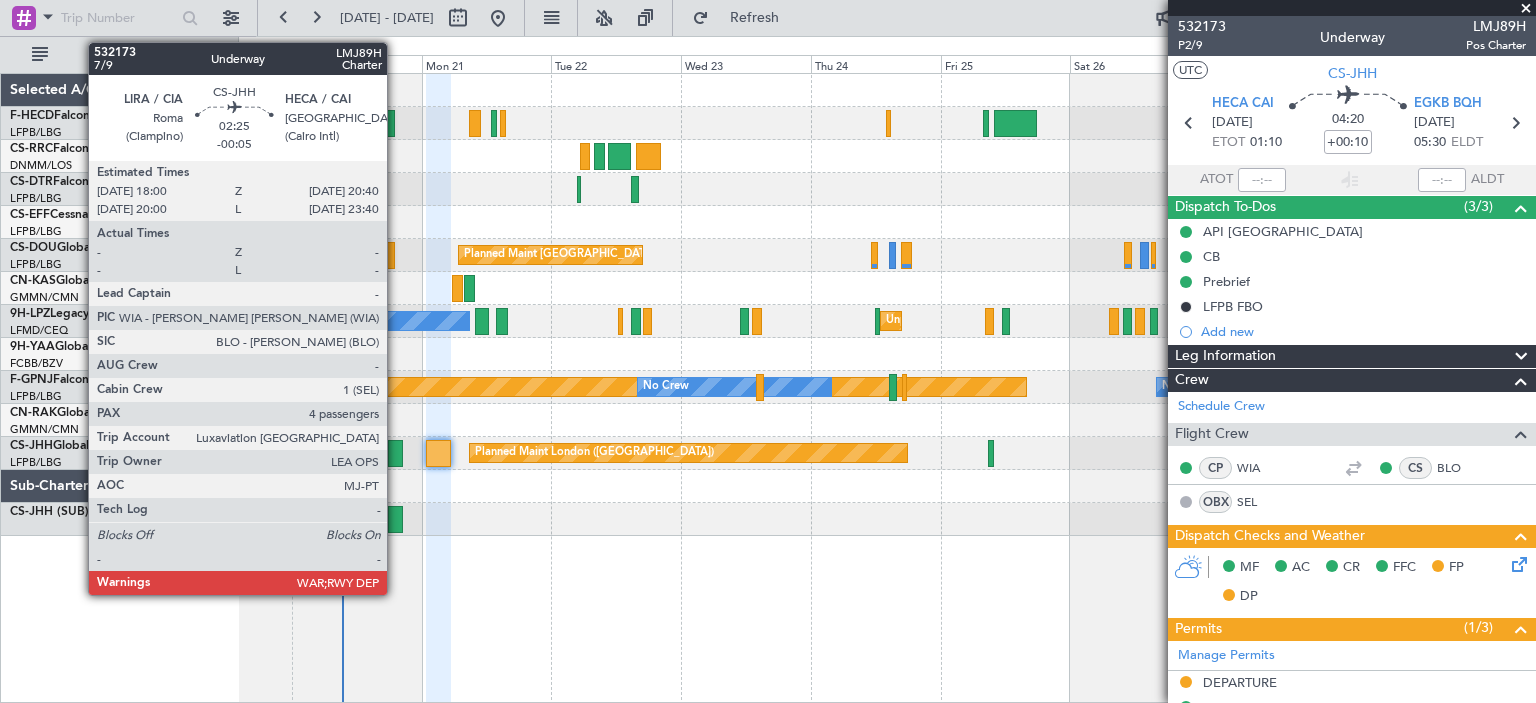 click 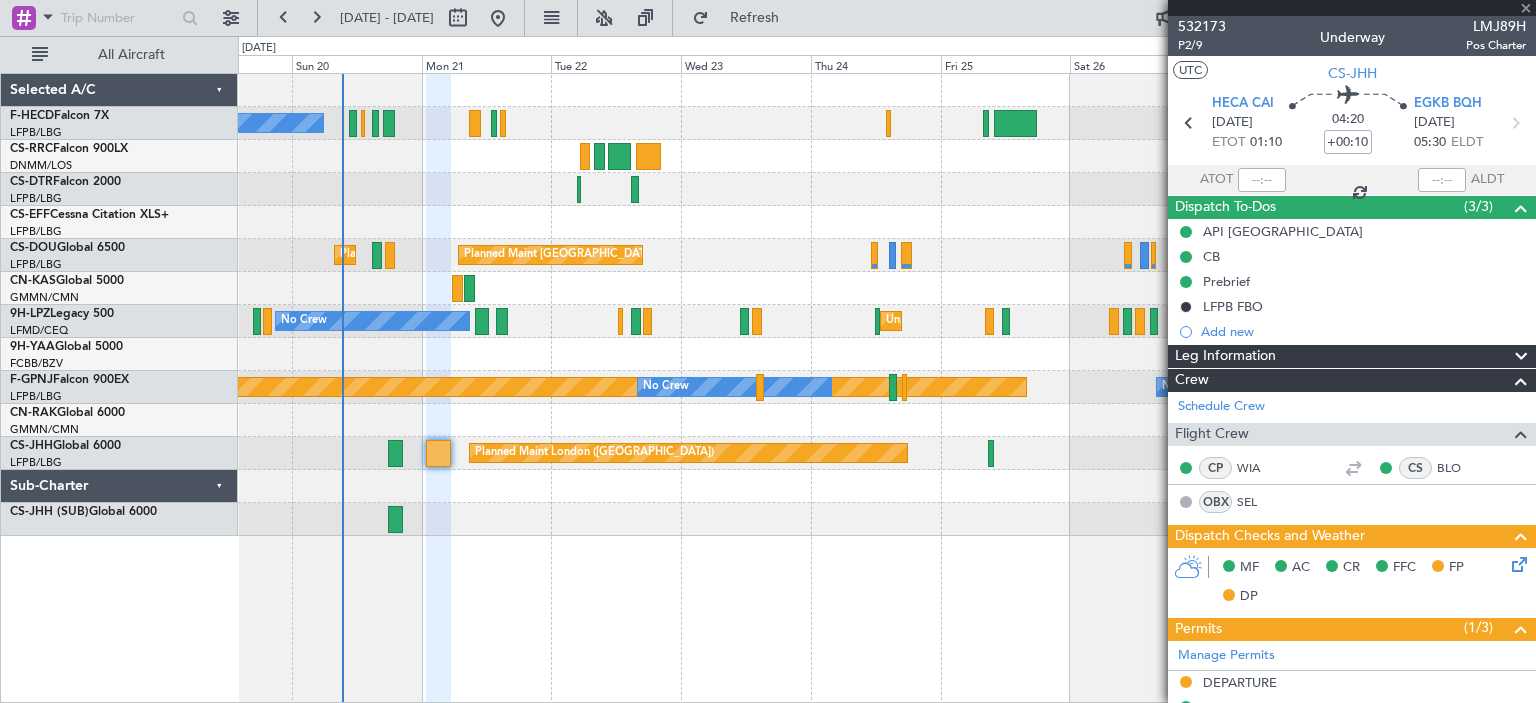 type on "-00:05" 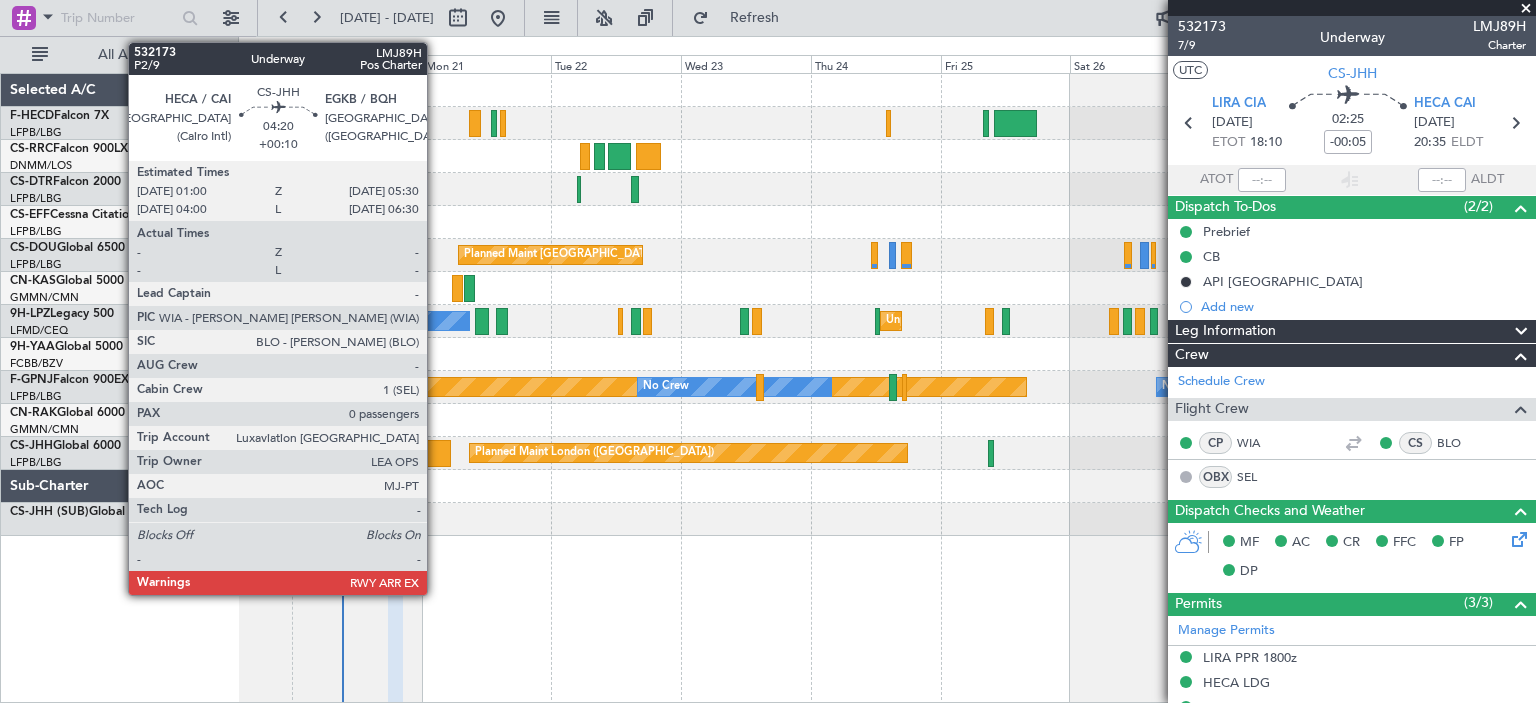 click 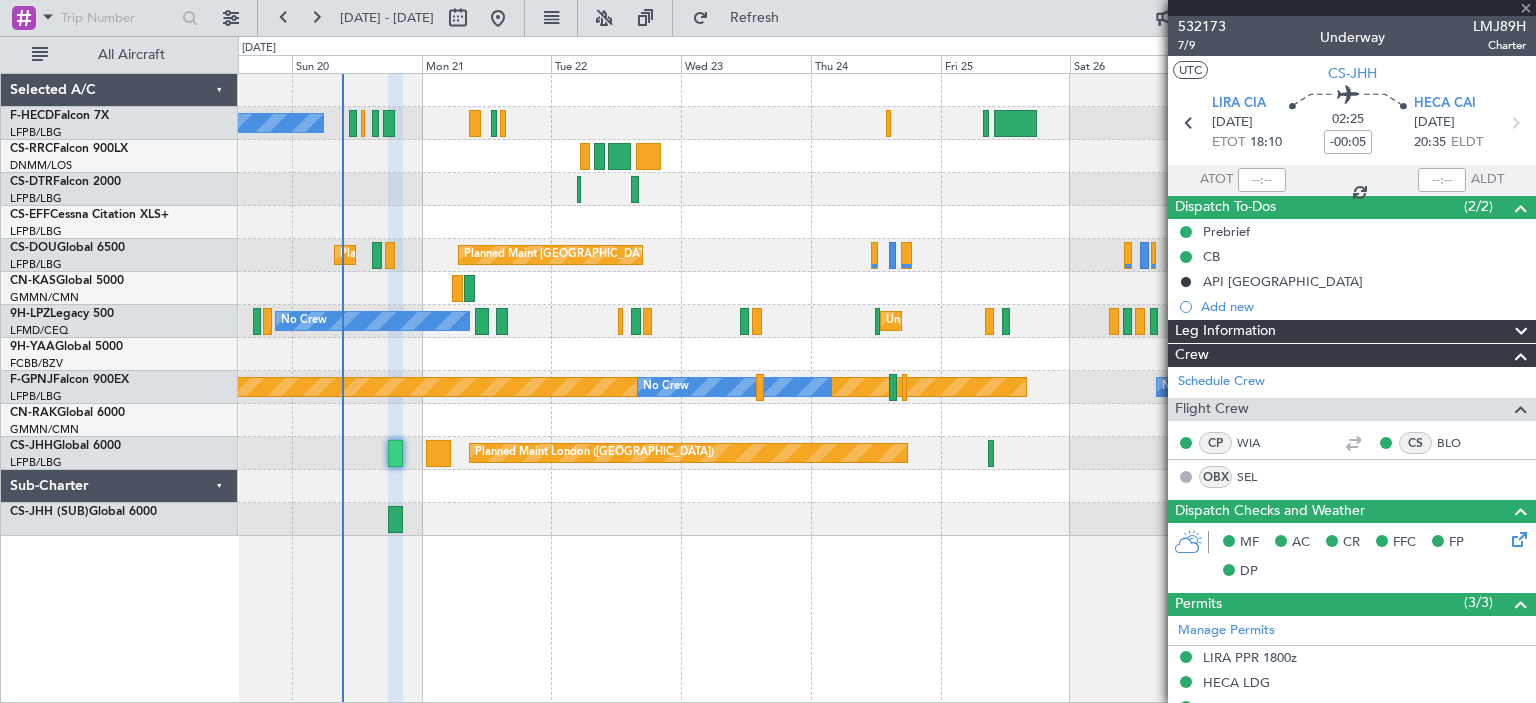 type on "+00:10" 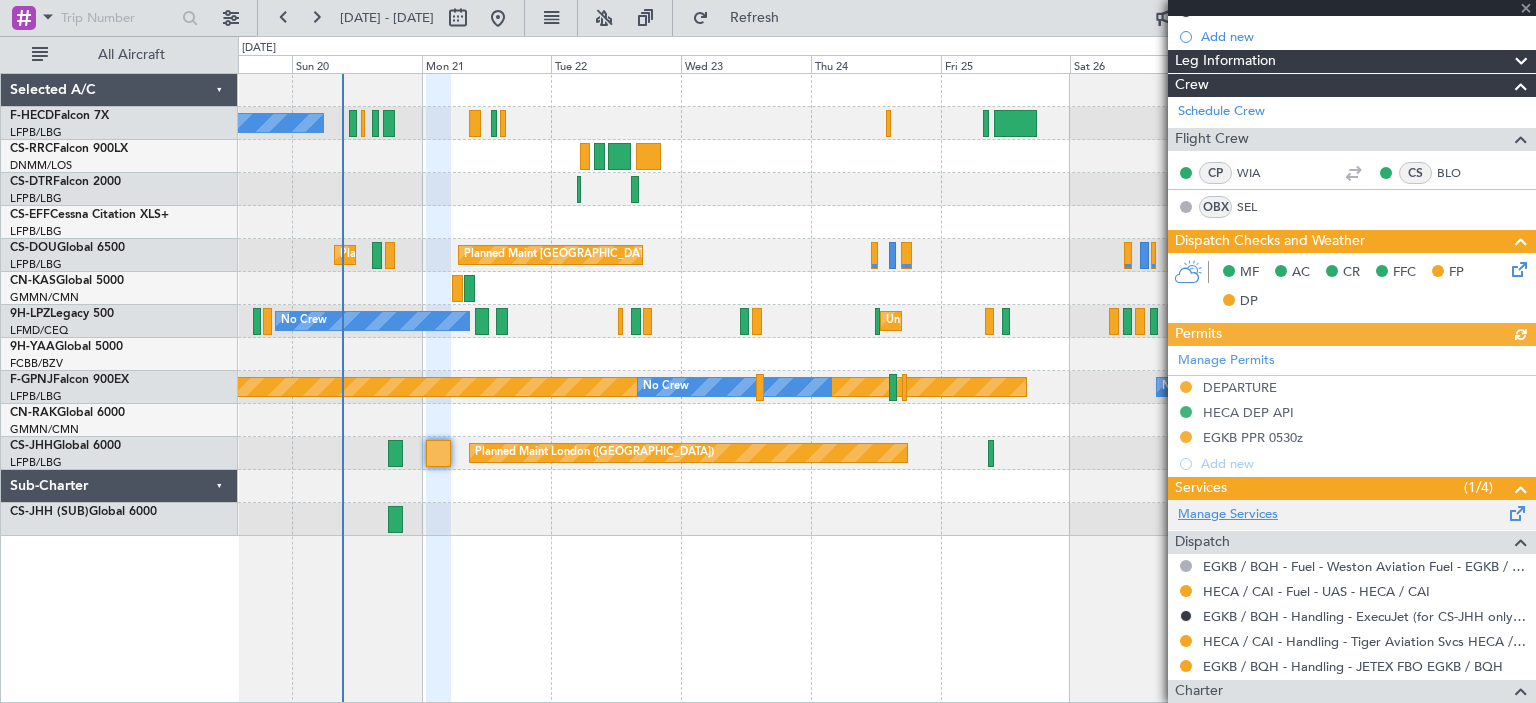 scroll, scrollTop: 300, scrollLeft: 0, axis: vertical 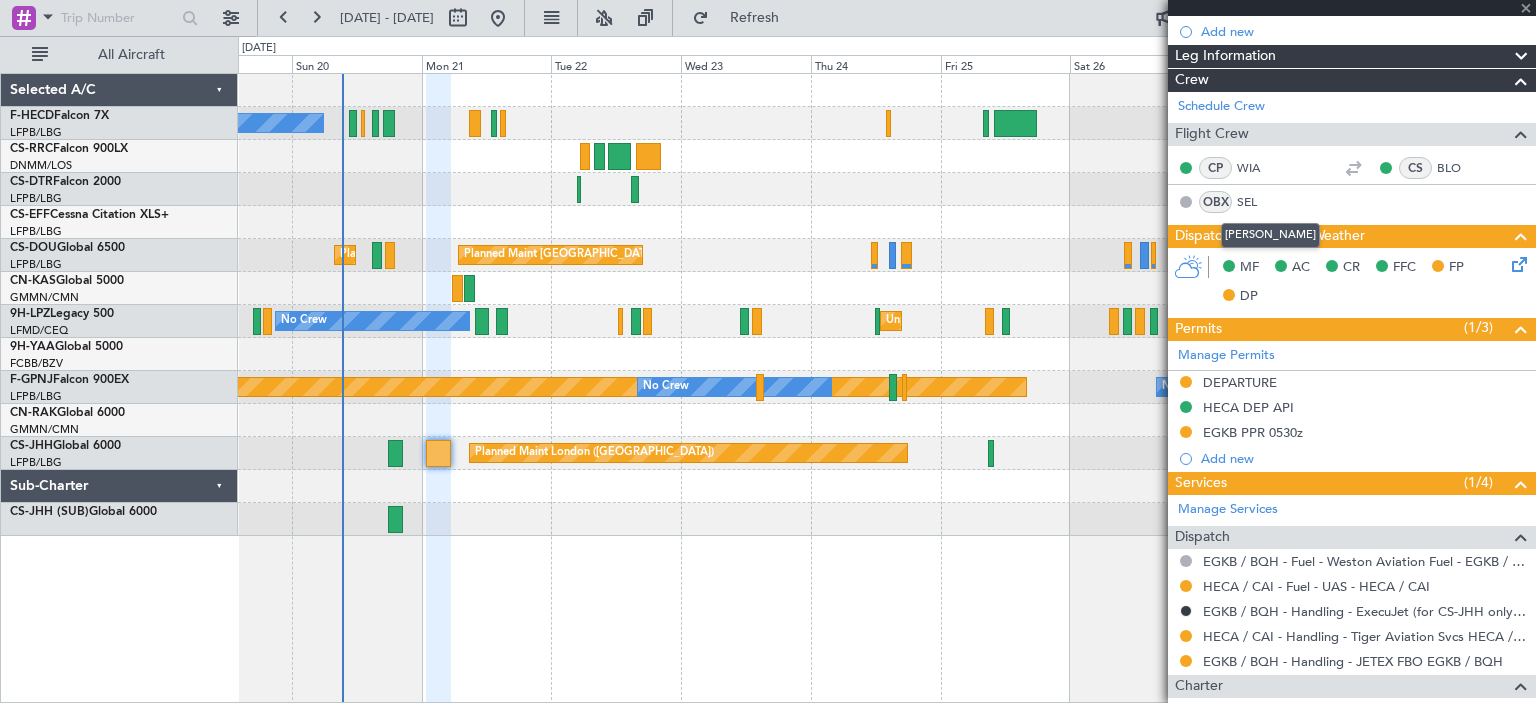 type on "-00:05" 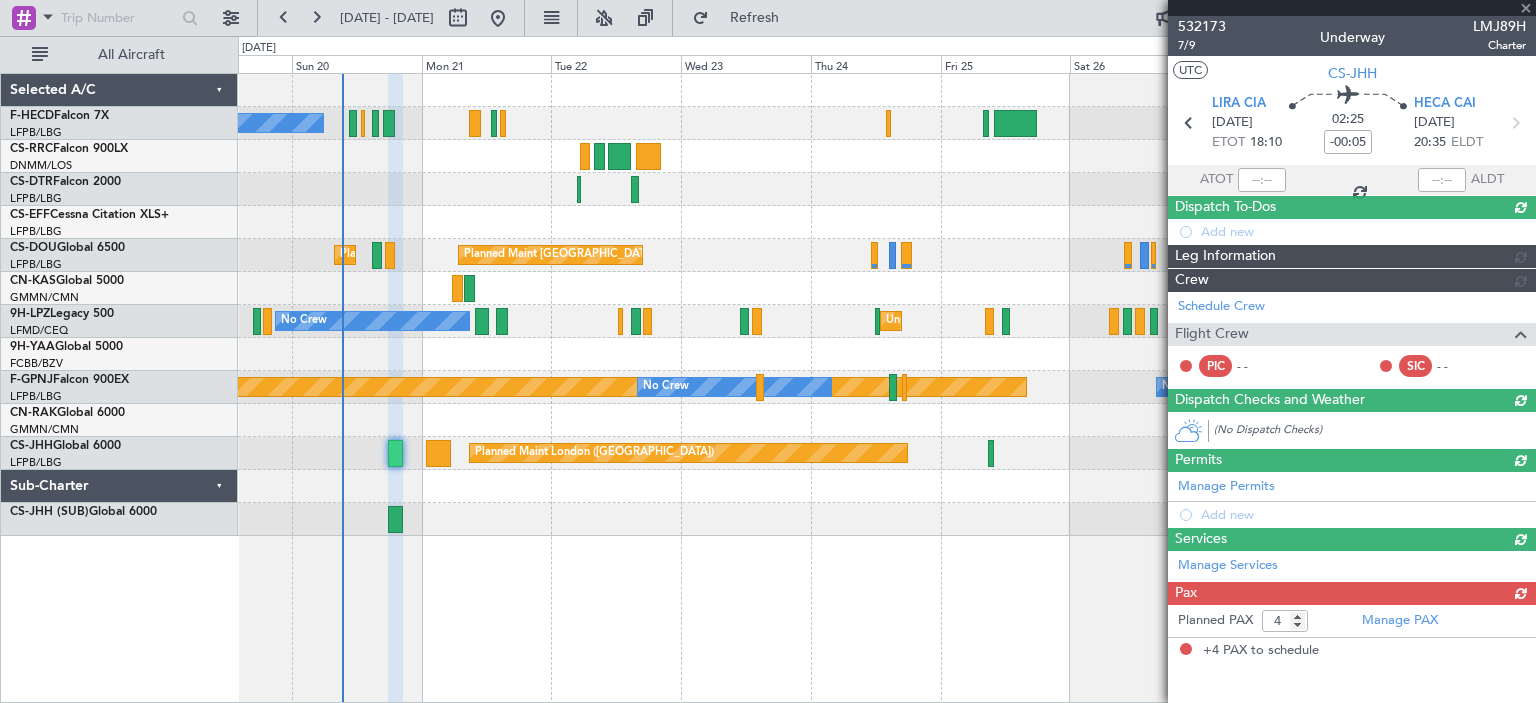 scroll, scrollTop: 0, scrollLeft: 0, axis: both 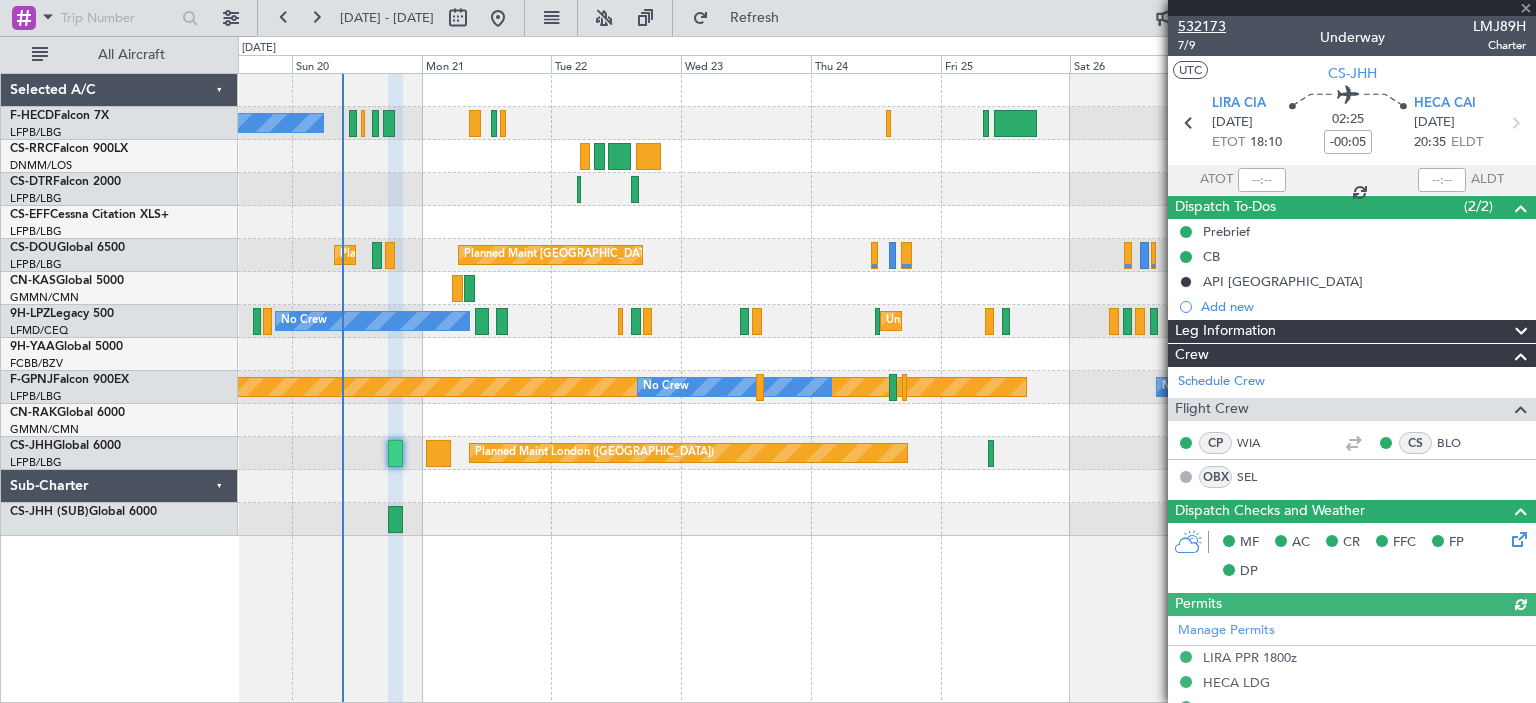 click on "532173" at bounding box center [1202, 26] 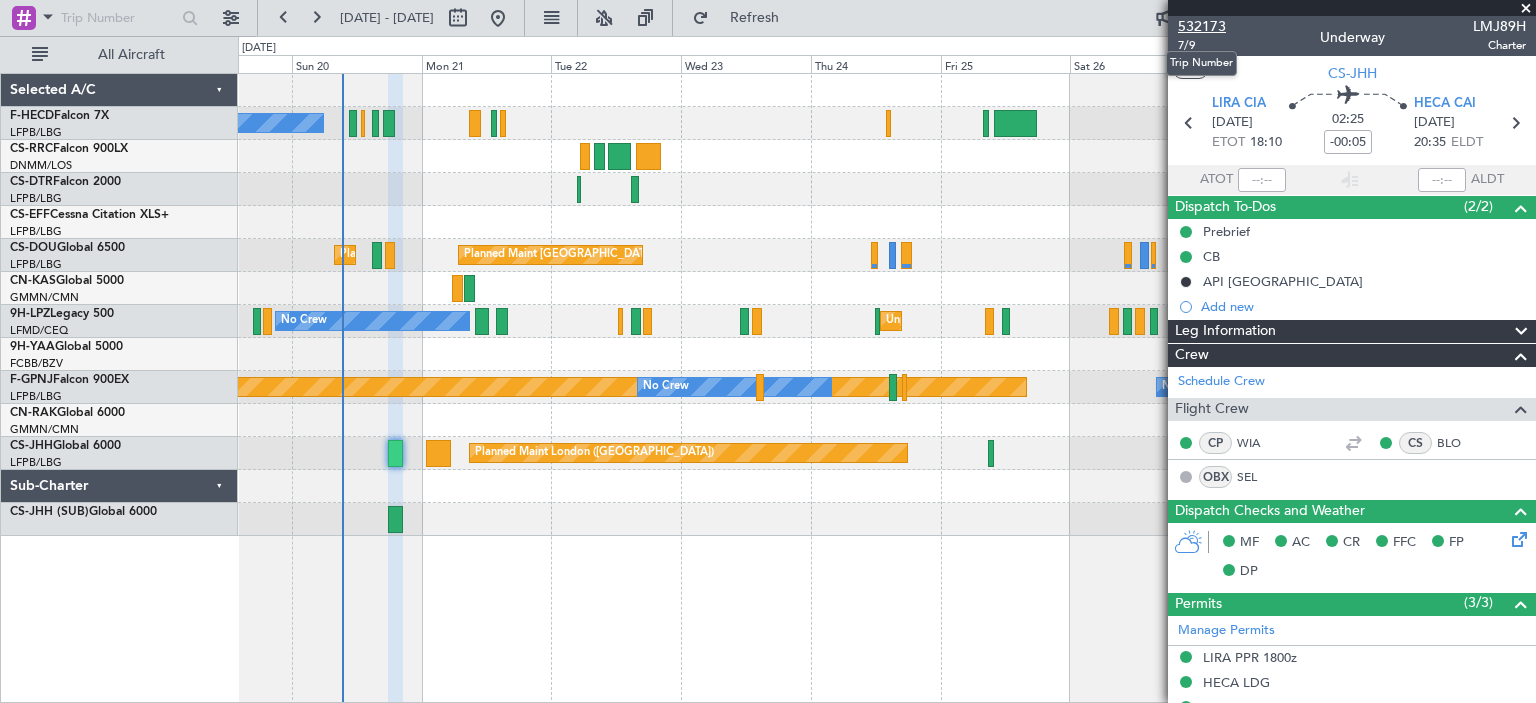 click on "532173" at bounding box center [1202, 26] 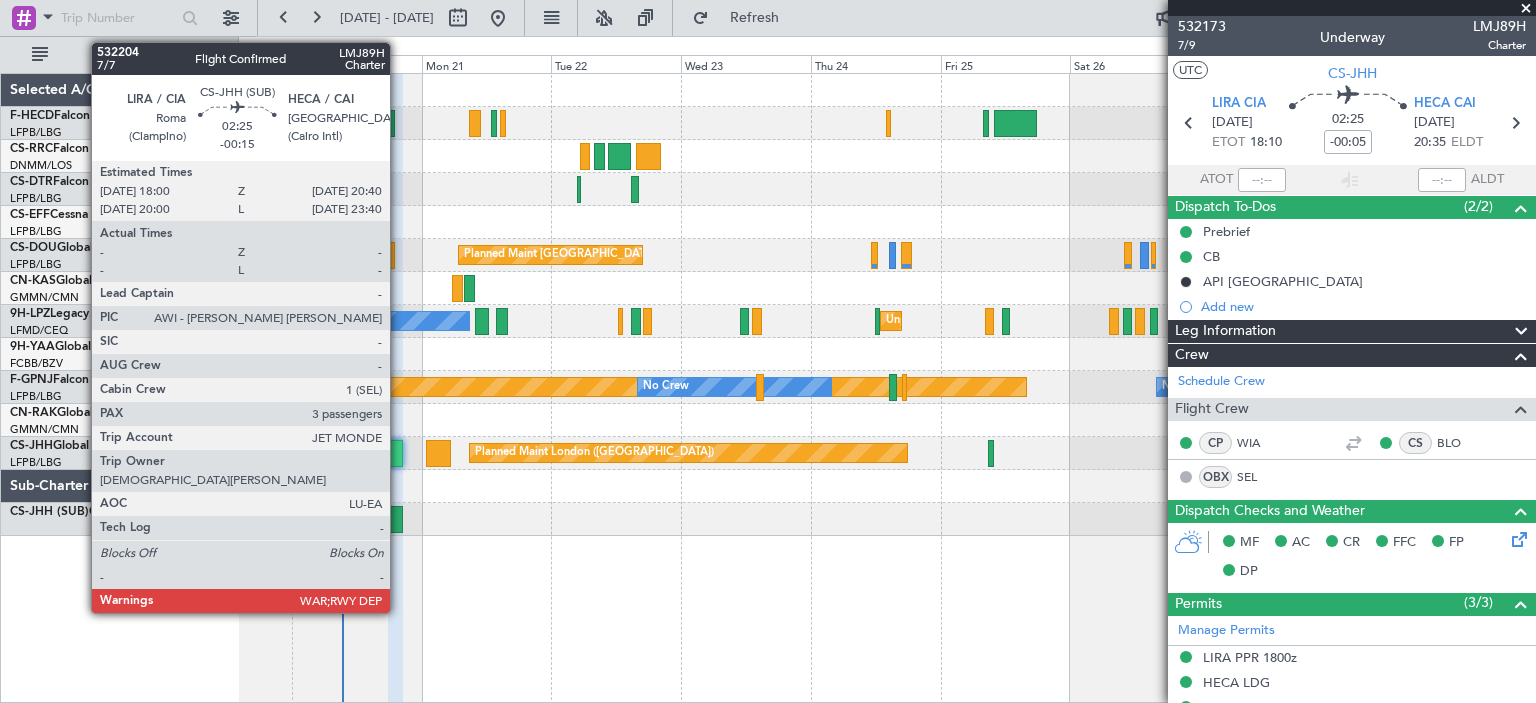 click 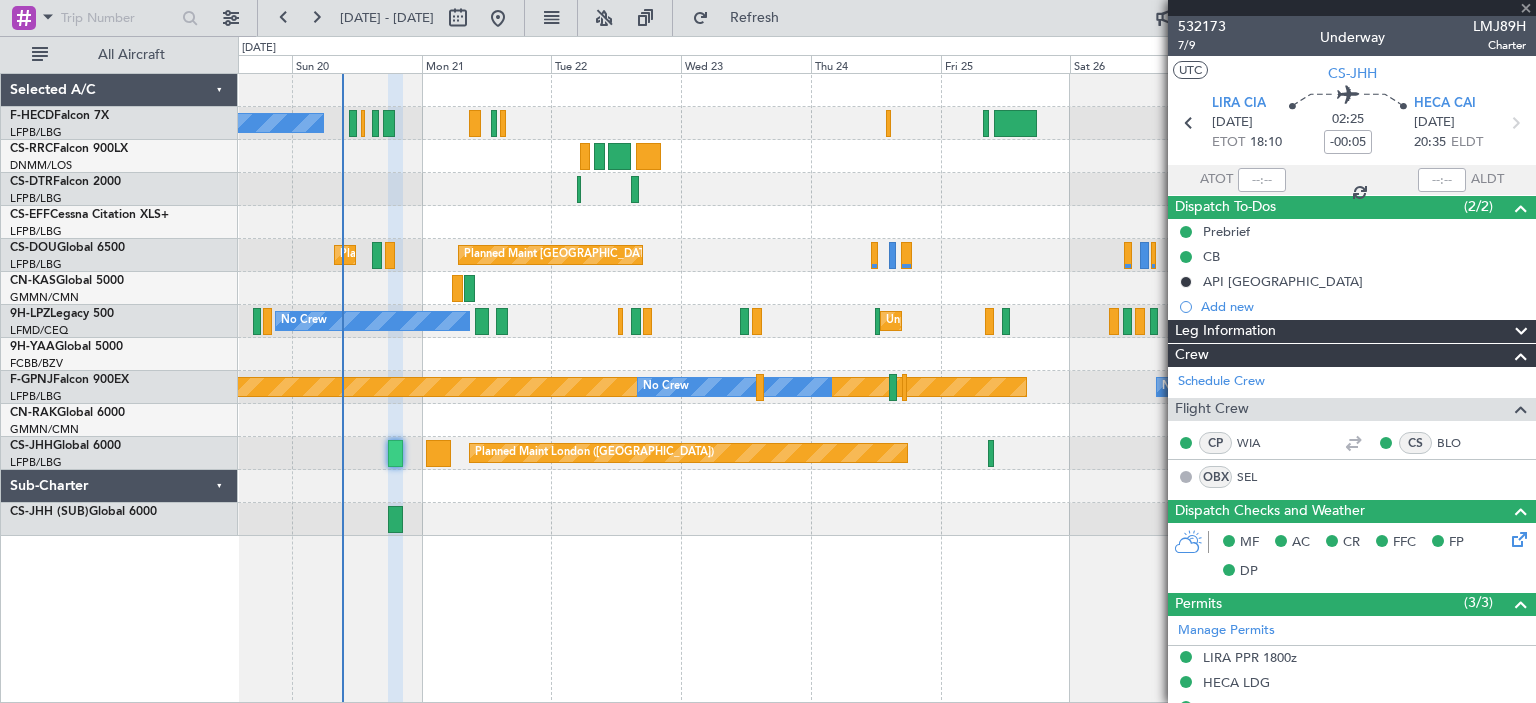 type on "-00:15" 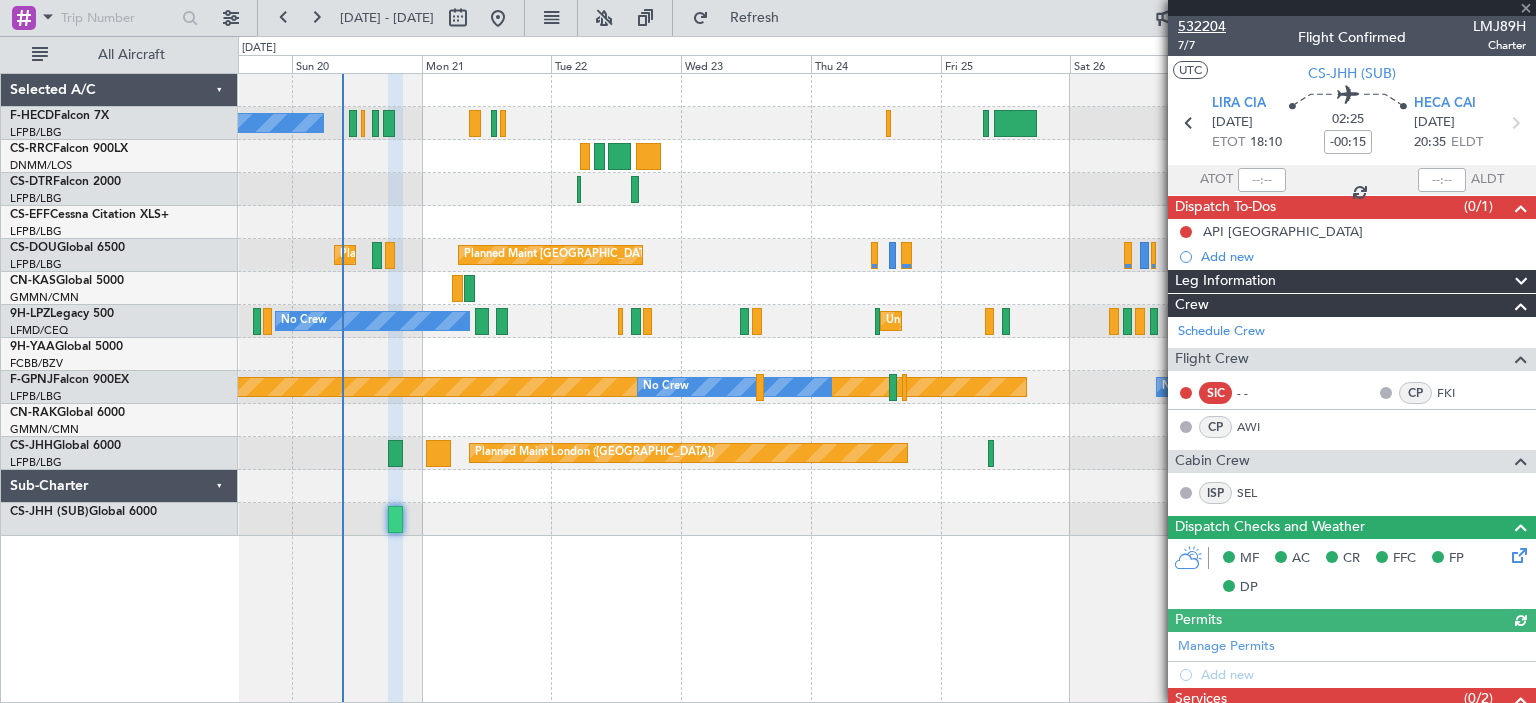 click on "532204" at bounding box center (1202, 26) 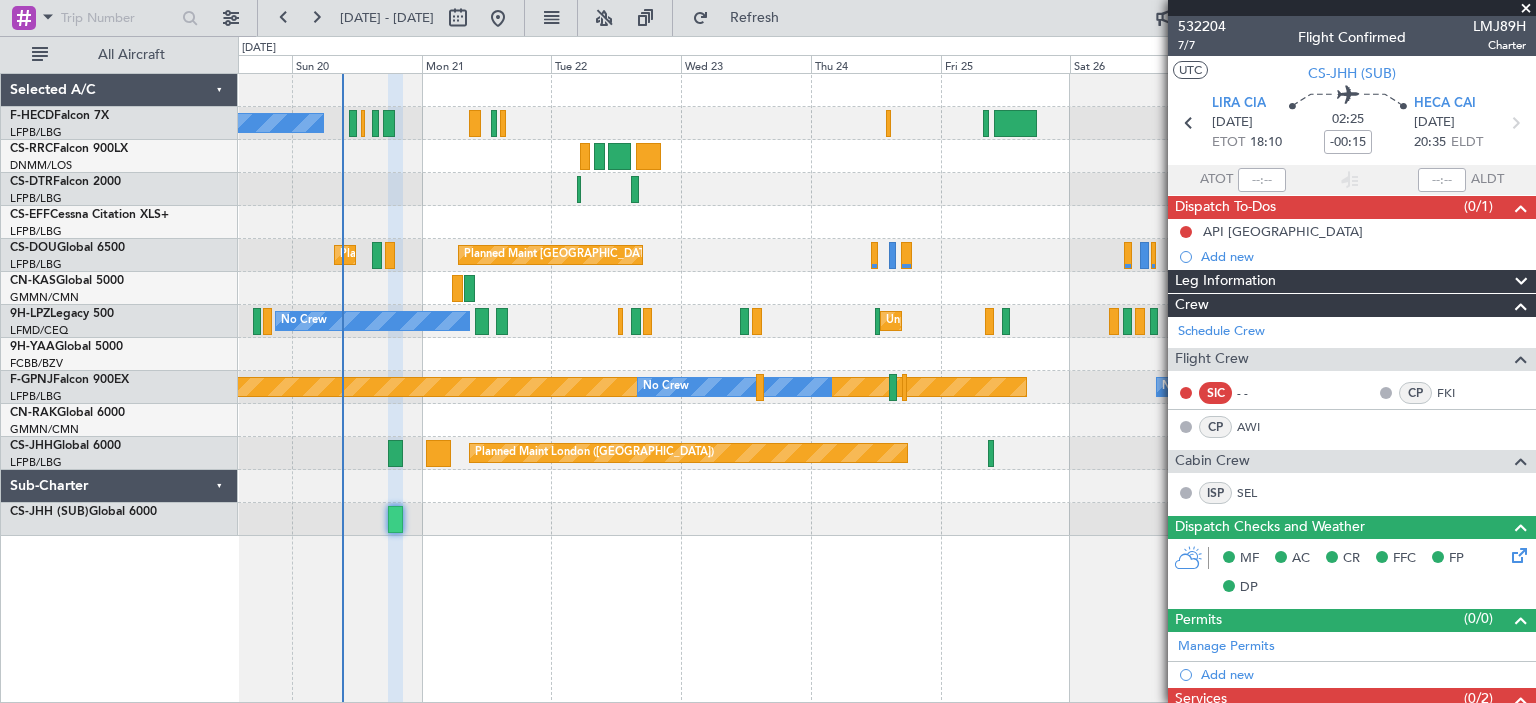 click on "[DATE] - [DATE]  Refresh Quick Links All Aircraft
No Crew
Planned Maint [GEOGRAPHIC_DATA] ([GEOGRAPHIC_DATA])
Planned Maint [GEOGRAPHIC_DATA] ([GEOGRAPHIC_DATA])
AOG Maint [GEOGRAPHIC_DATA]-[GEOGRAPHIC_DATA]
Planned Maint [GEOGRAPHIC_DATA] ([GEOGRAPHIC_DATA])
Planned Maint [GEOGRAPHIC_DATA] ([GEOGRAPHIC_DATA])
No Crew
No Crew
No Crew
[GEOGRAPHIC_DATA] ([GEOGRAPHIC_DATA])
Planned Maint [GEOGRAPHIC_DATA] ([GEOGRAPHIC_DATA])
No Crew
No Crew
Planned Maint [GEOGRAPHIC_DATA] ([GEOGRAPHIC_DATA])
Selected A/C
F-HECD  Falcon 7X
LFPB/LBG
Paris ([GEOGRAPHIC_DATA])
CS-RRC  Falcon 900LX
DNMM/[GEOGRAPHIC_DATA] ([PERSON_NAME])
CS-DTR  Falcon 2000
LFPB/LBG
Paris ([GEOGRAPHIC_DATA])" at bounding box center (768, 351) 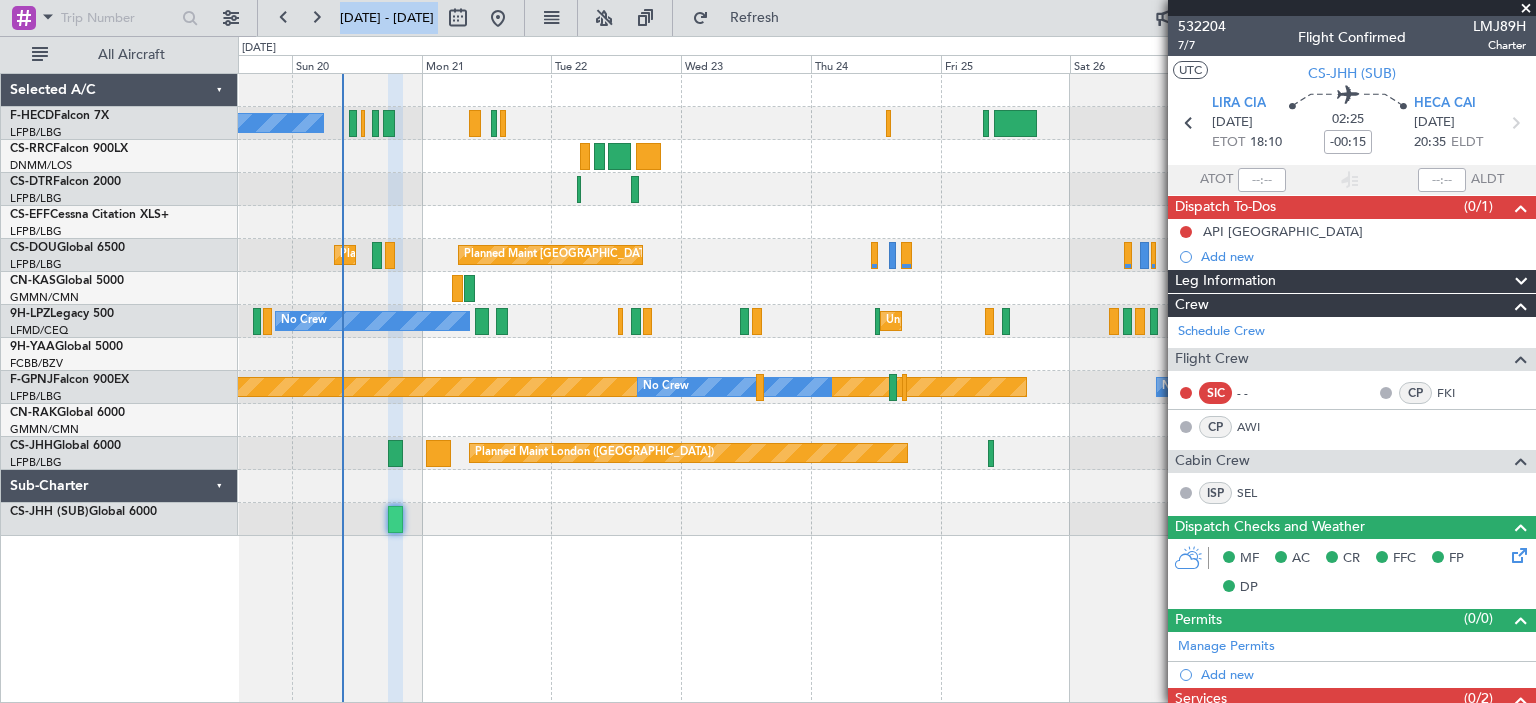 click at bounding box center (1526, 9) 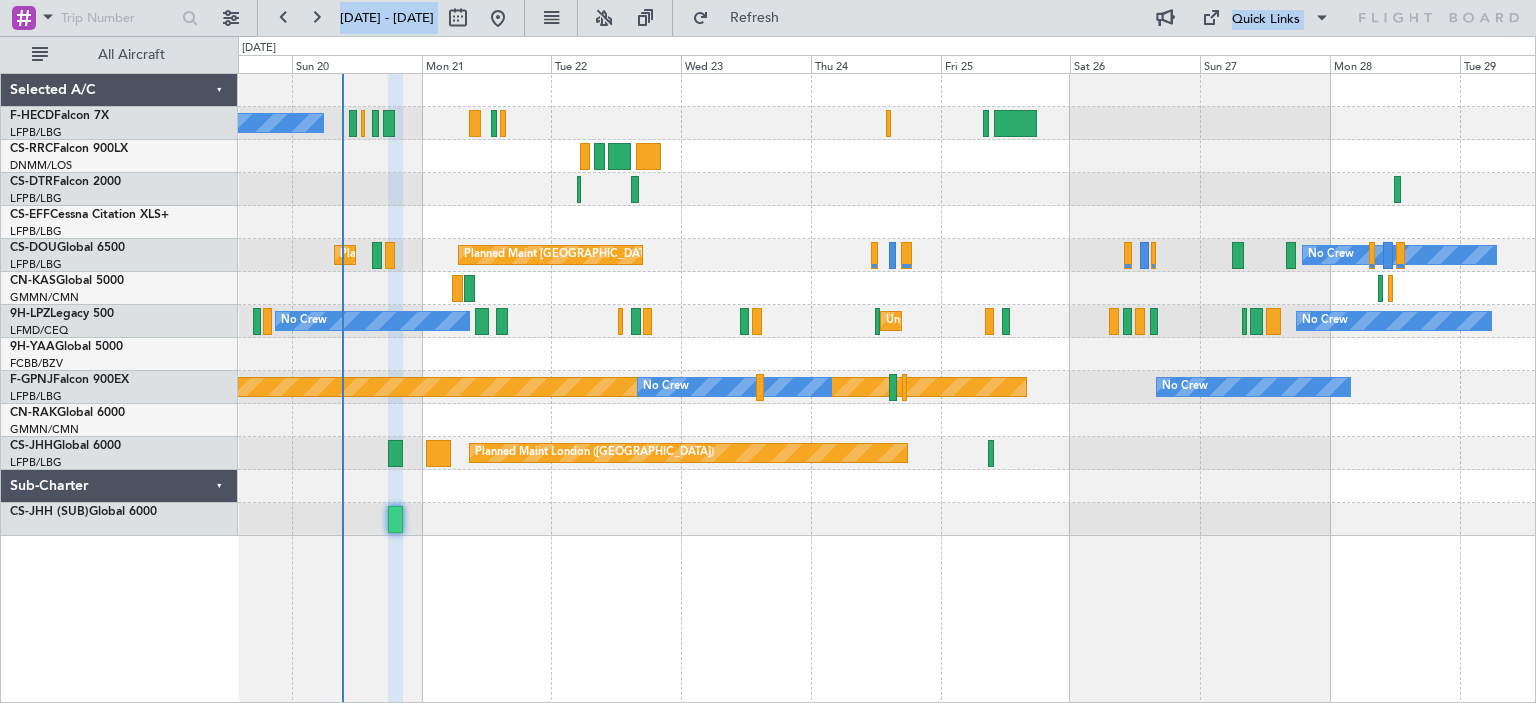 type on "0" 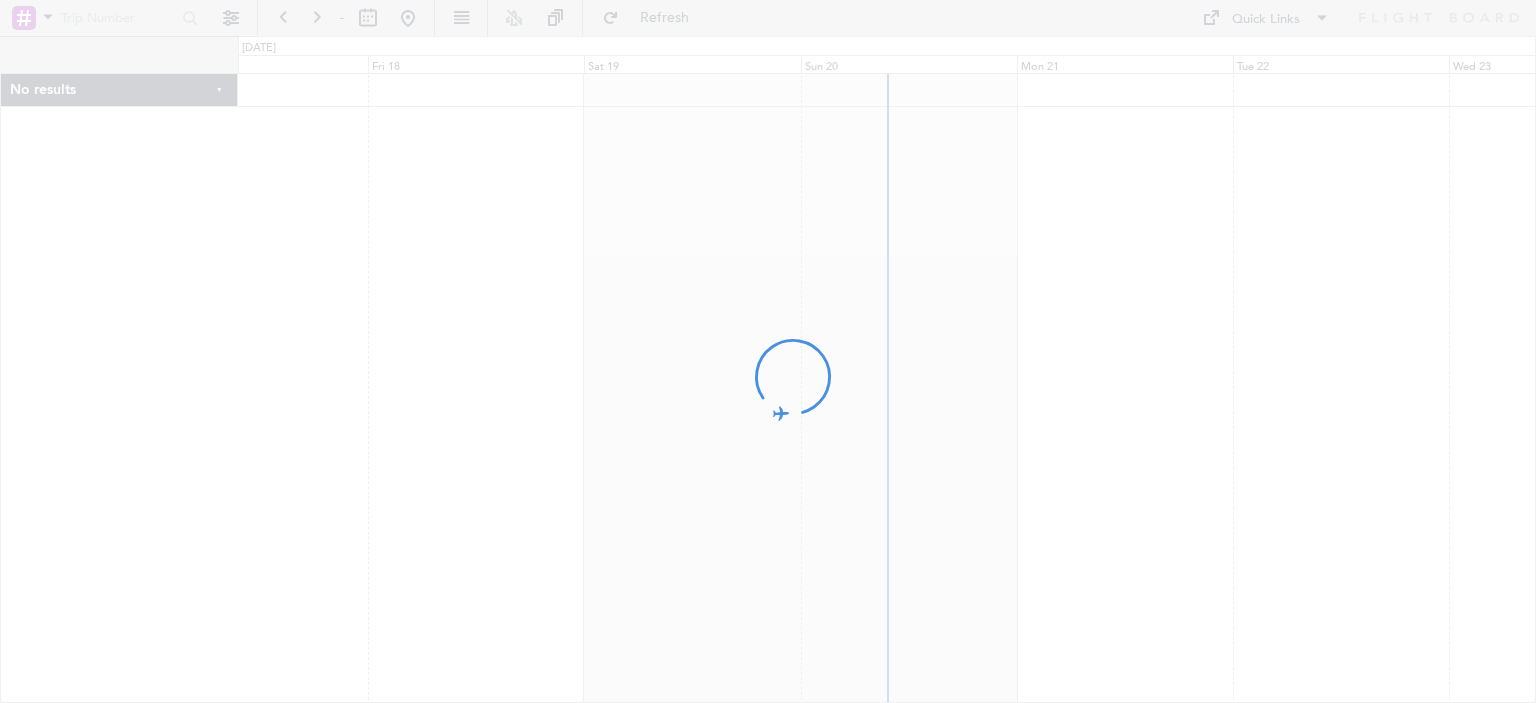 scroll, scrollTop: 0, scrollLeft: 0, axis: both 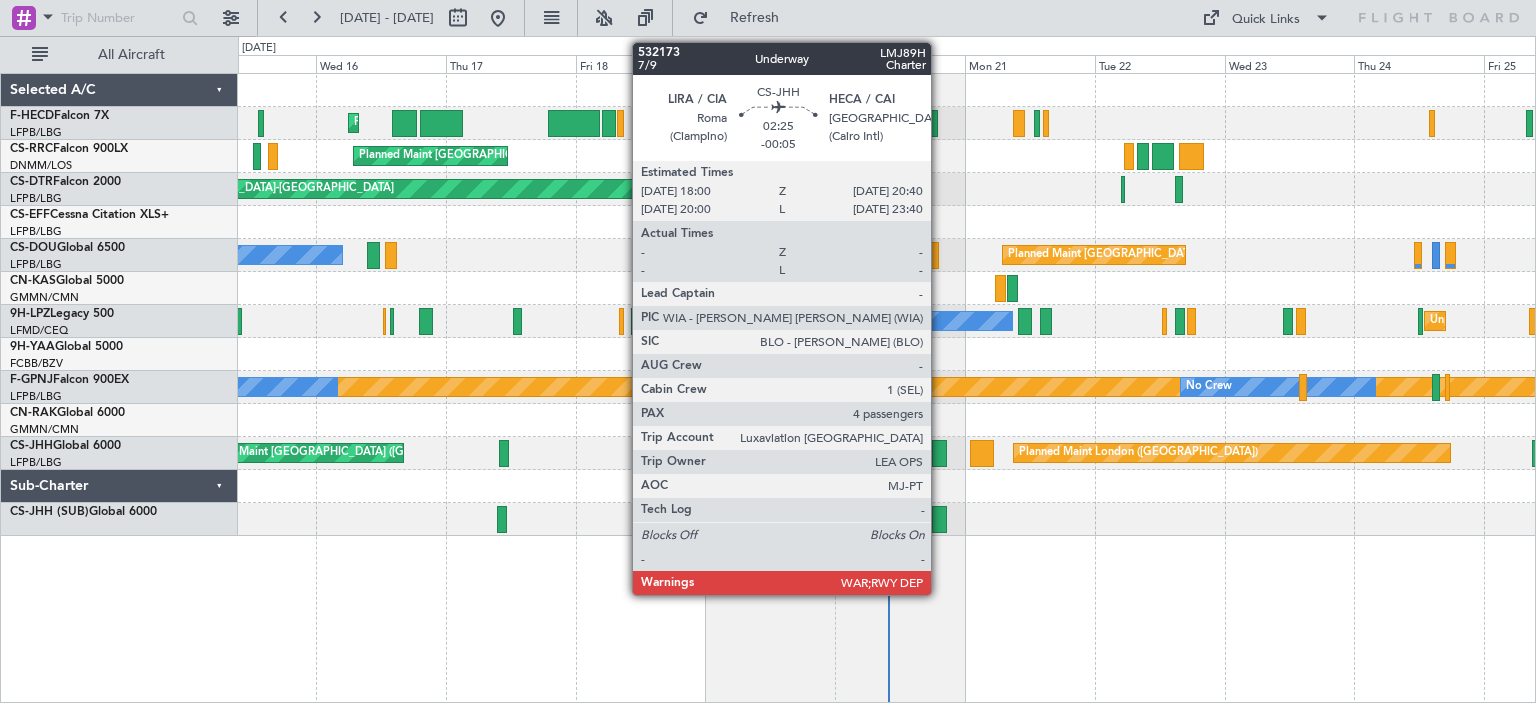 click 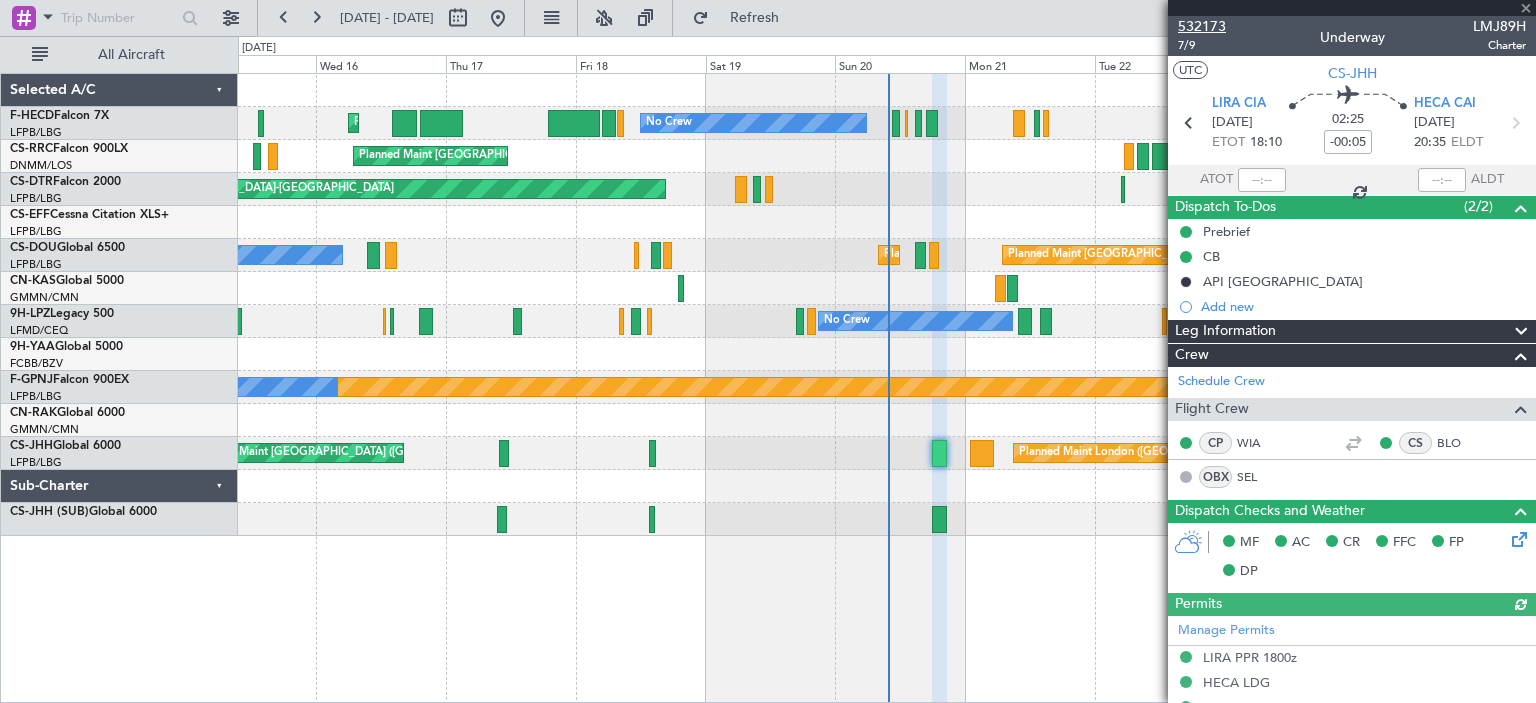 click on "532173" at bounding box center [1202, 26] 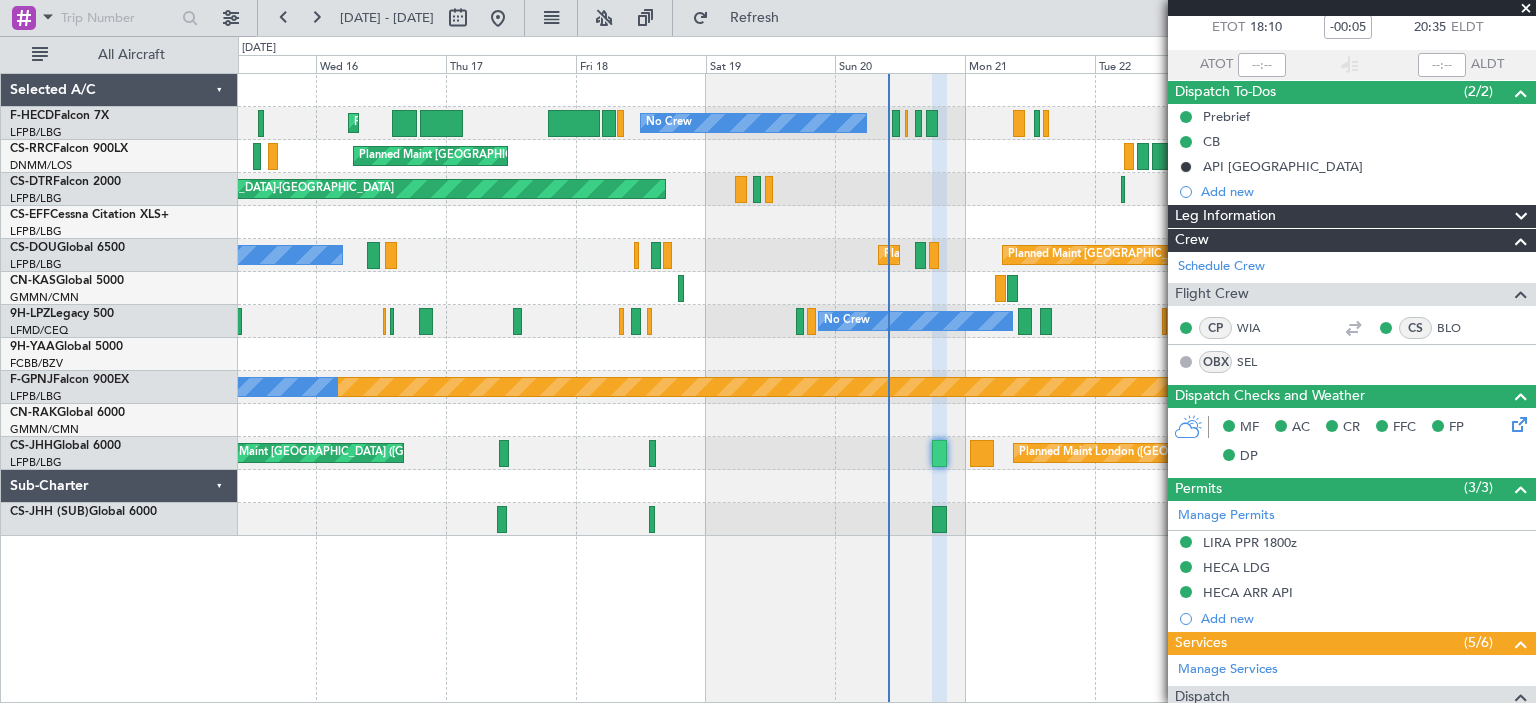 scroll, scrollTop: 200, scrollLeft: 0, axis: vertical 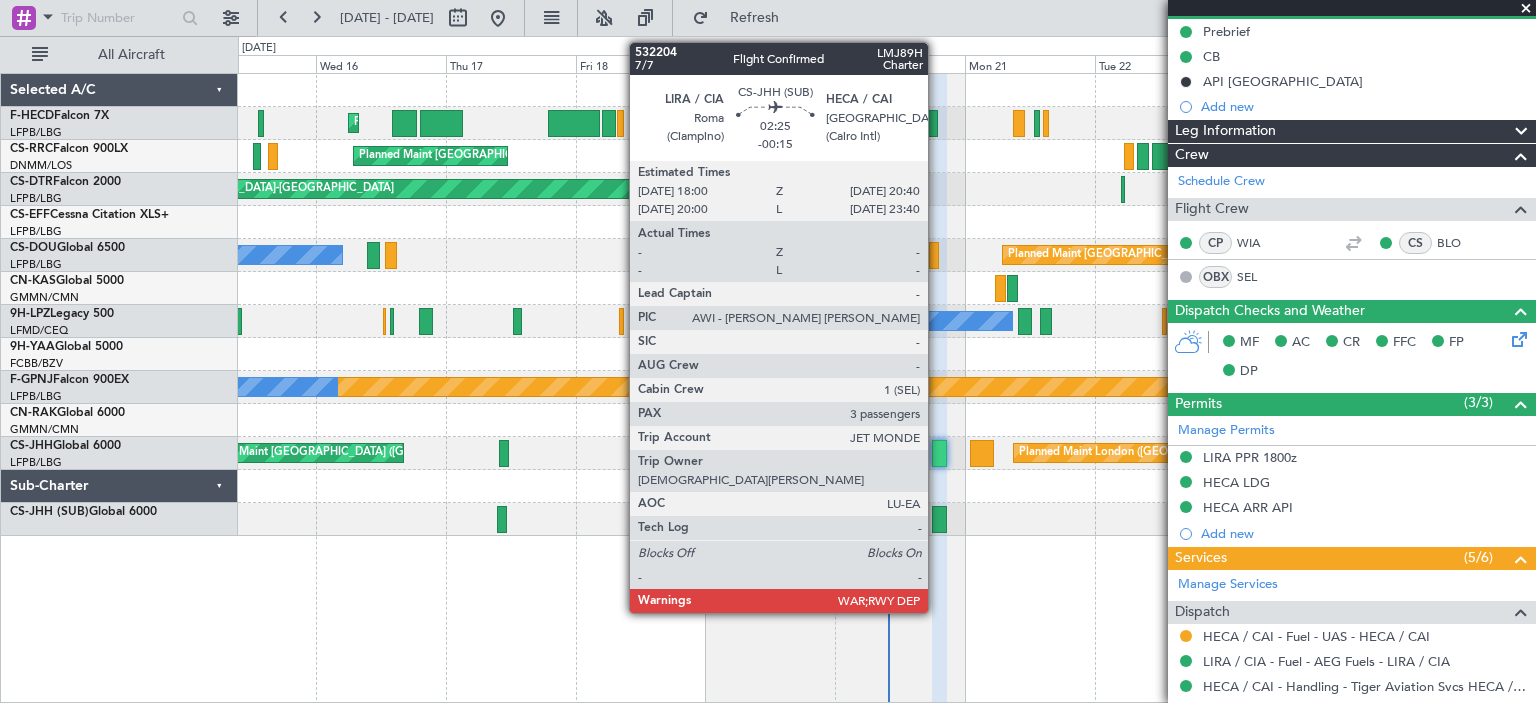 click 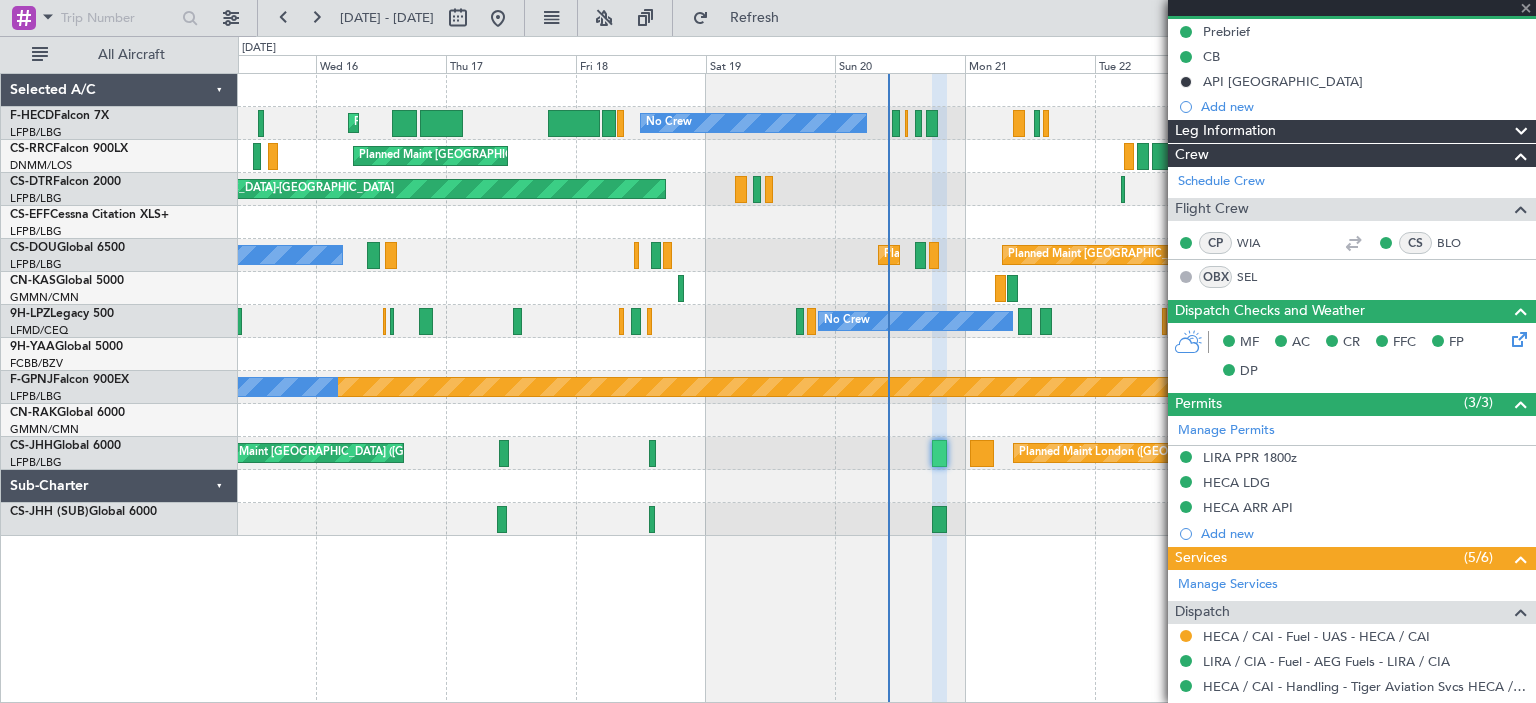 scroll, scrollTop: 31, scrollLeft: 0, axis: vertical 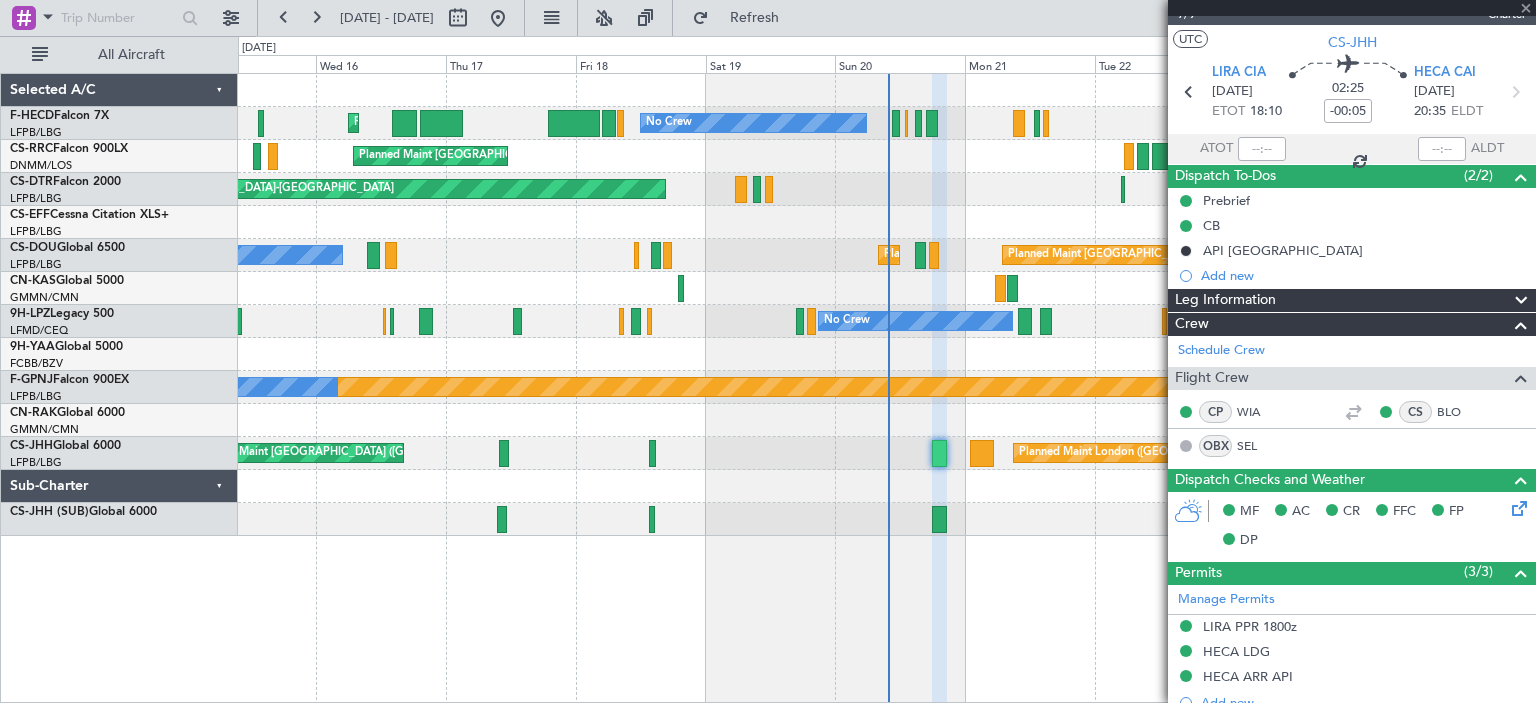 type on "-00:15" 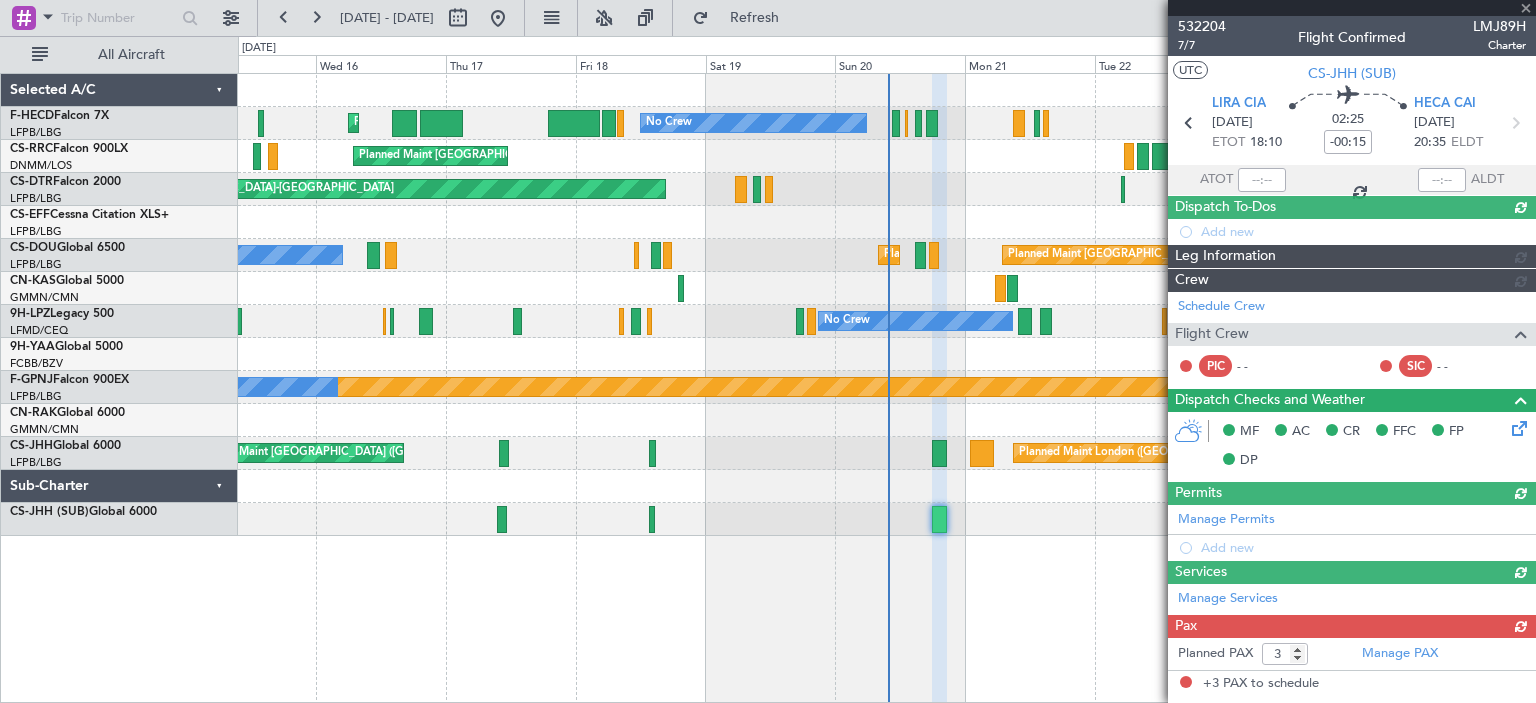 scroll, scrollTop: 0, scrollLeft: 0, axis: both 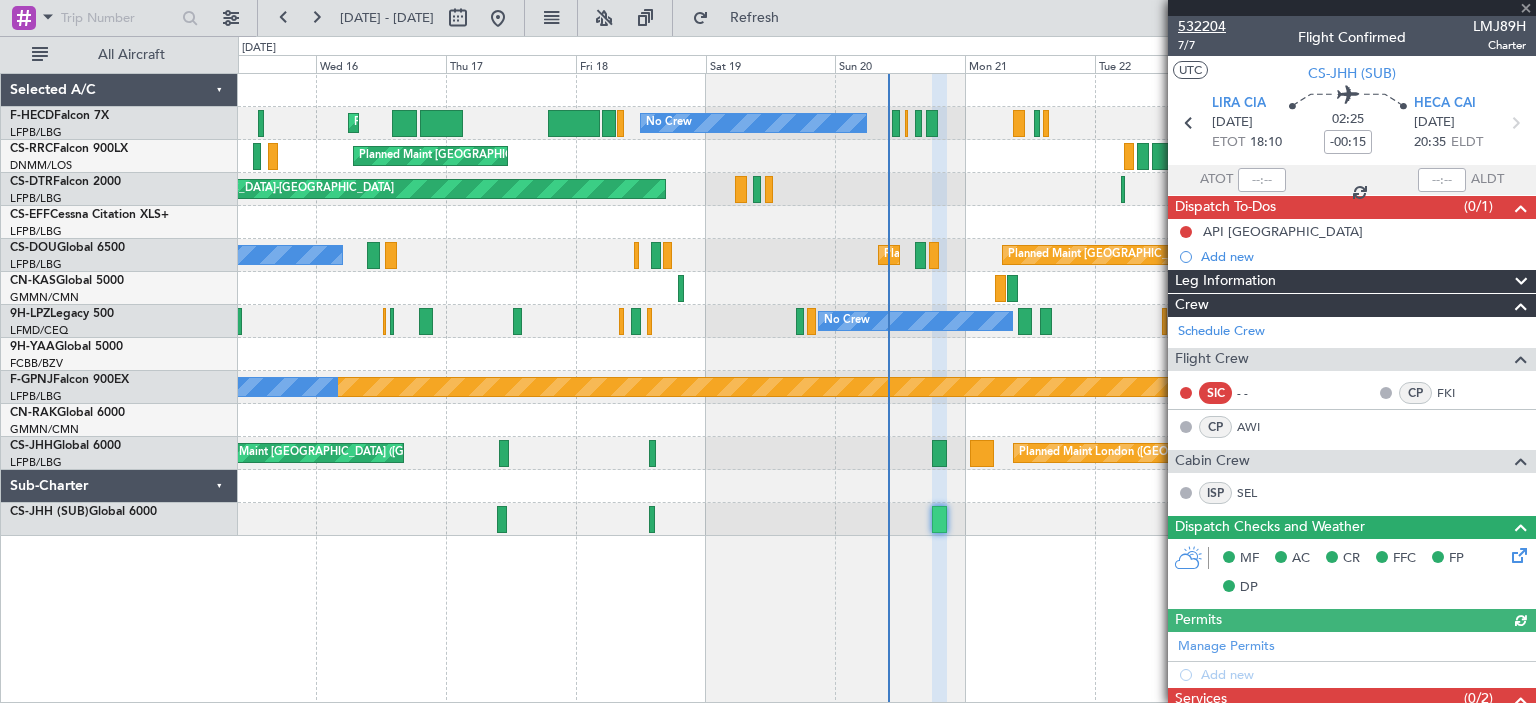 click on "532204" at bounding box center (1202, 26) 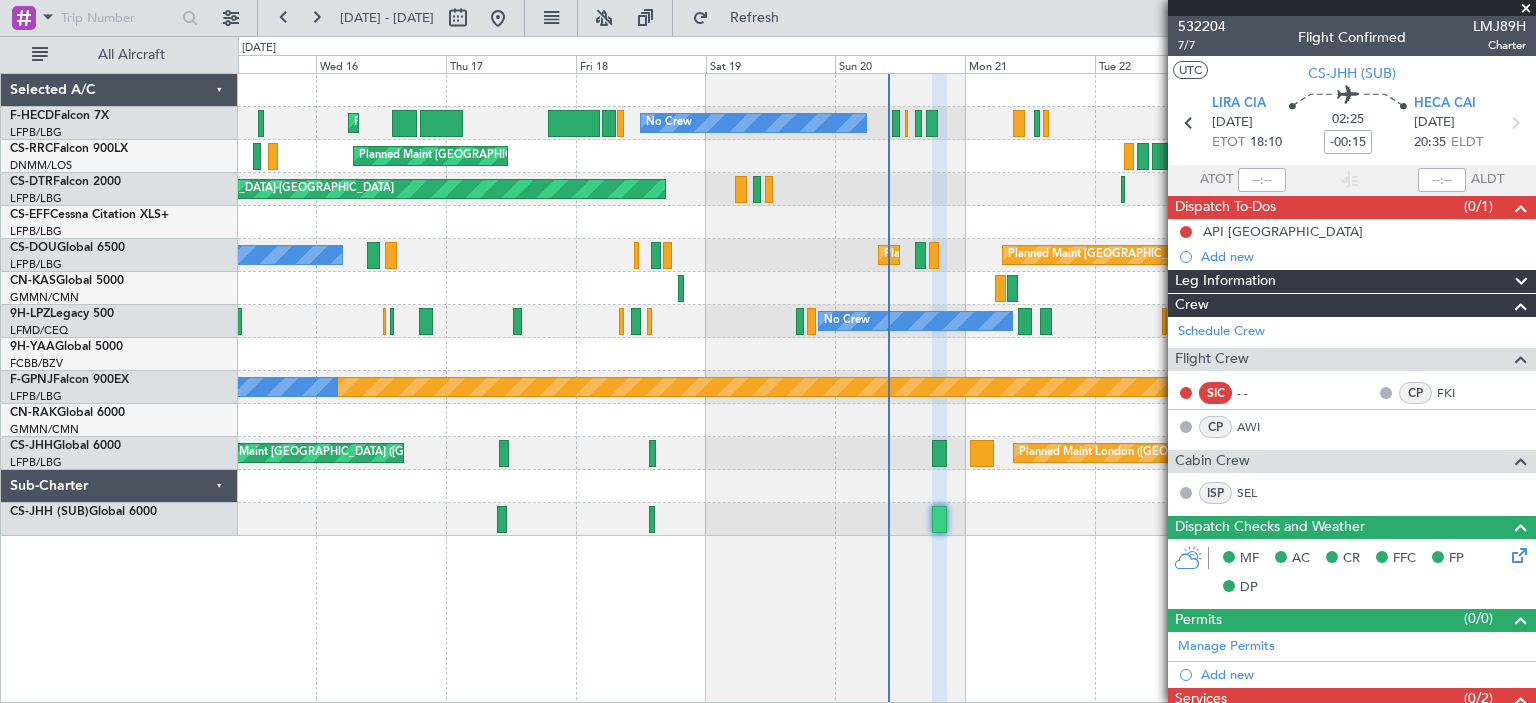 click at bounding box center [1526, 9] 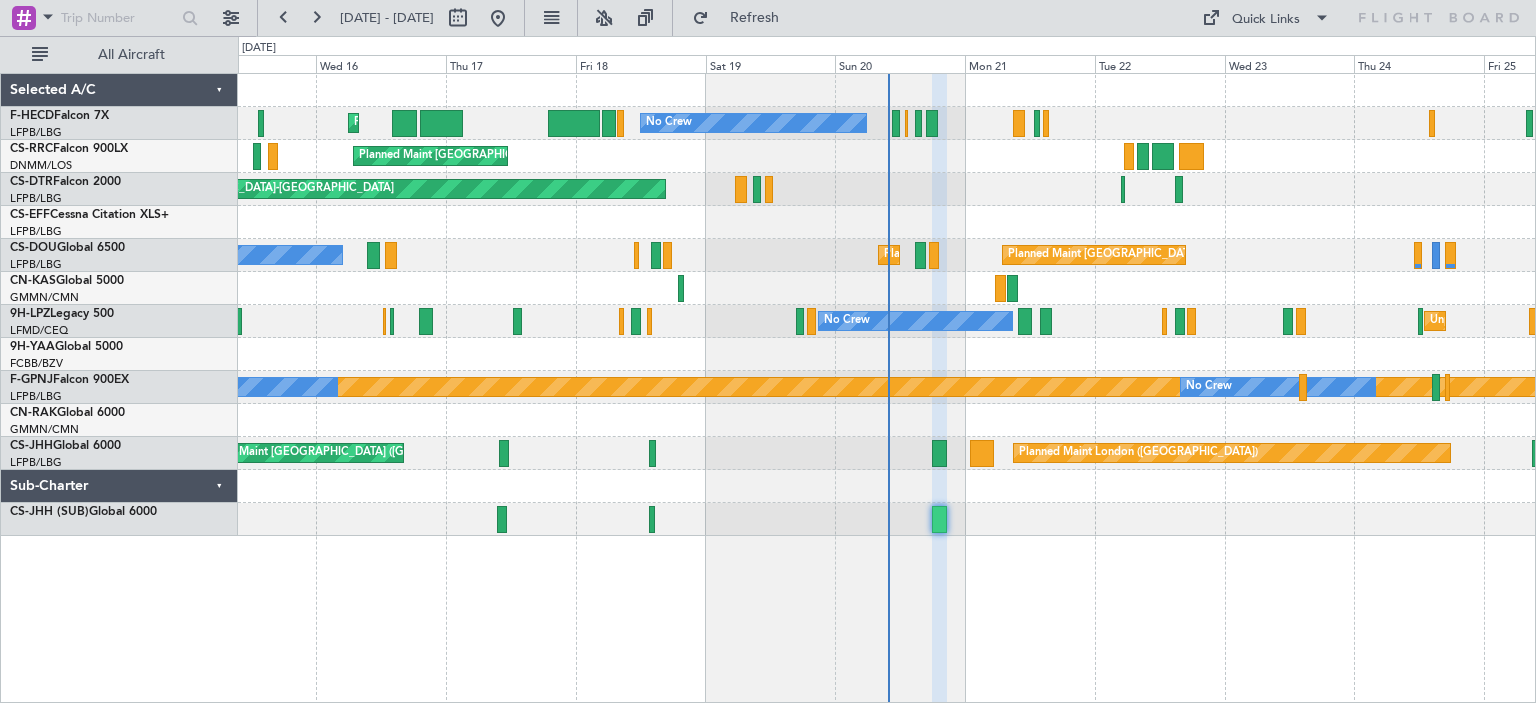 type on "0" 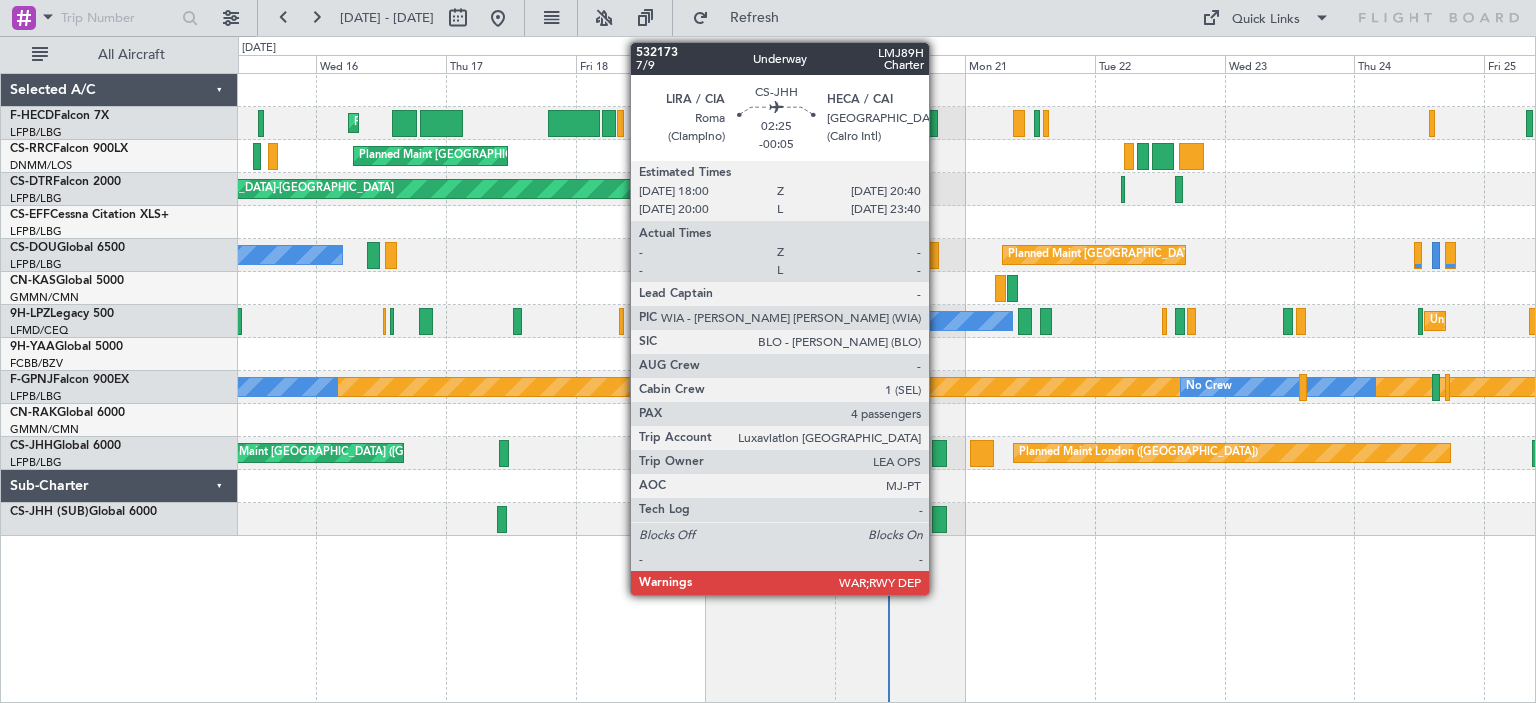 click 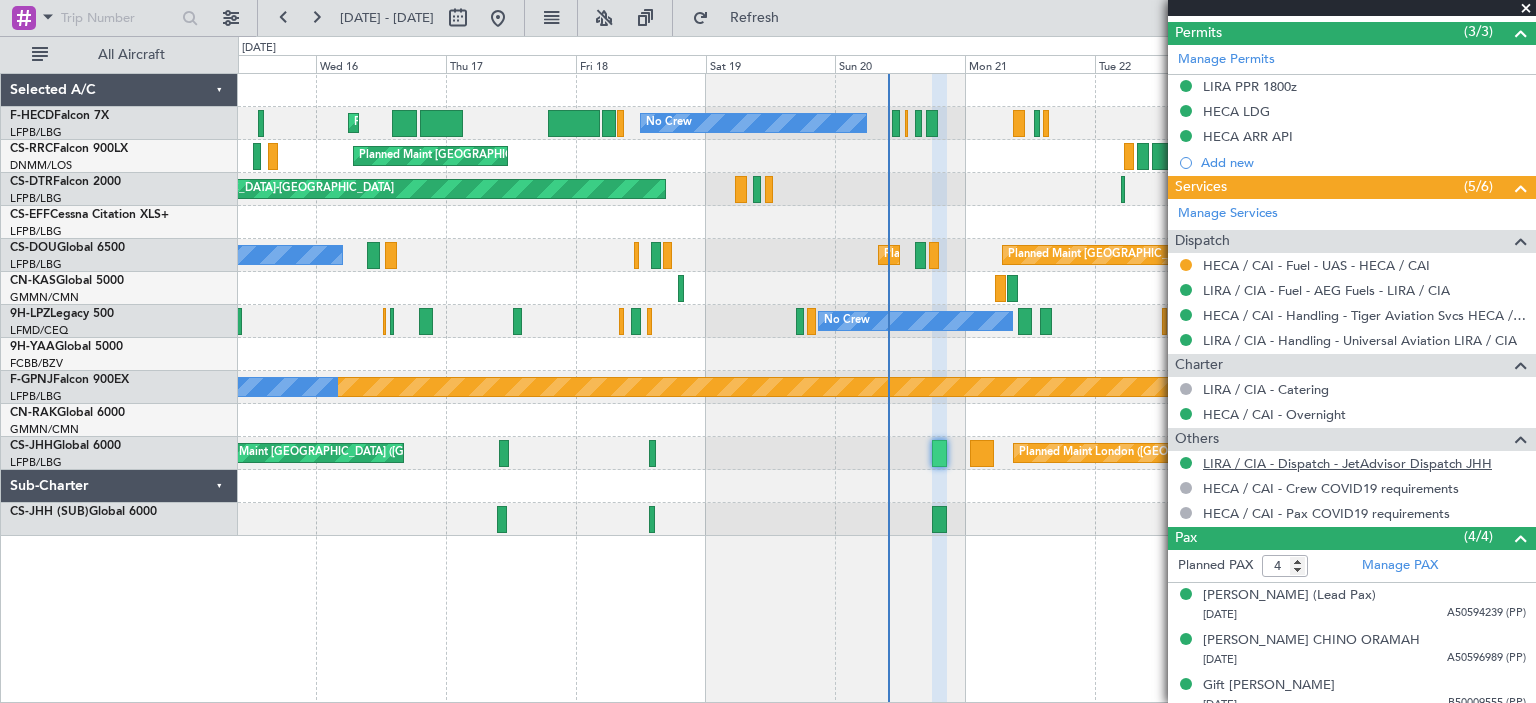 scroll, scrollTop: 627, scrollLeft: 0, axis: vertical 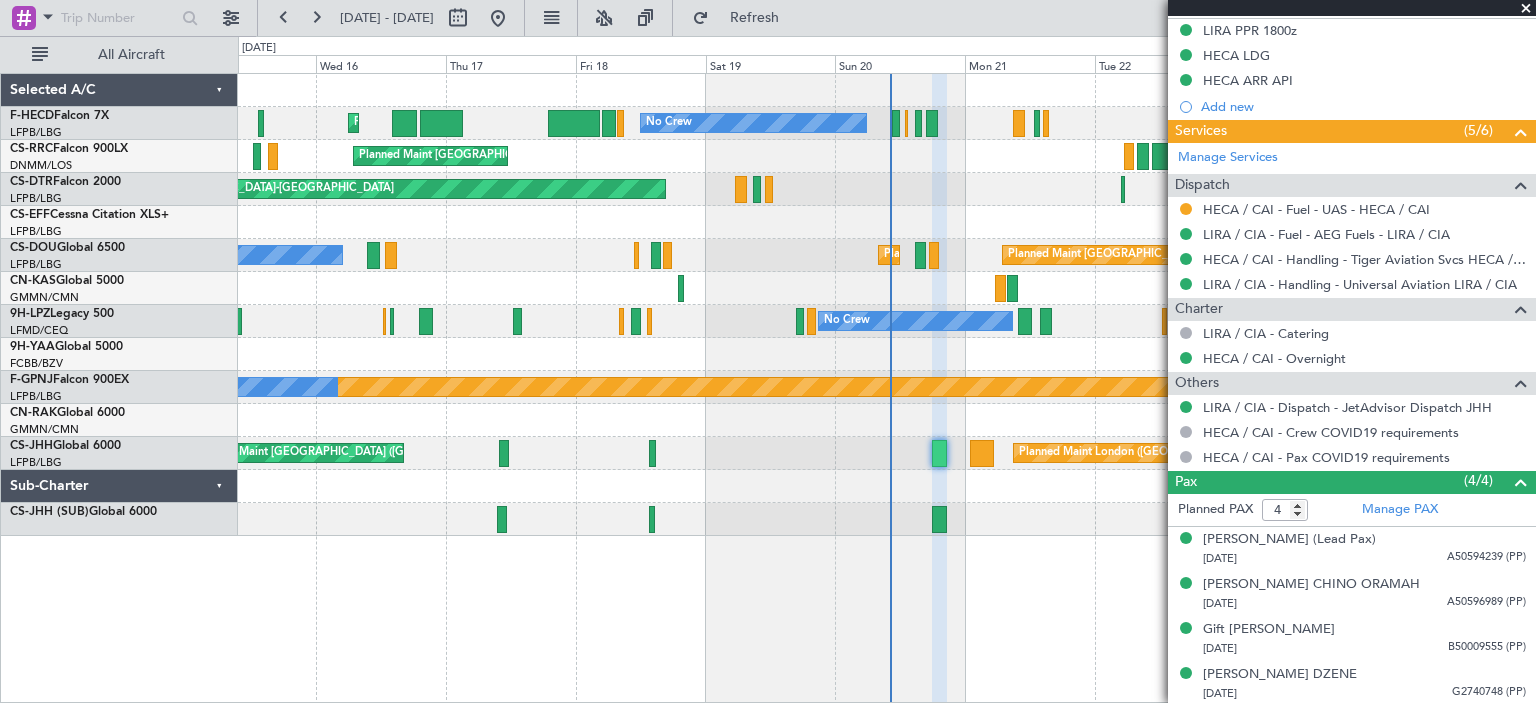 click on "Planned Maint Paris (Le Bourget)
No Crew
No Crew
Planned Maint Paris (Le Bourget)
AOG Maint Basel-Mulhouse
Planned Maint Paris (Le Bourget)
No Crew
Planned Maint Paris (Le Bourget)
Planned Maint
No Crew
Unplanned Maint Nice (Côte d'Azur Airport)
No Crew
No Crew
Planned Maint Paris (Le Bourget)
No Crew
No Crew
No Crew
Planned Maint London (Biggin Hill)
Unplanned Maint London (Stansted)
A/C Unavailable Malabo" 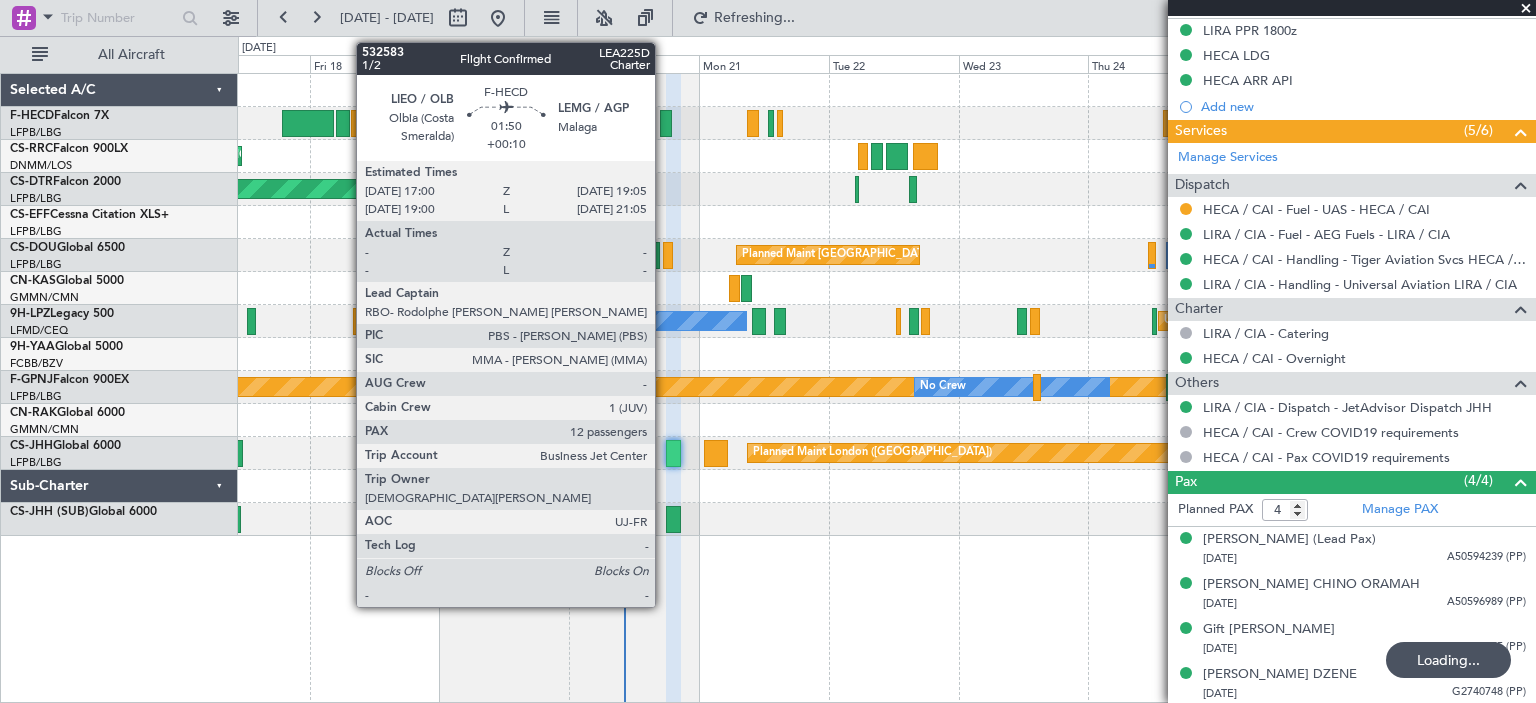 click 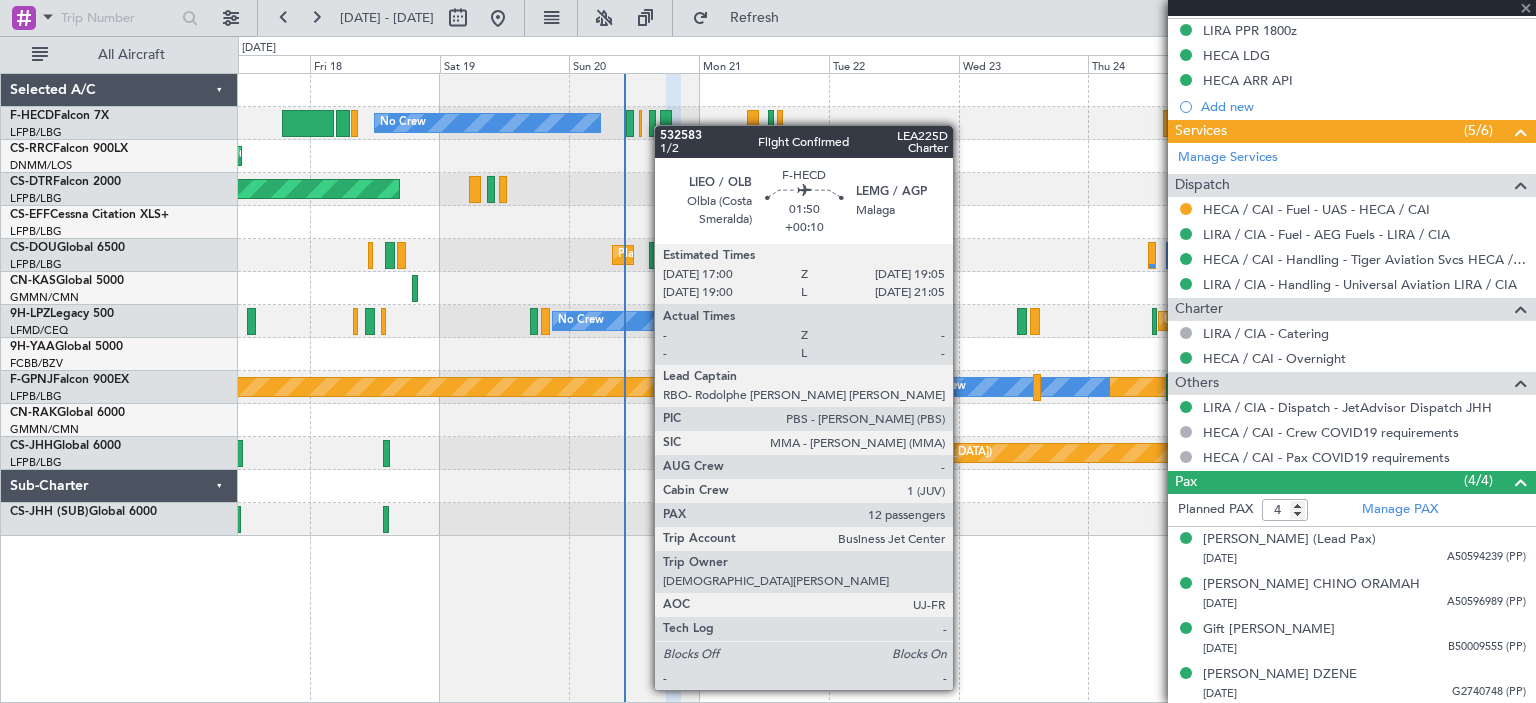 type on "+00:10" 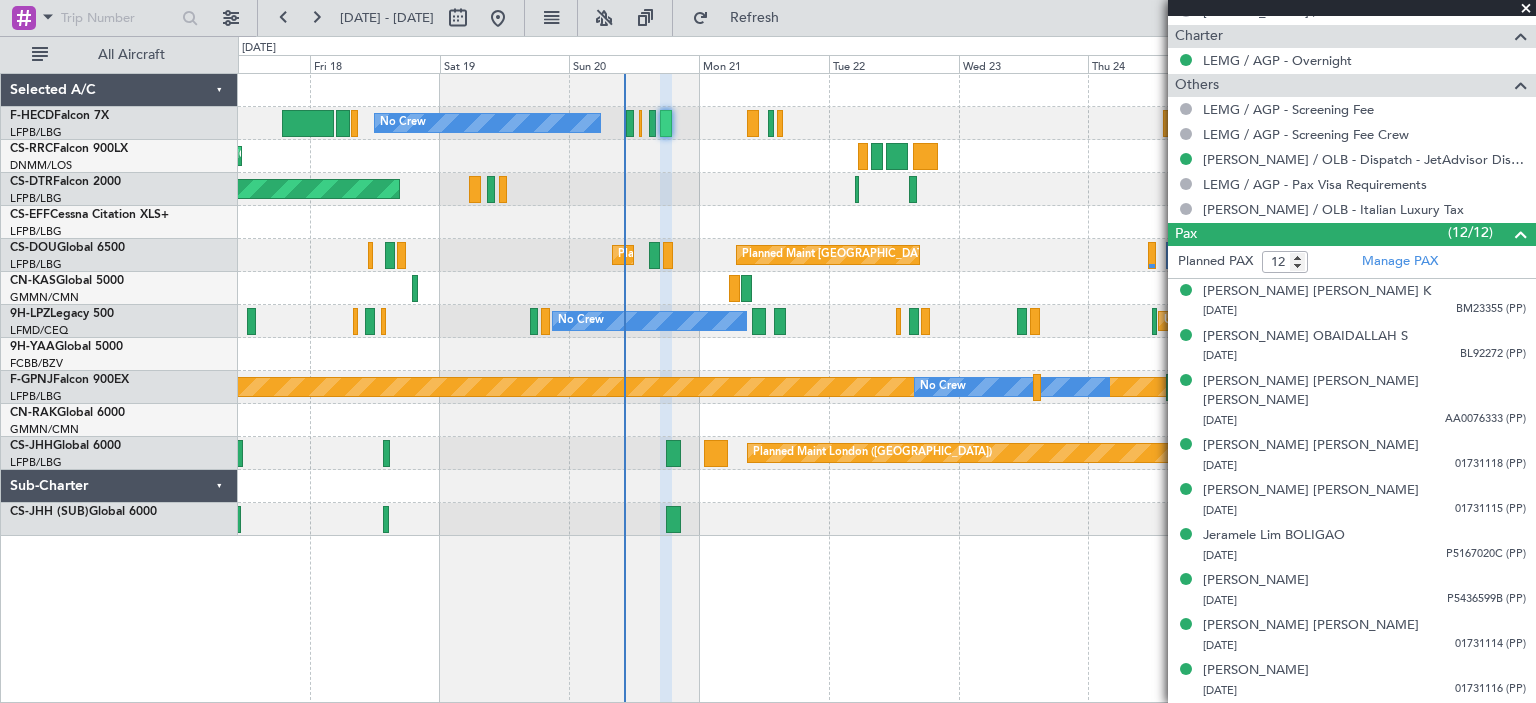 scroll, scrollTop: 1041, scrollLeft: 0, axis: vertical 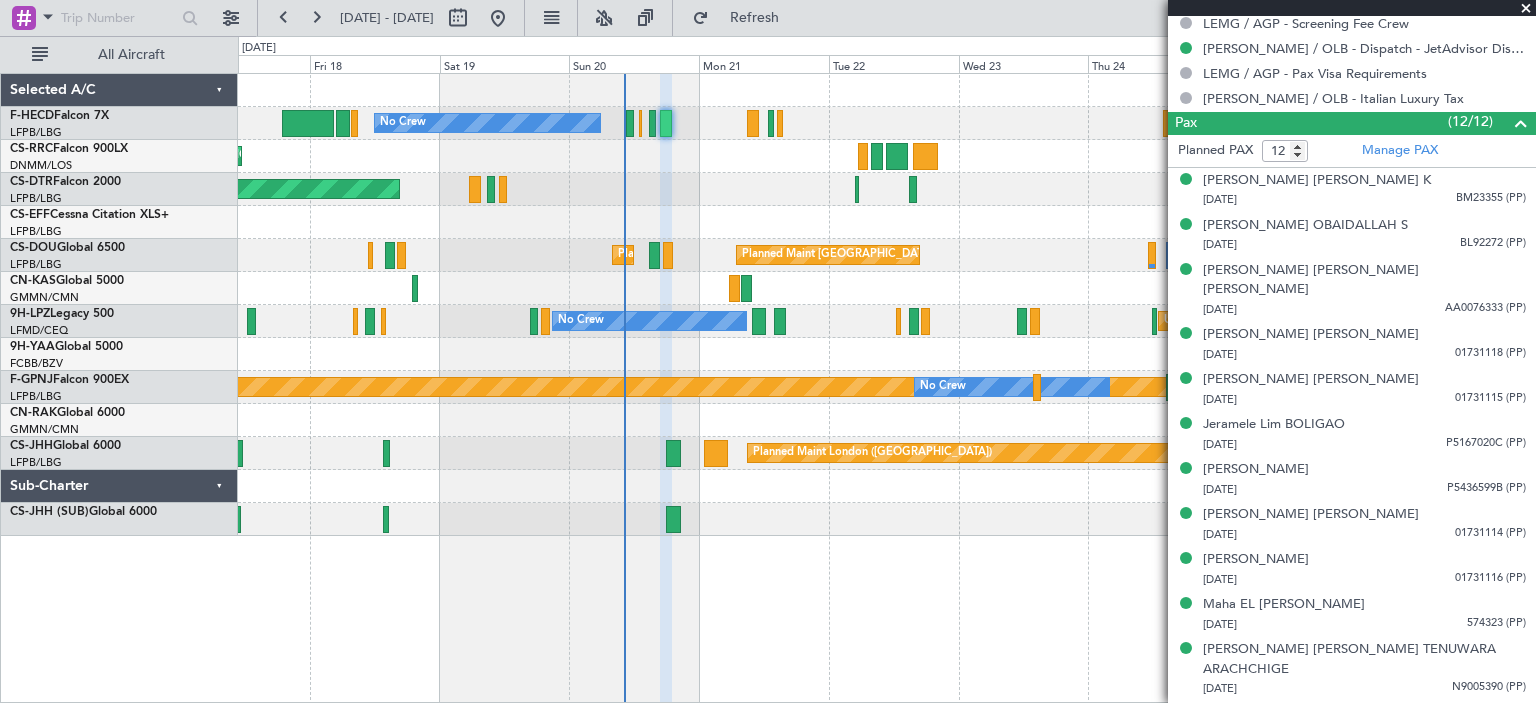 click at bounding box center [1526, 9] 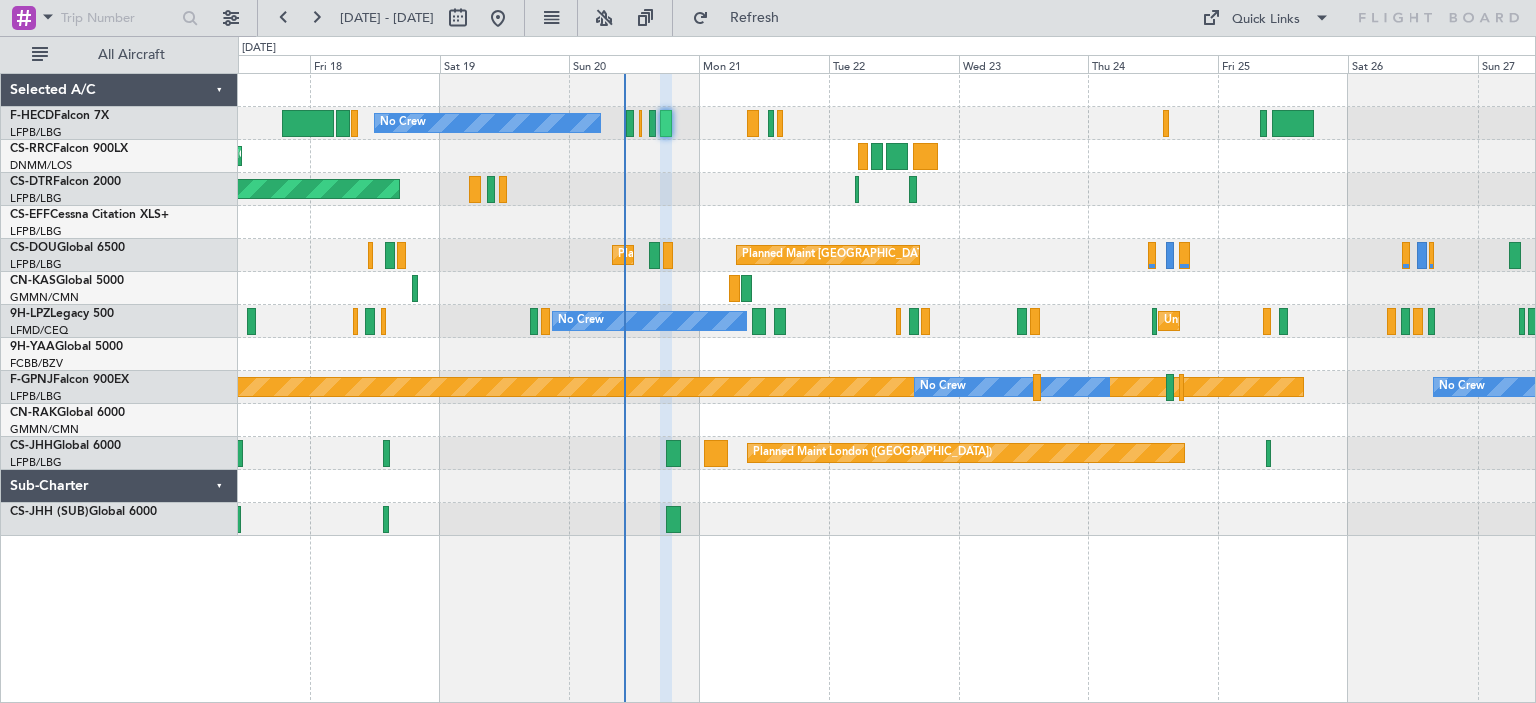 type on "0" 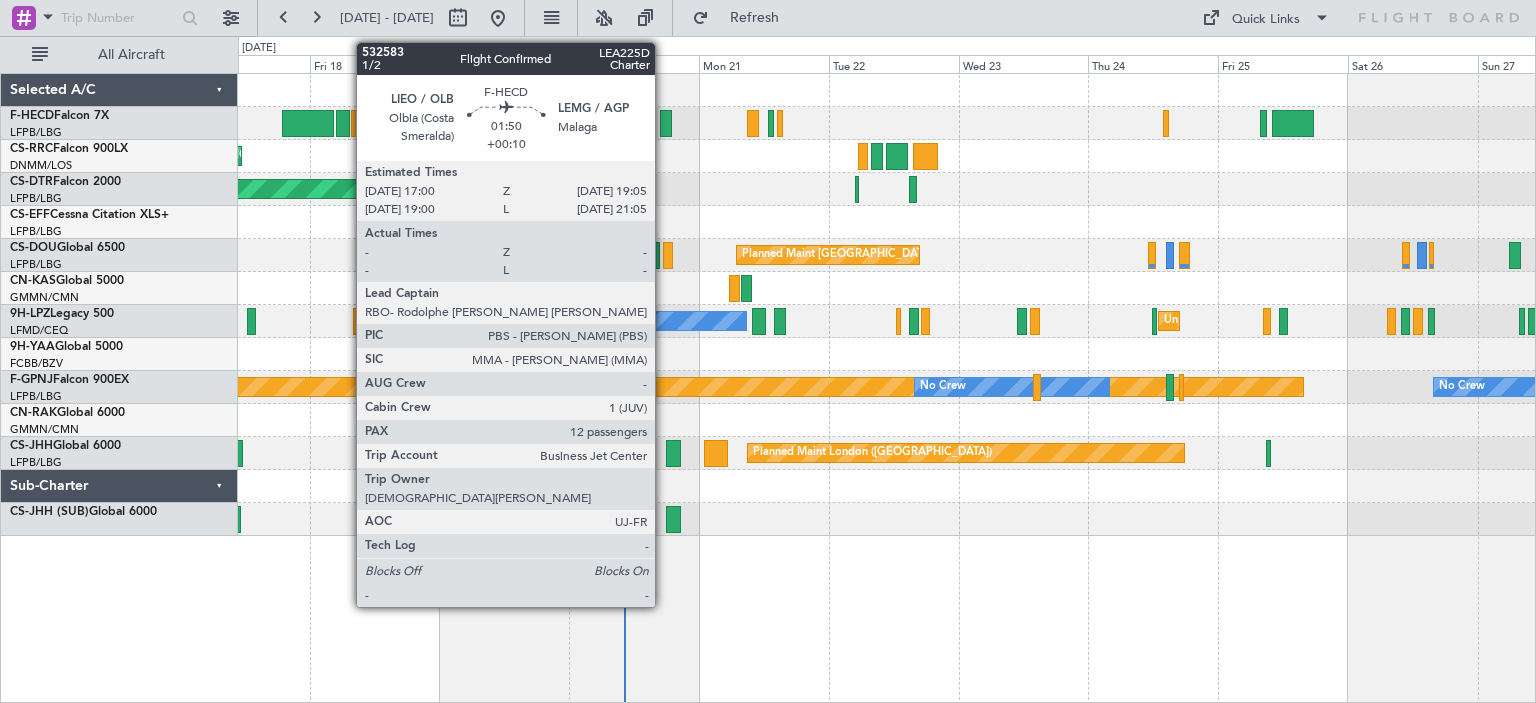 click 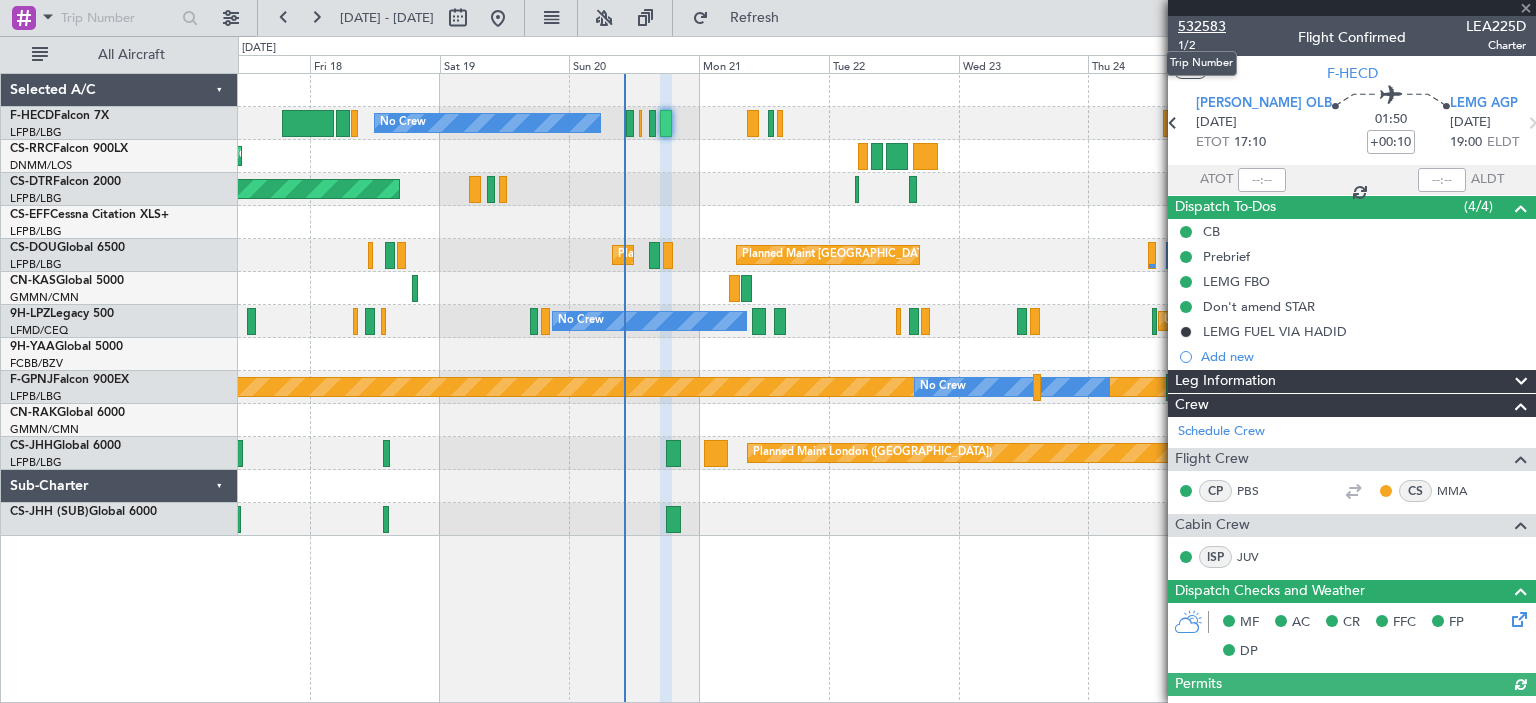 click on "532583" at bounding box center [1202, 26] 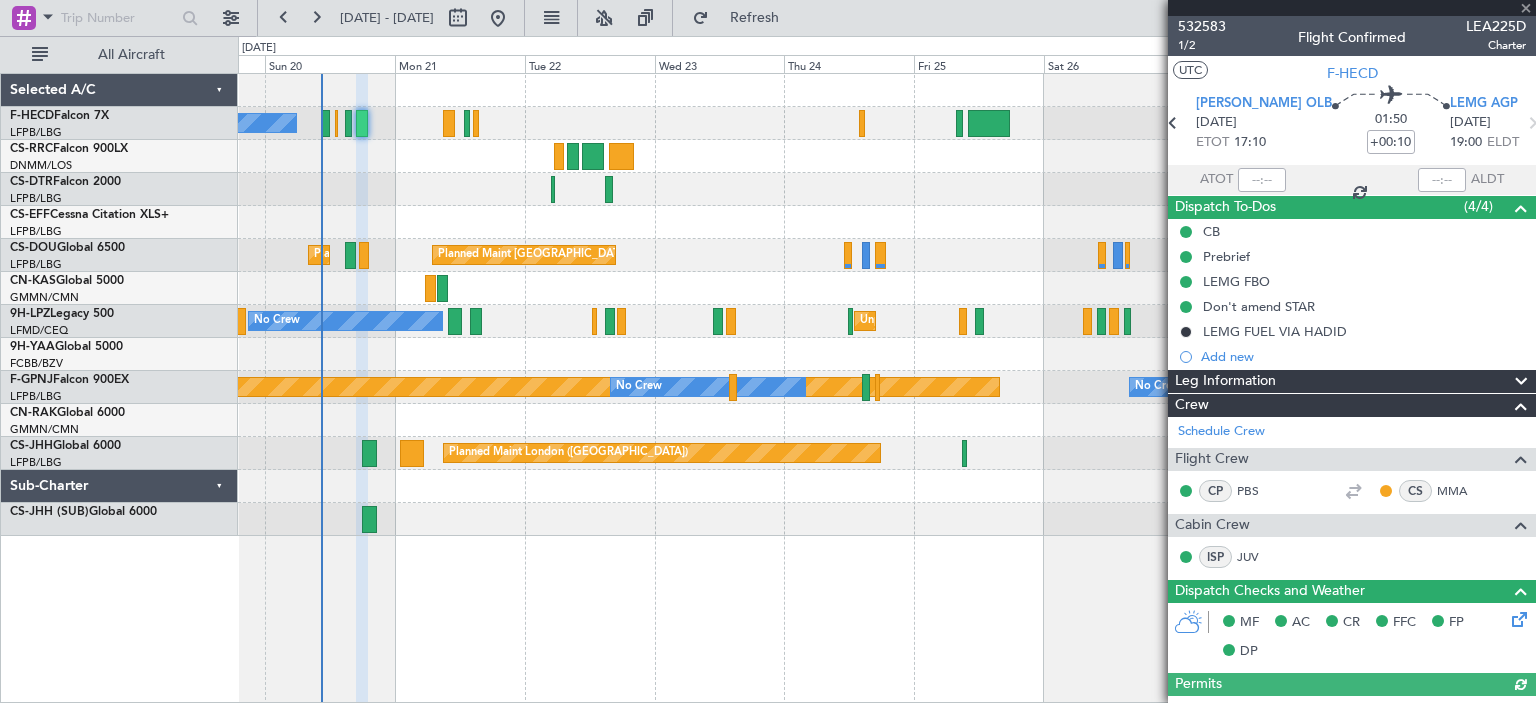 click on "No Crew
Planned Maint Paris (Le Bourget)
Planned Maint Paris (Le Bourget)
AOG Maint Basel-Mulhouse
Planned Maint Paris (Le Bourget)
Planned Maint Paris (Le Bourget)
No Crew
Unplanned Maint Nice (Côte d'Azur Airport)
No Crew
No Crew
No Crew
Planned Maint Paris (Le Bourget)
No Crew
Planned Maint London (Biggin Hill)" 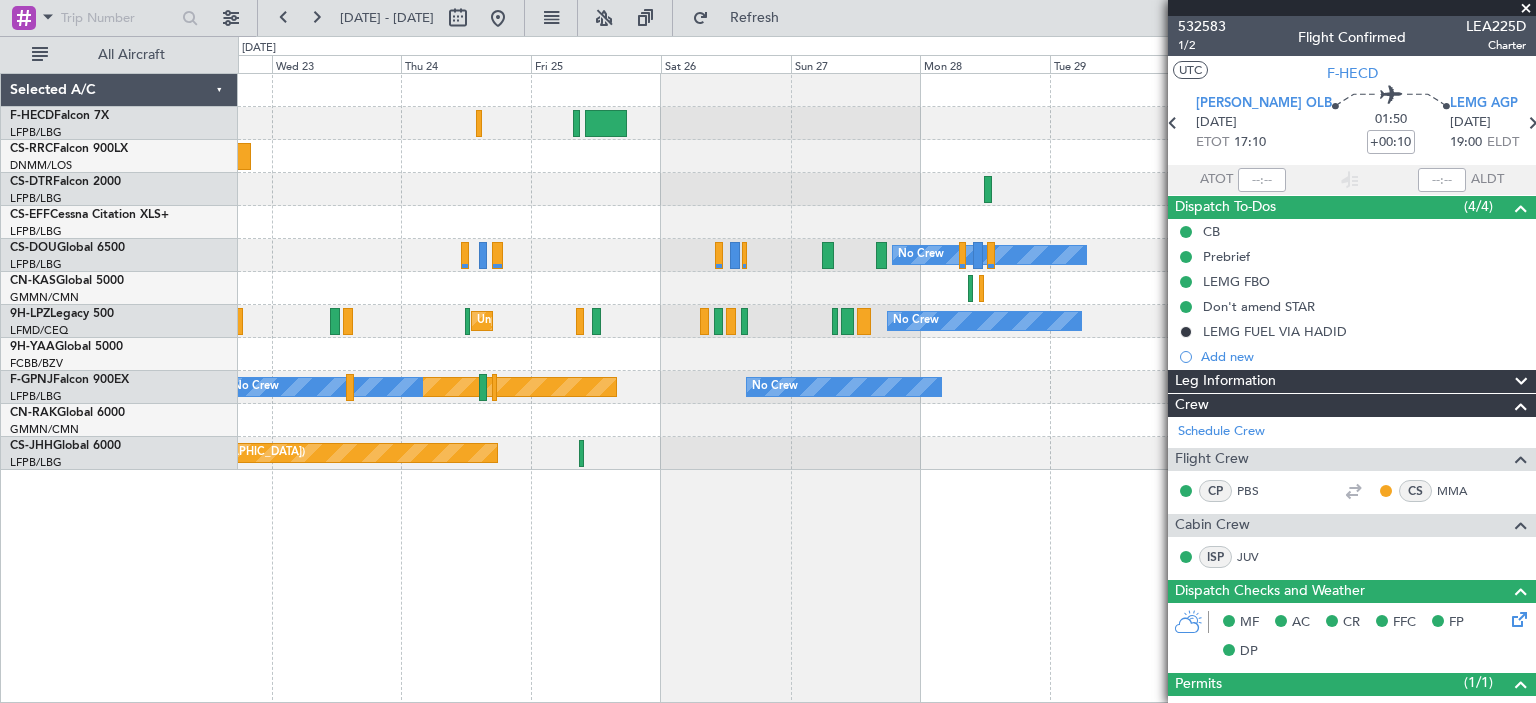 click on "Planned Maint Paris (Le Bourget)
No Crew
No Crew
Planned Maint Paris (Le Bourget)
Planned Maint Paris (Le Bourget)
Unplanned Maint Nice (Côte d'Azur Airport)
No Crew
No Crew
No Crew
Planned Maint Paris (Le Bourget)
No Crew
Planned Maint London (Biggin Hill)" 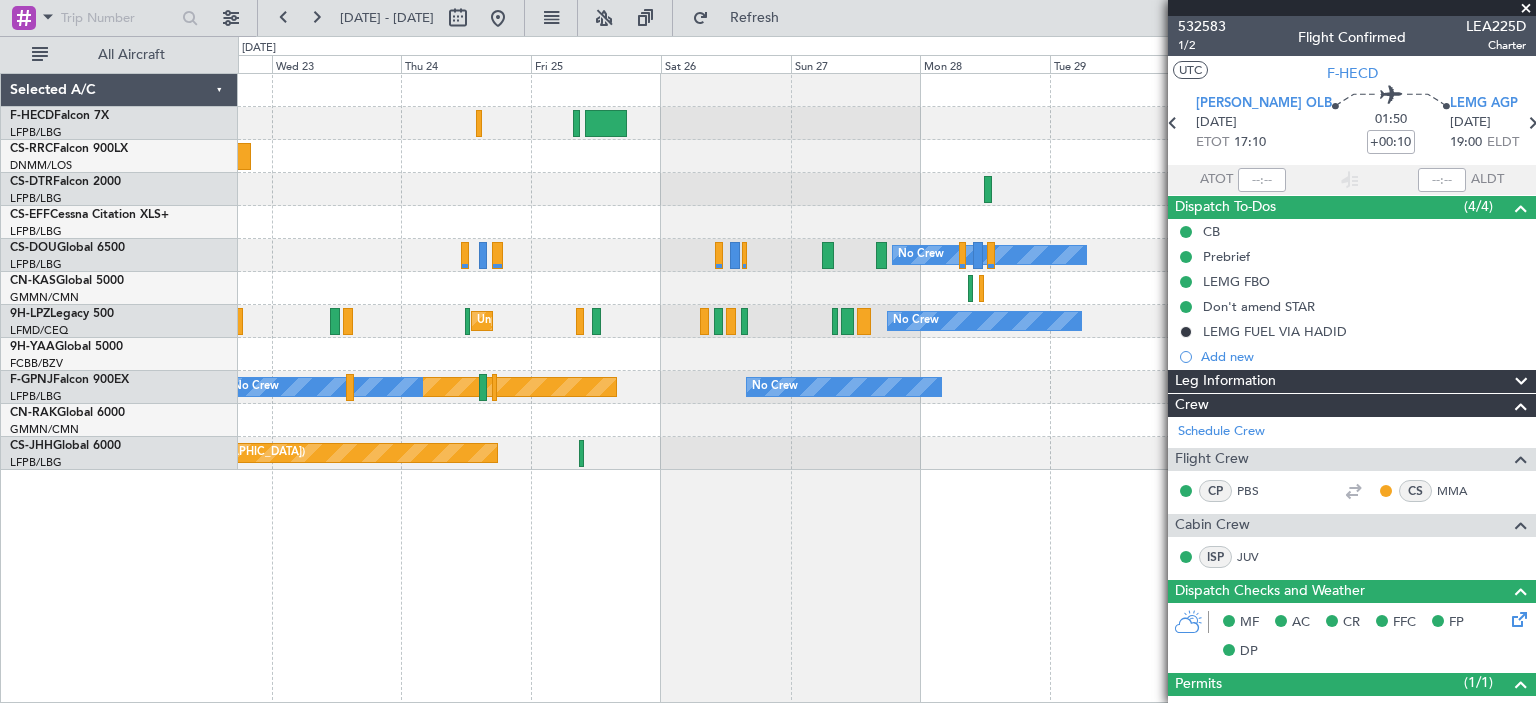 click at bounding box center [1526, 9] 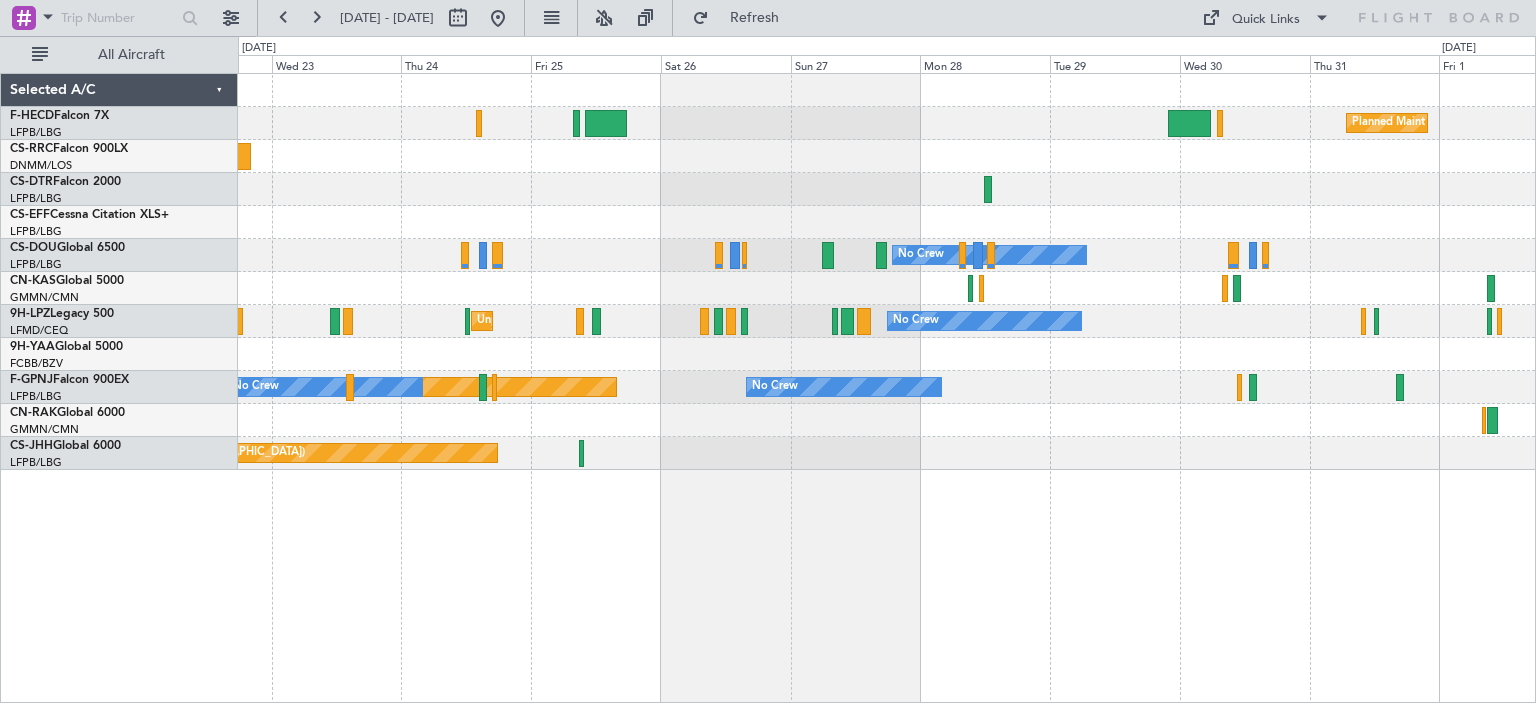 type on "0" 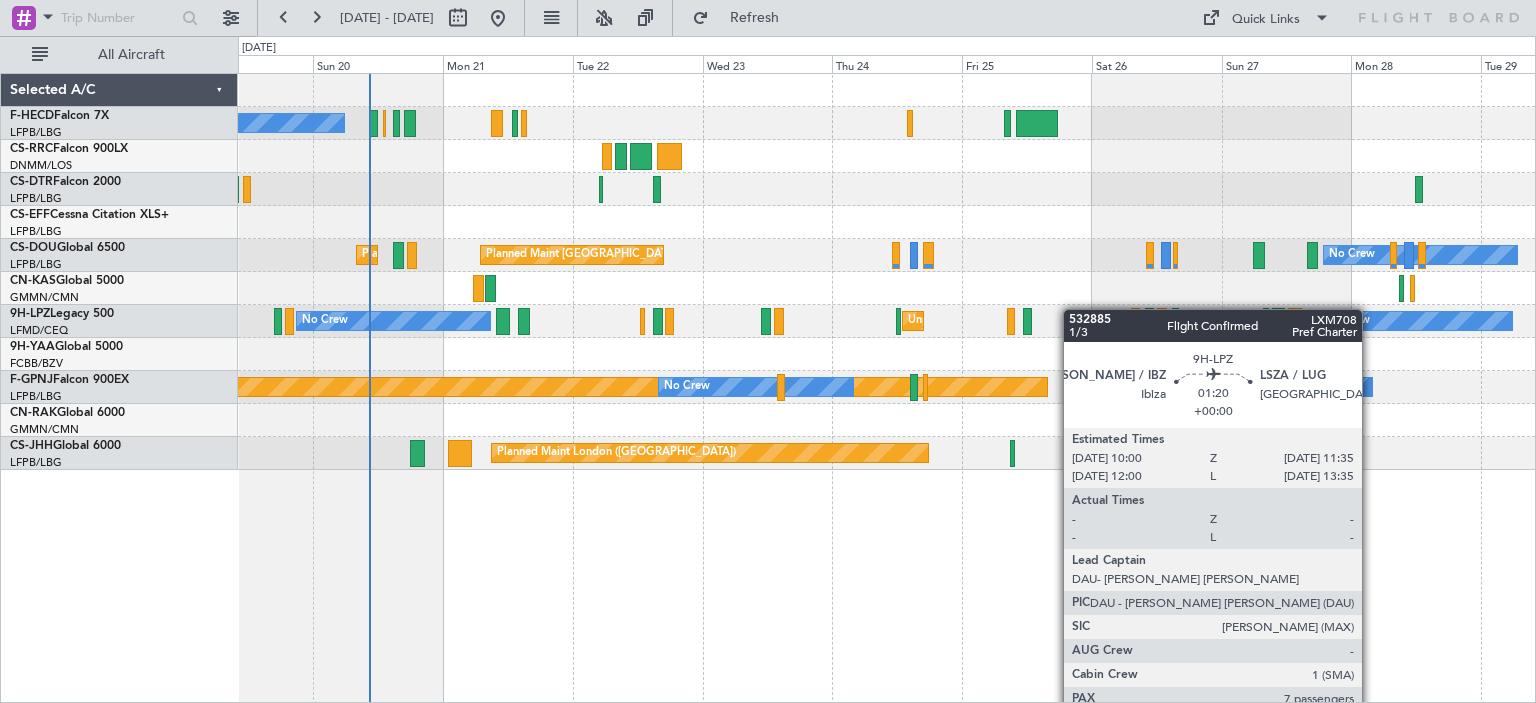 click on "No Crew
Planned Maint Paris (Le Bourget)
Planned Maint Paris (Le Bourget)
AOG Maint Basel-Mulhouse
No Crew
Planned Maint Paris (Le Bourget)
Planned Maint Paris (Le Bourget)
No Crew
Unplanned Maint Nice (Côte d'Azur Airport)
No Crew
No Crew
Planned Maint Paris (Le Bourget)
No Crew
Planned Maint London (Biggin Hill)" 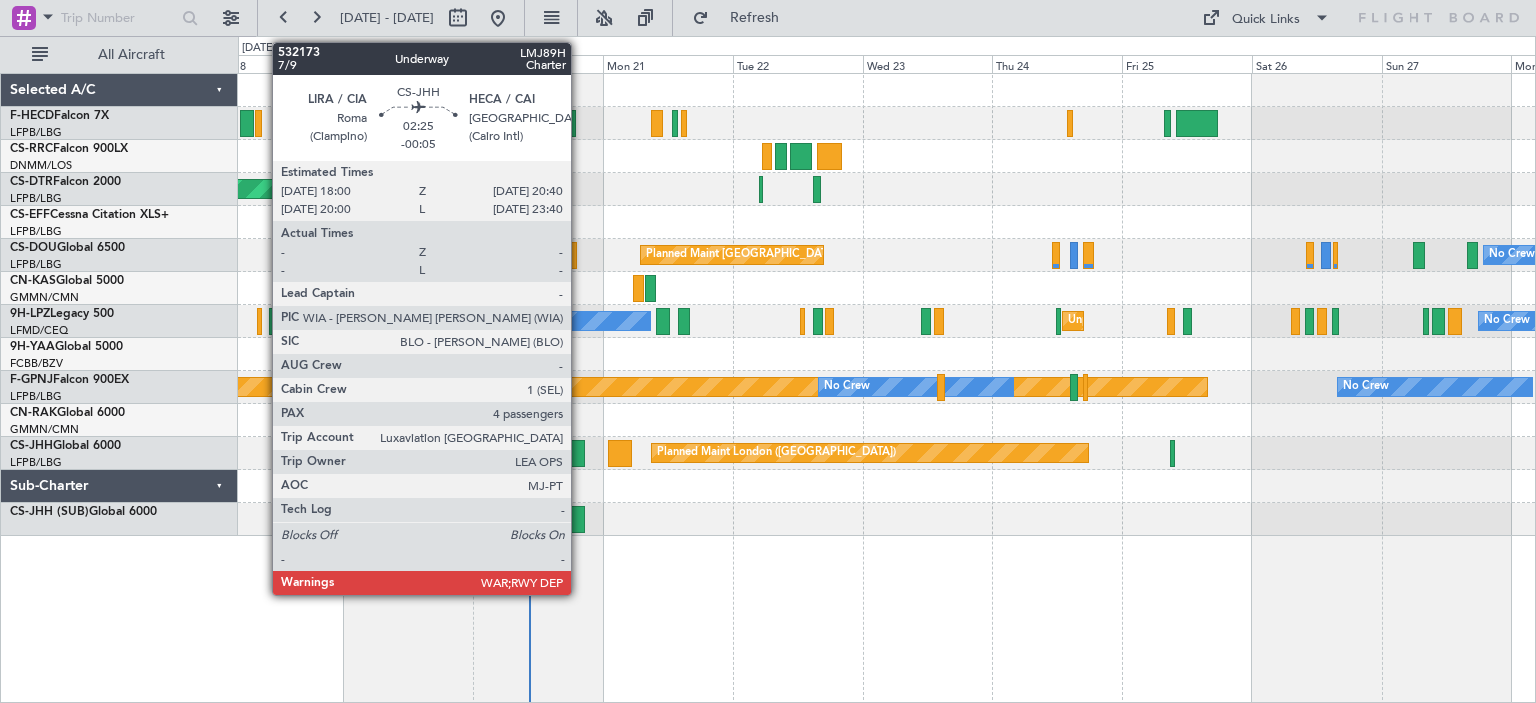 click 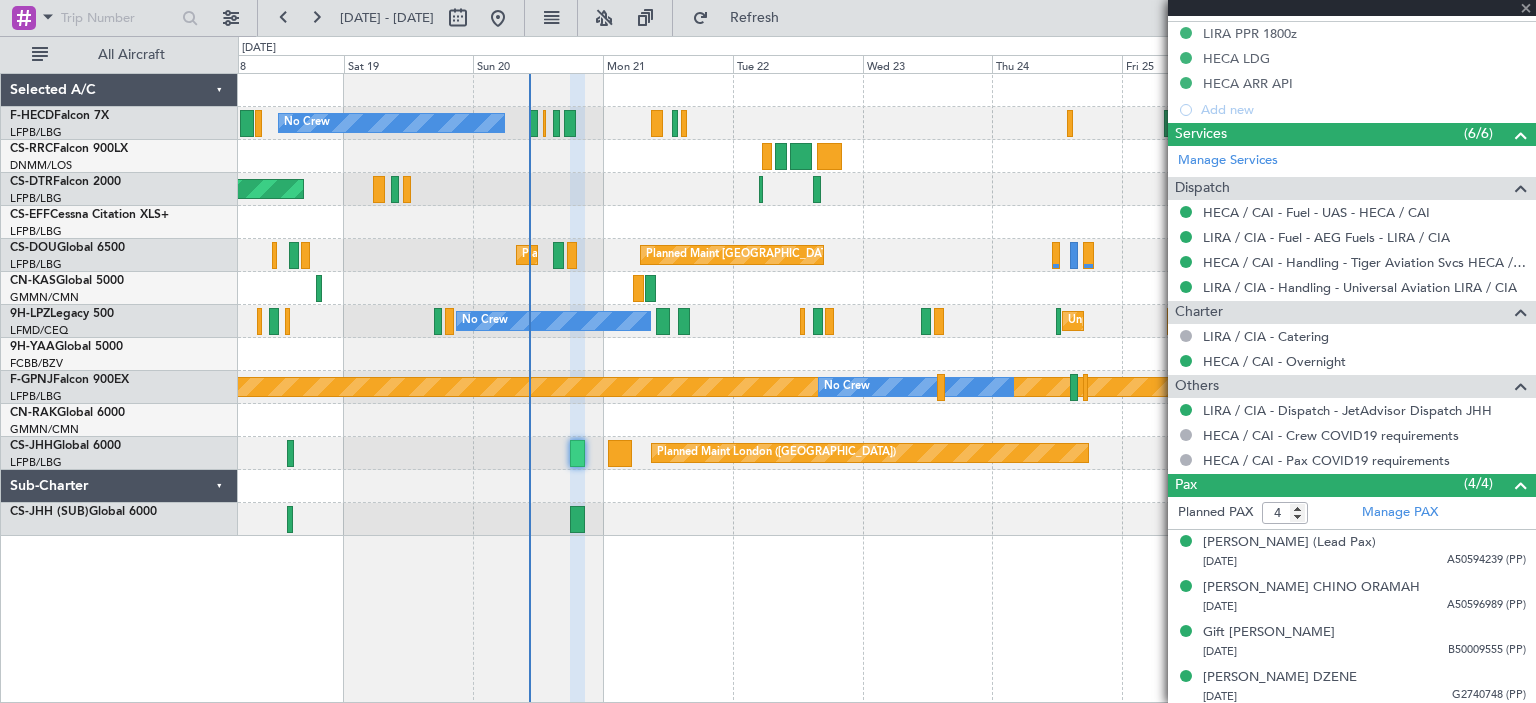 scroll, scrollTop: 627, scrollLeft: 0, axis: vertical 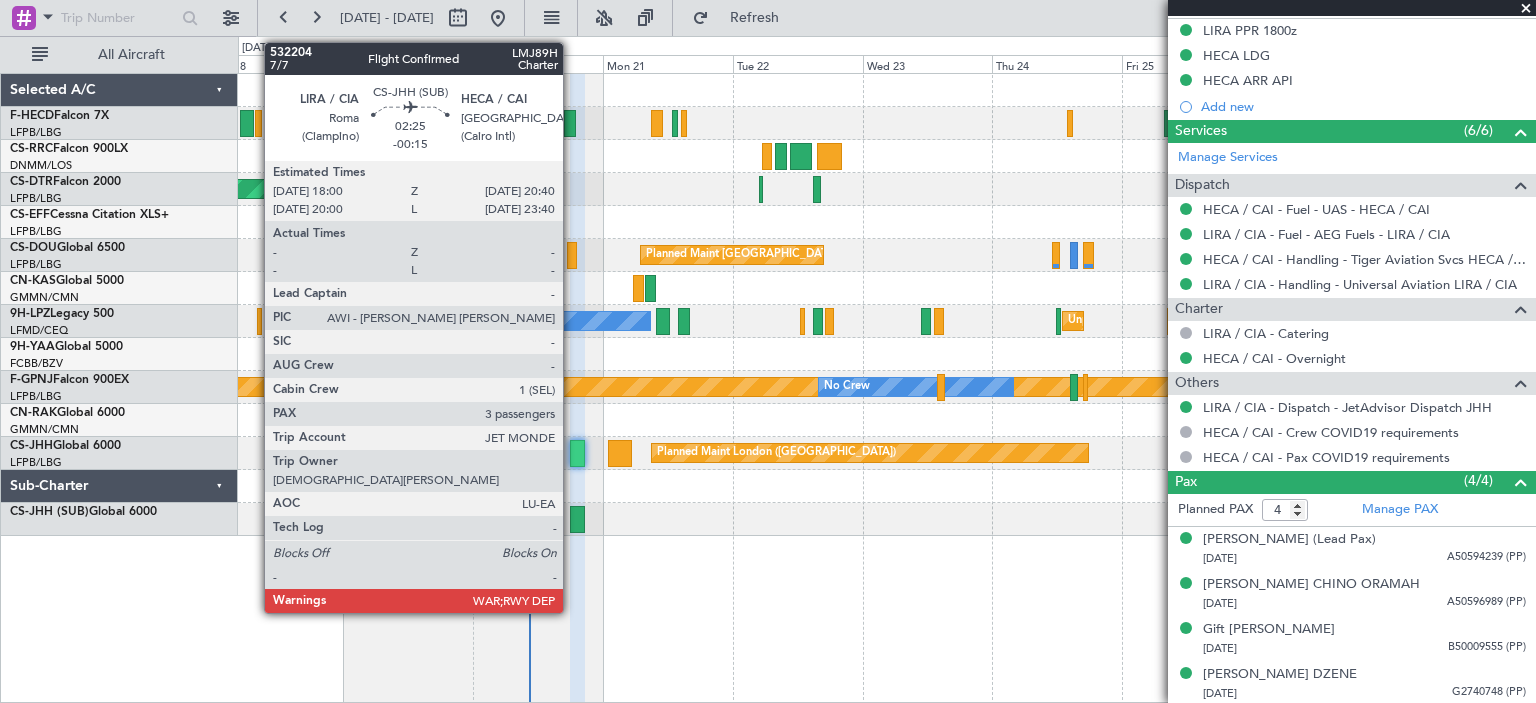 click 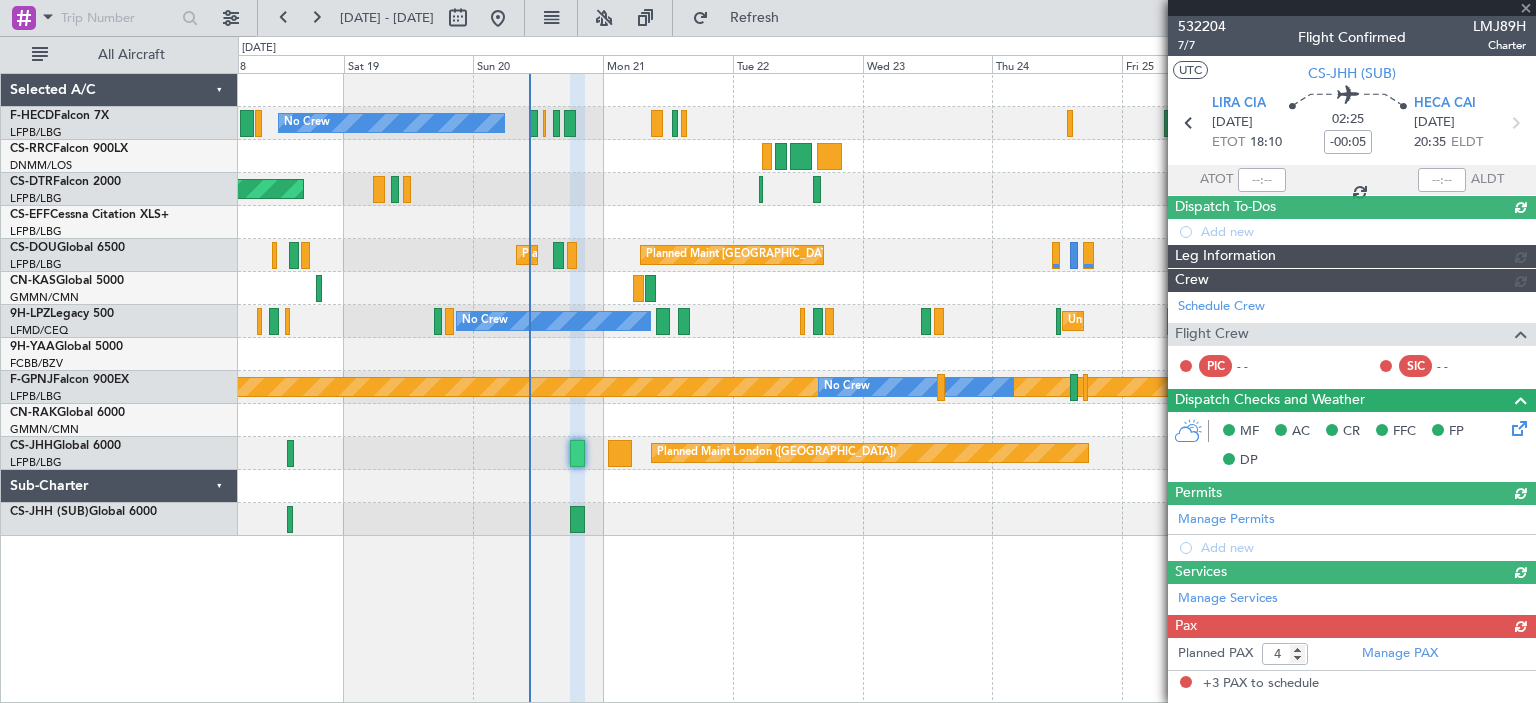type on "-00:15" 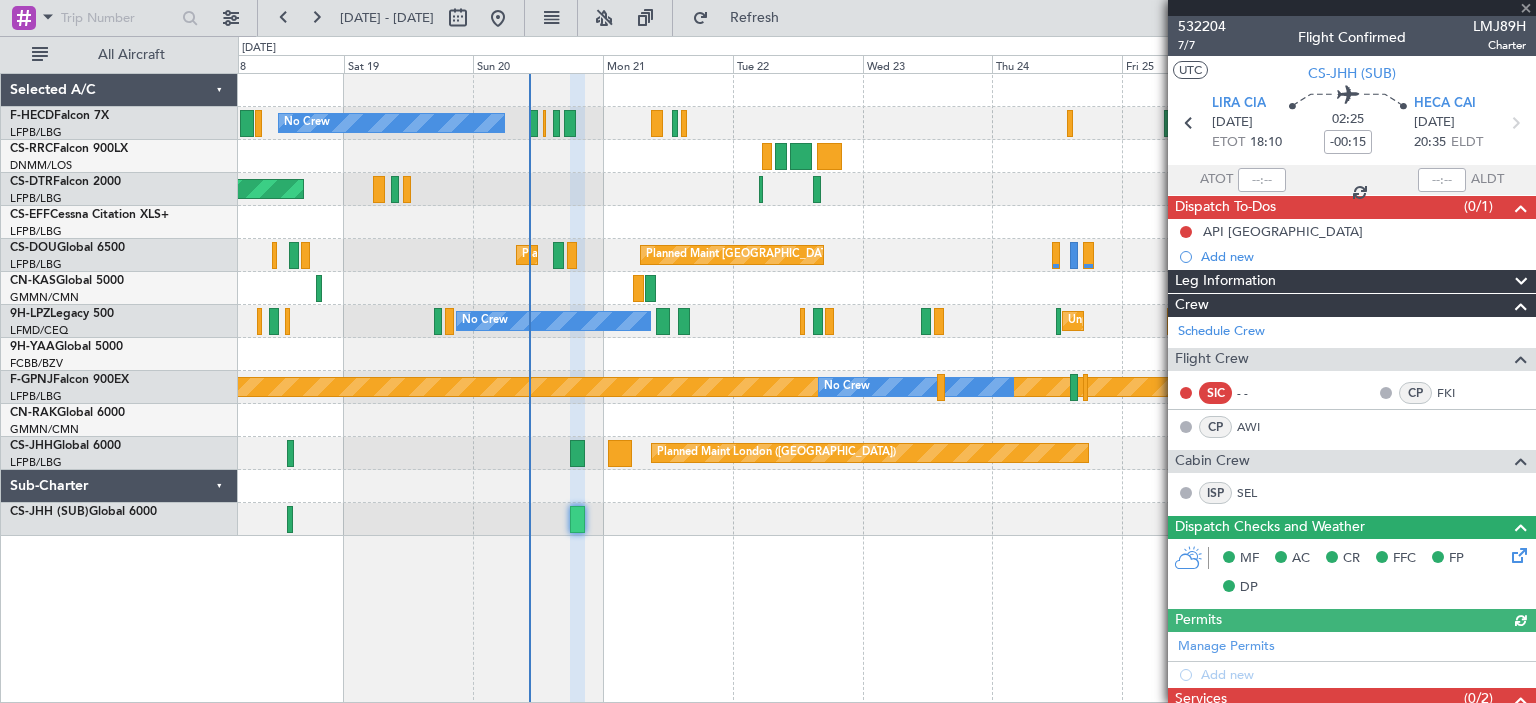 scroll, scrollTop: 300, scrollLeft: 0, axis: vertical 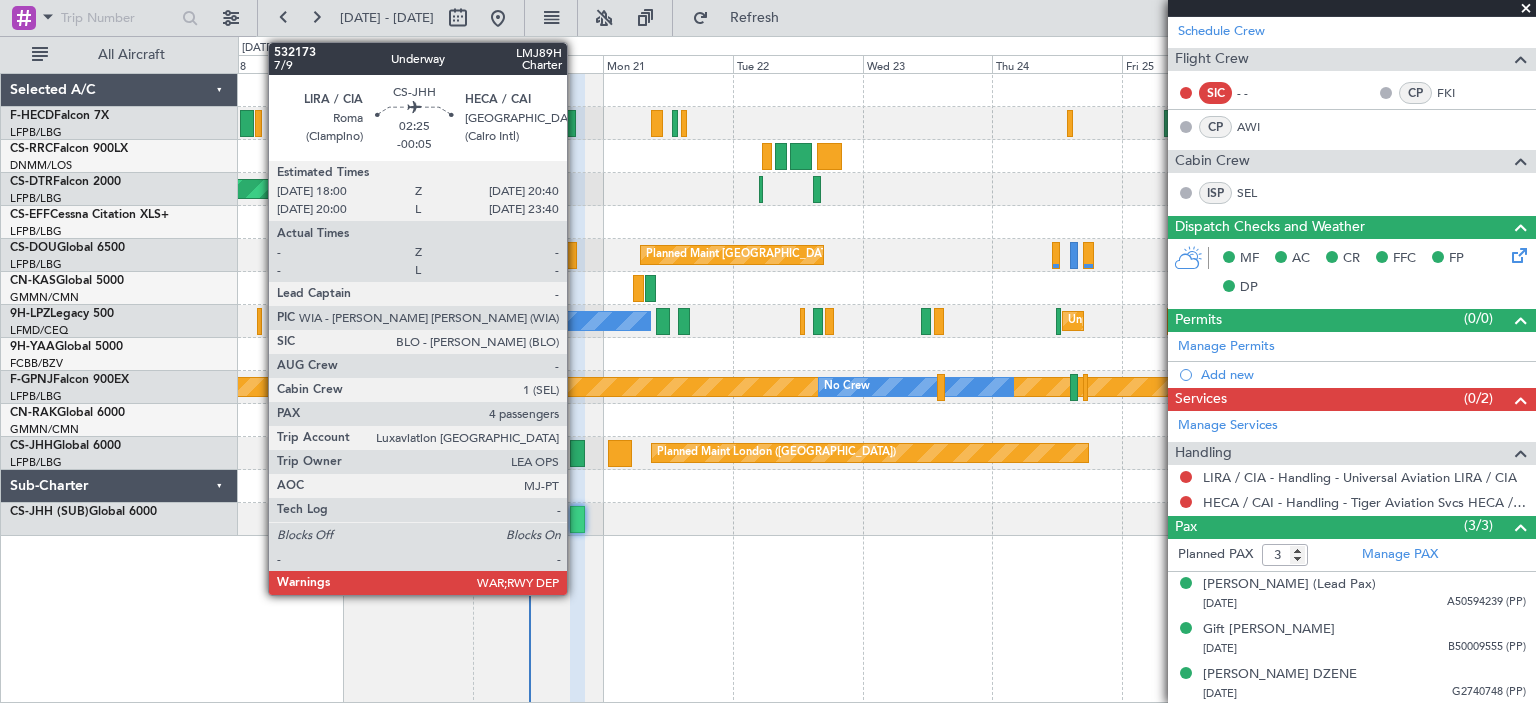 click 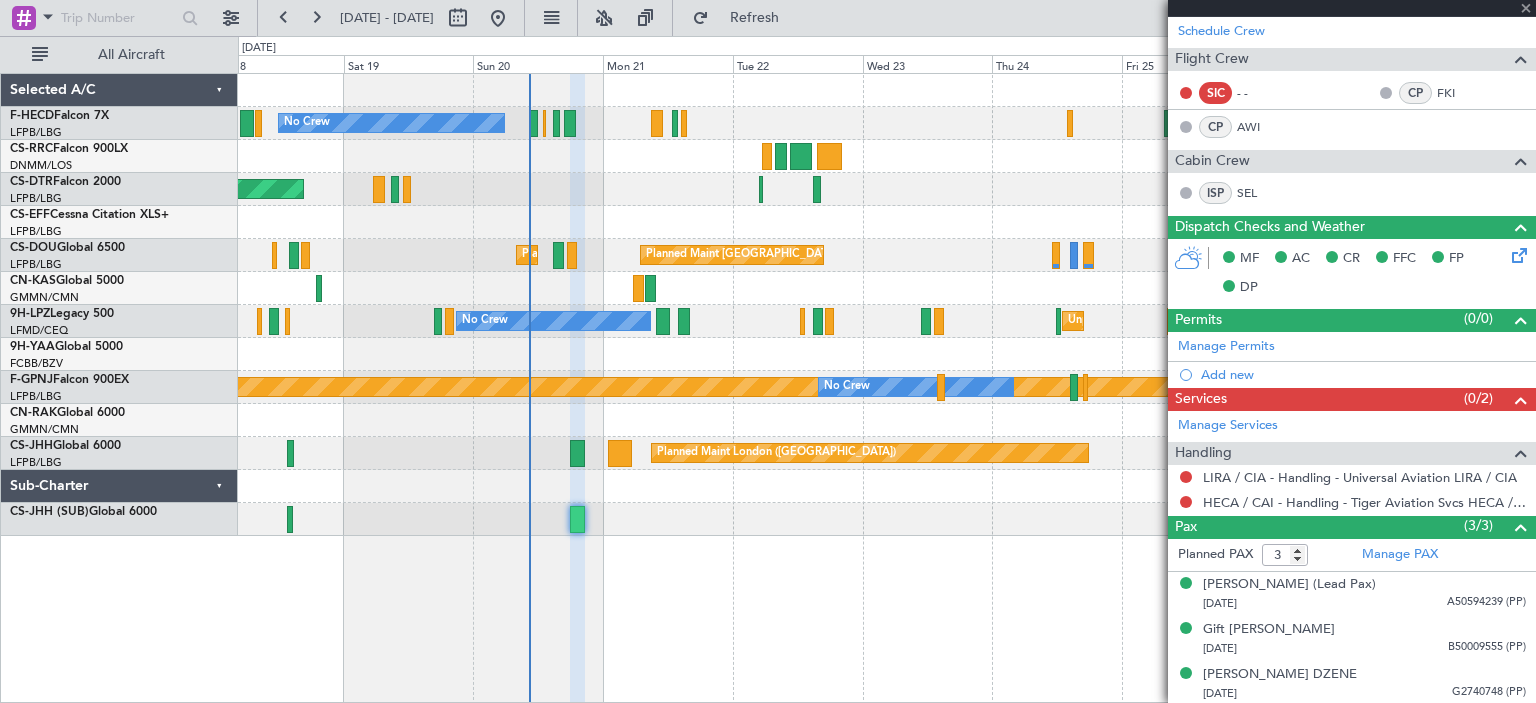 click 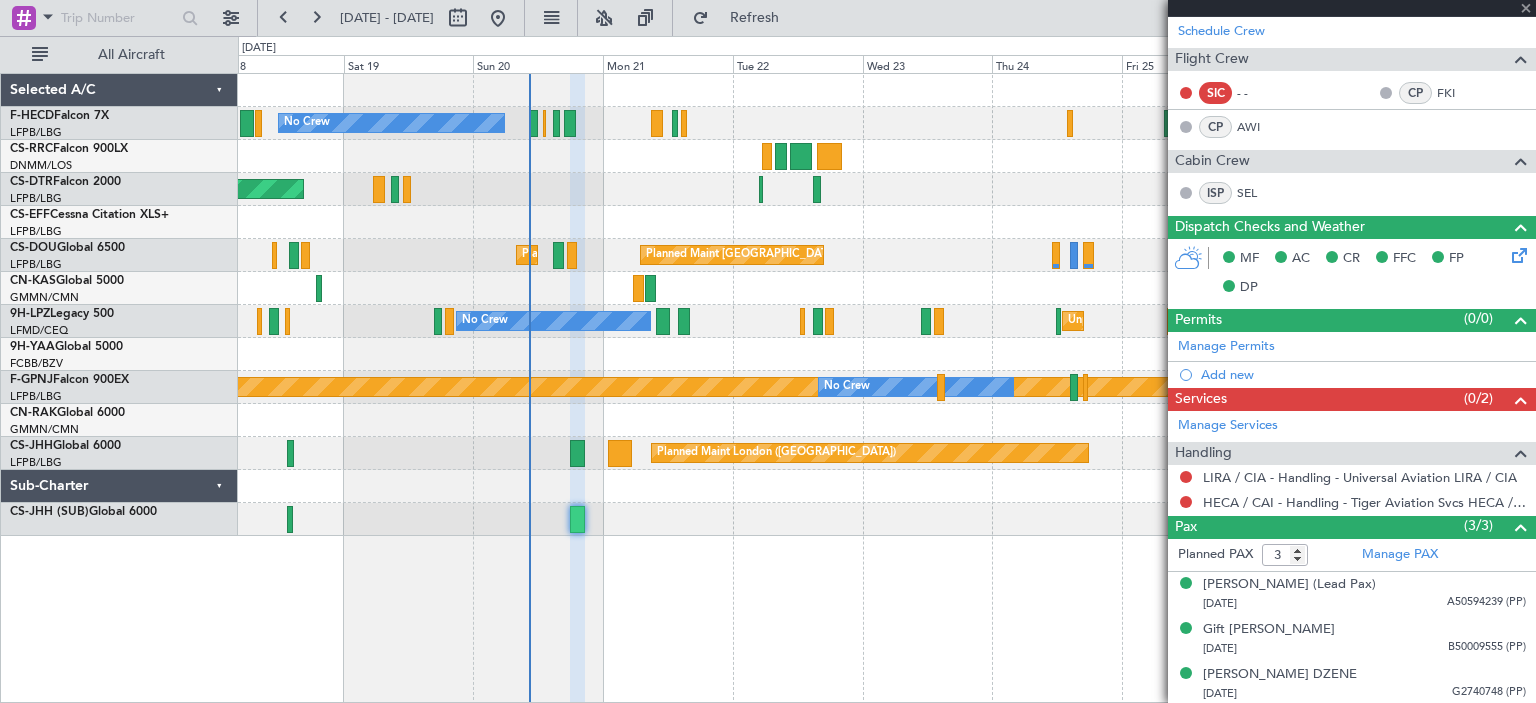 type on "4" 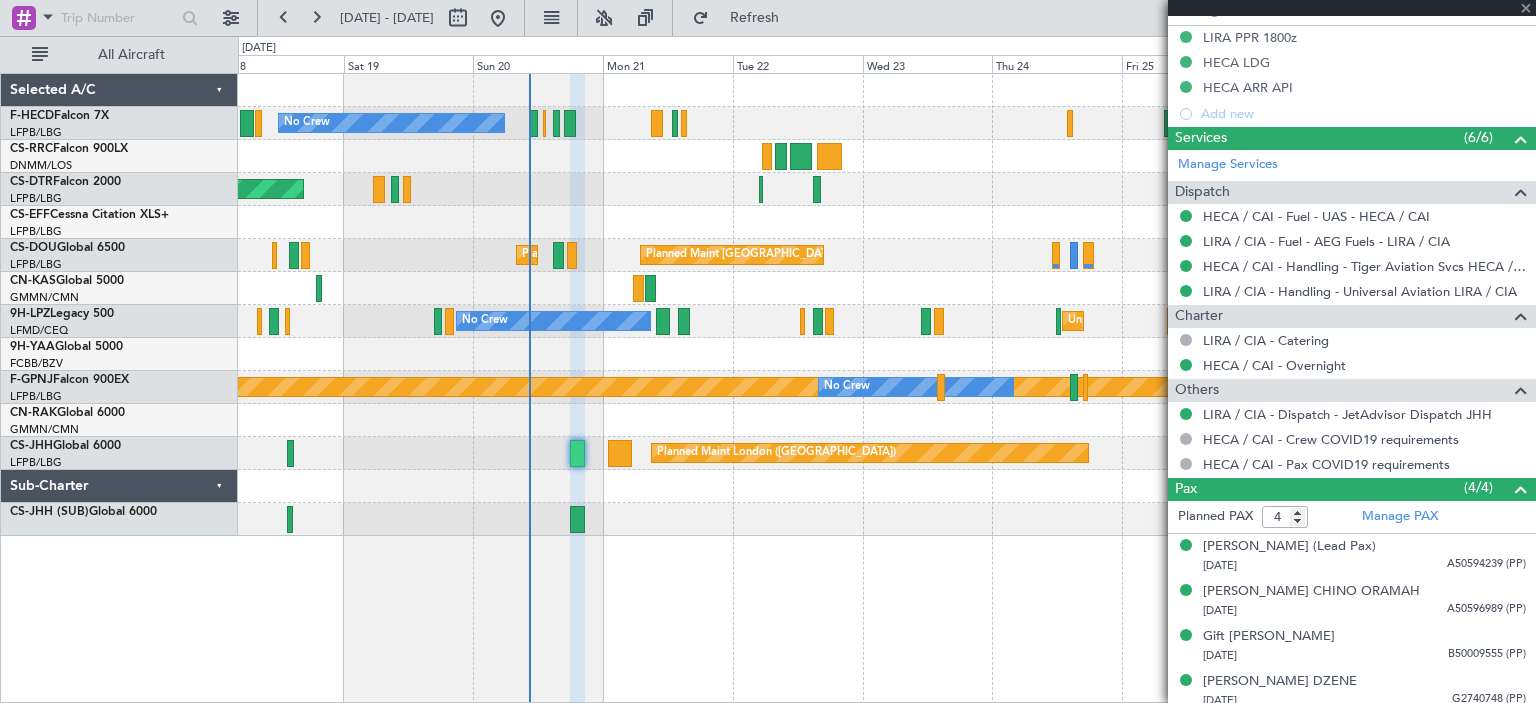 scroll, scrollTop: 627, scrollLeft: 0, axis: vertical 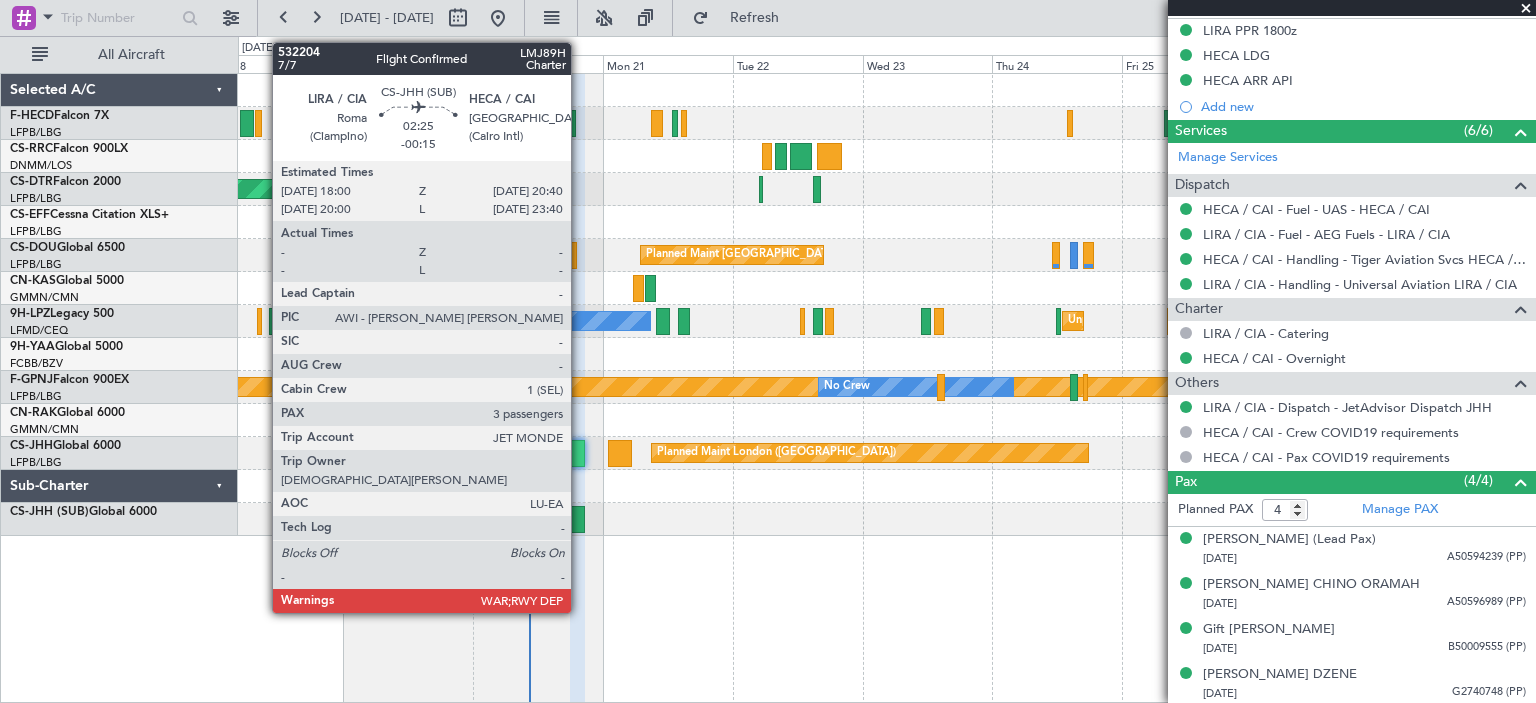 click 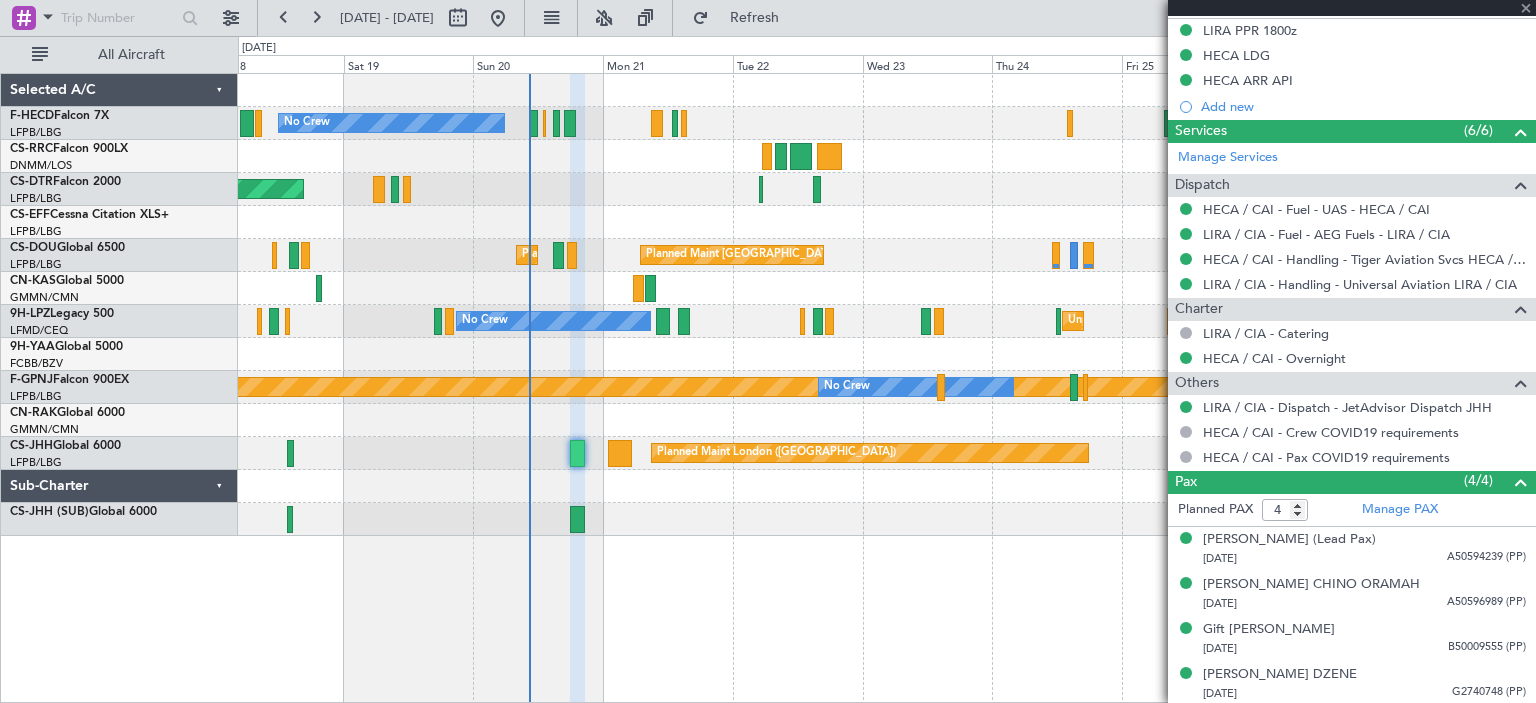 type on "-00:15" 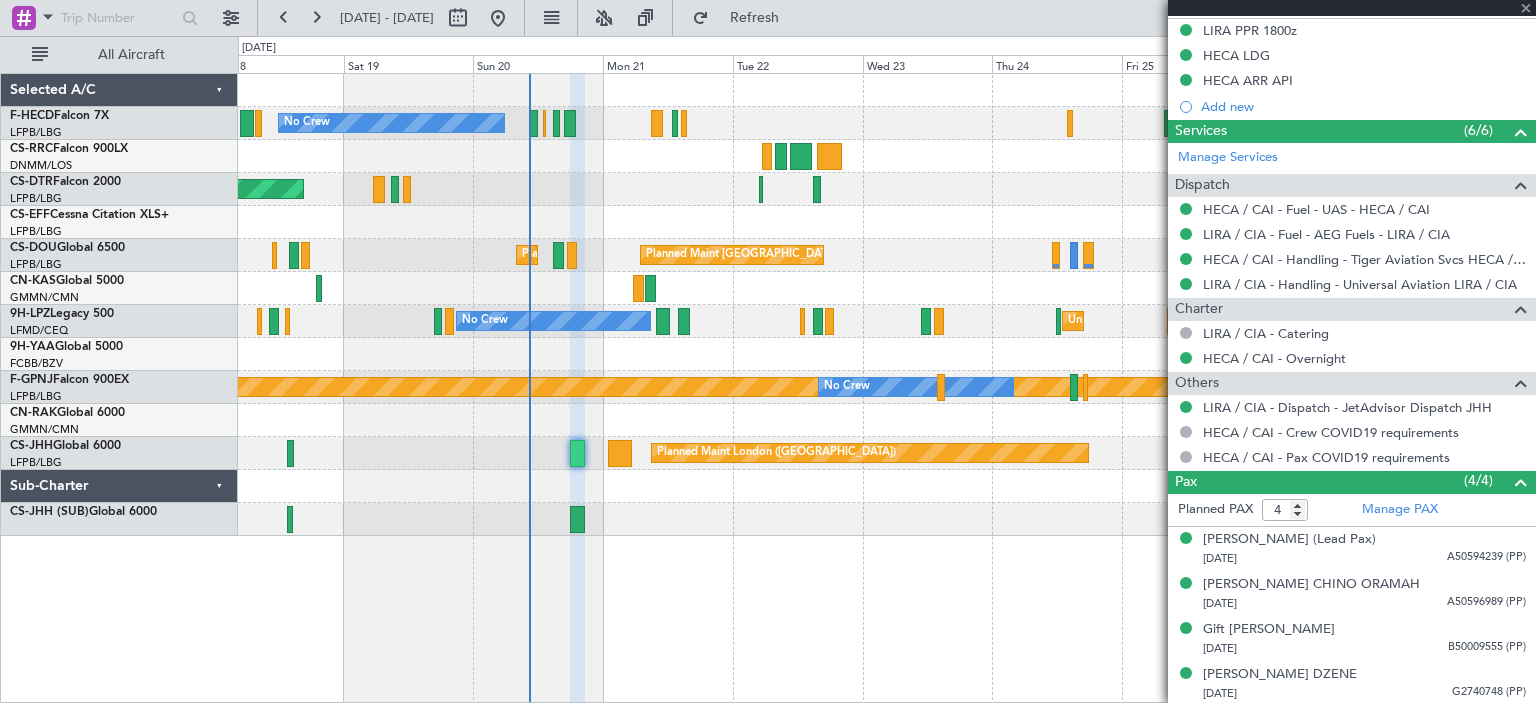 type on "3" 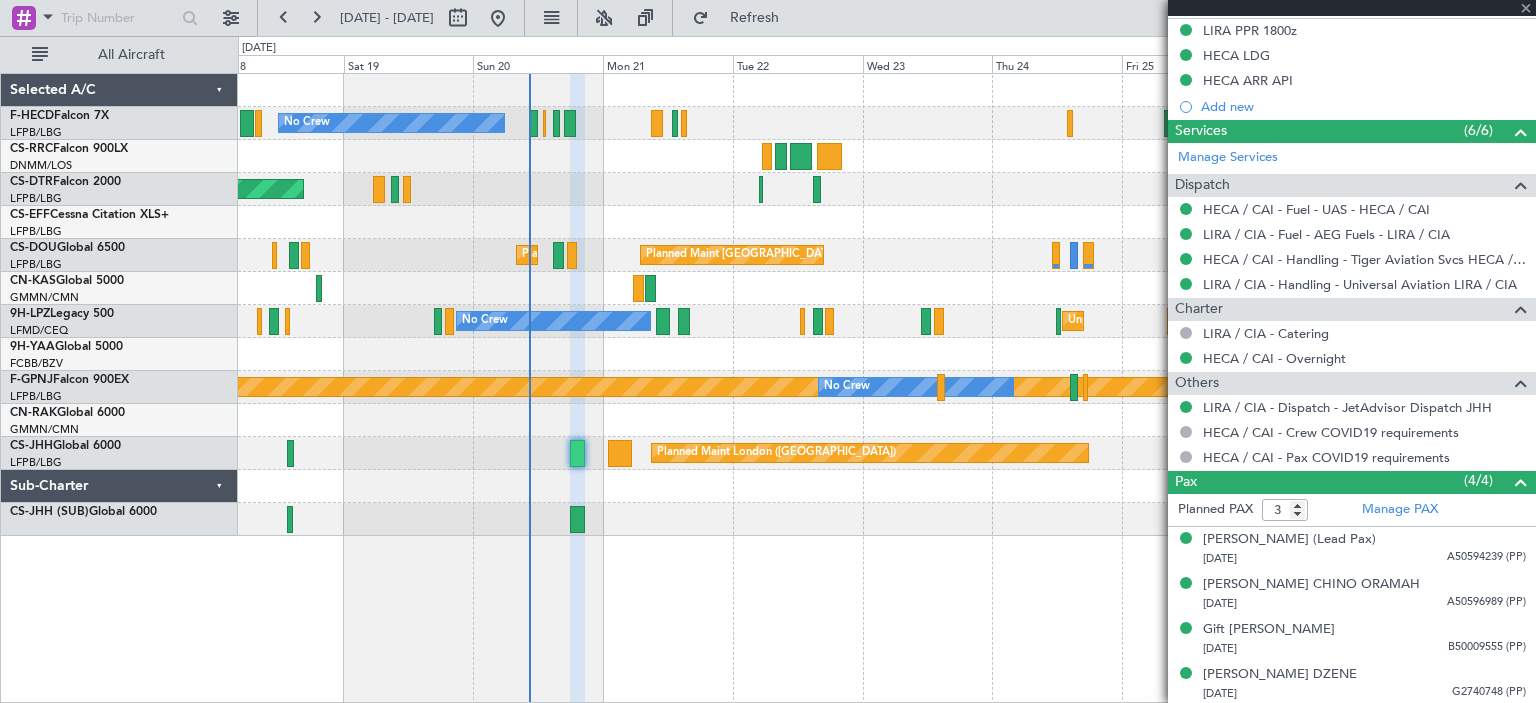 scroll, scrollTop: 0, scrollLeft: 0, axis: both 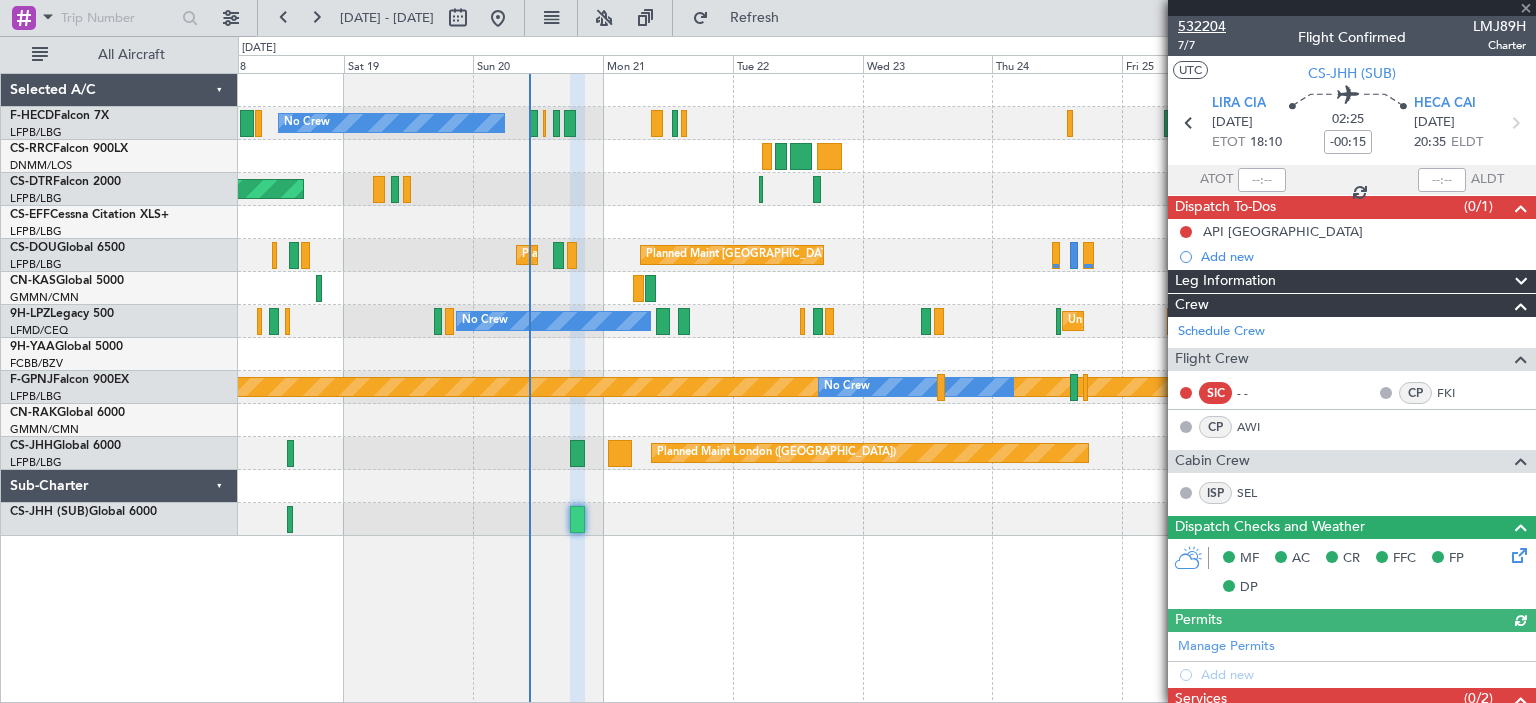 click on "532204" at bounding box center (1202, 26) 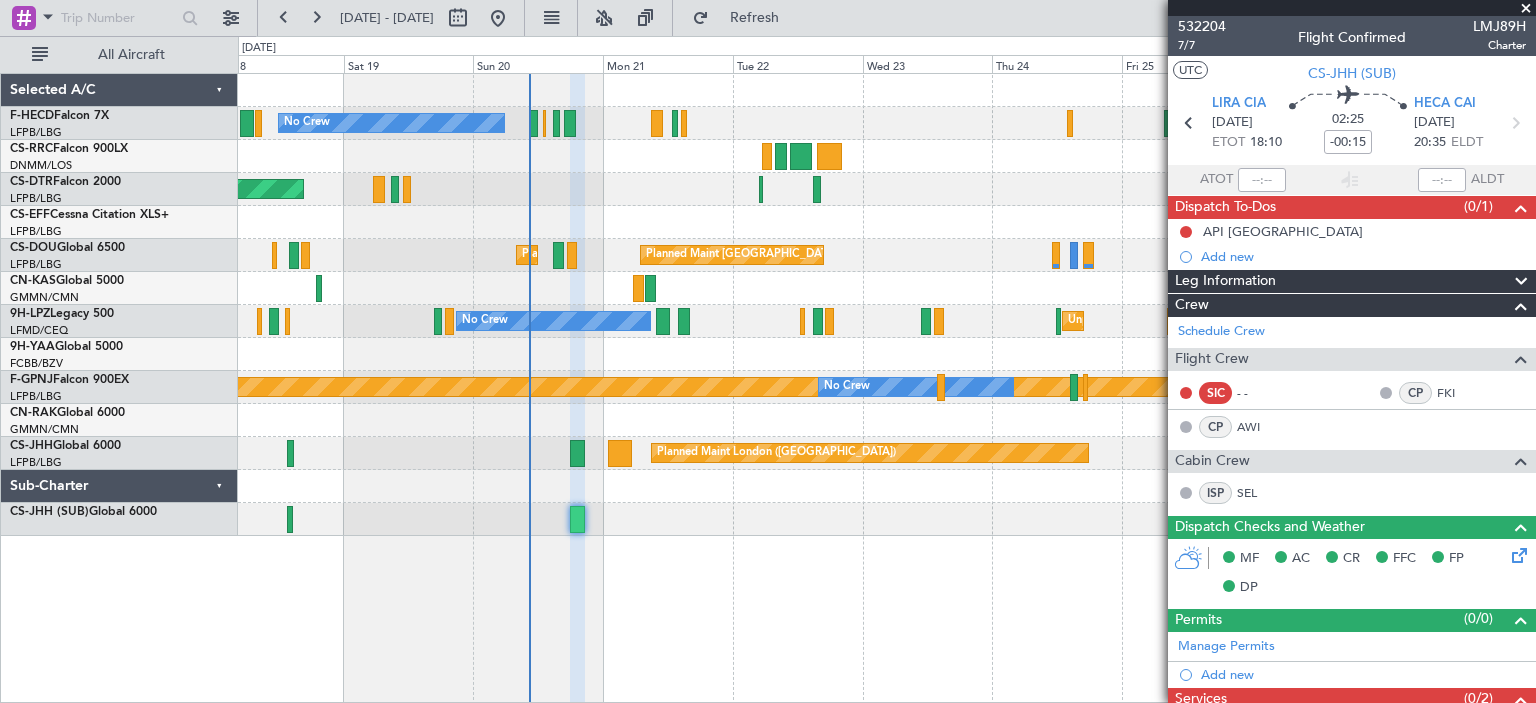 click on "No Crew
Planned Maint Paris (Le Bourget)
Planned Maint Paris (Le Bourget)
AOG Maint Basel-Mulhouse
Planned Maint Paris (Le Bourget)
Planned Maint Paris (Le Bourget)
No Crew
No Crew
No Crew
No Crew
Unplanned Maint Nice (Côte d'Azur Airport)
Planned Maint Paris (Le Bourget)
No Crew
No Crew
No Crew
Planned Maint London (Biggin Hill)
Unplanned Maint London (Stansted)" 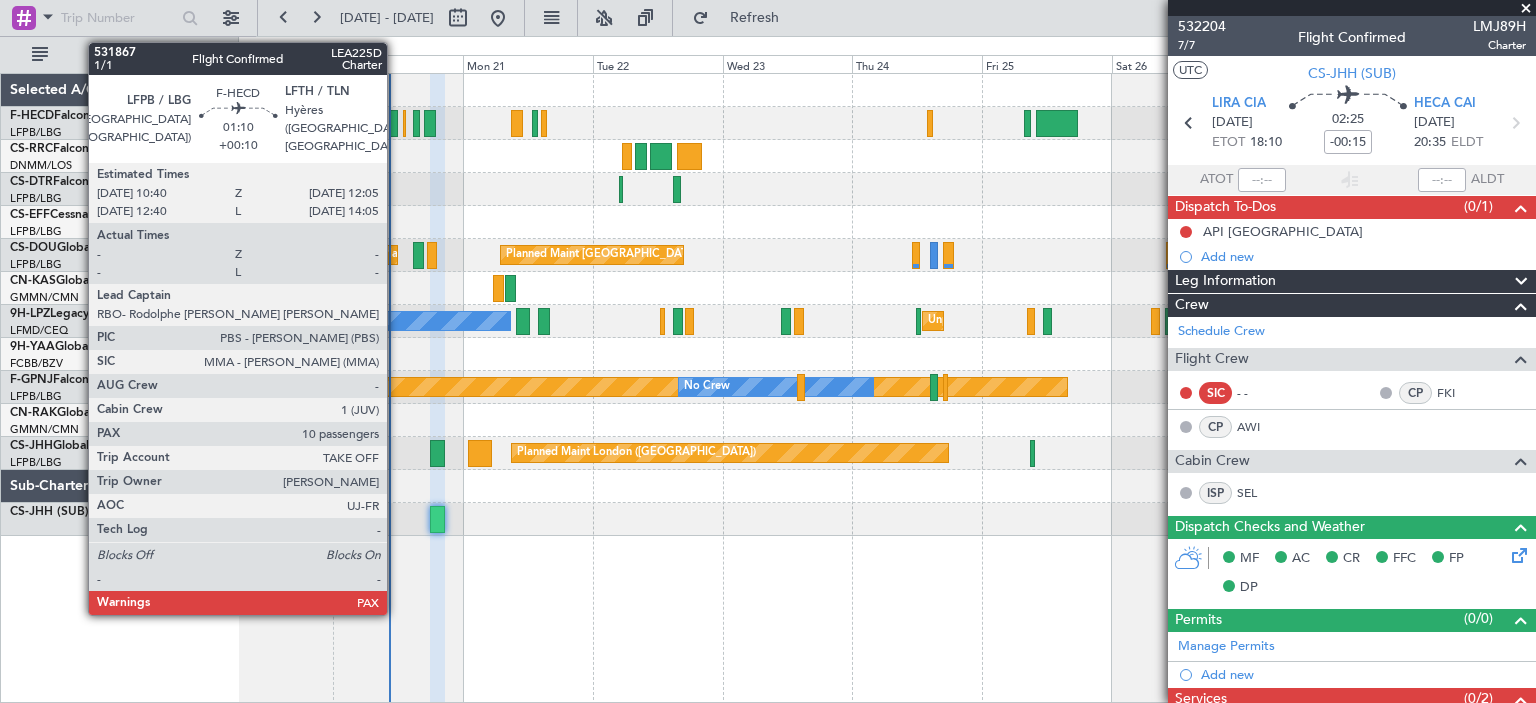 click 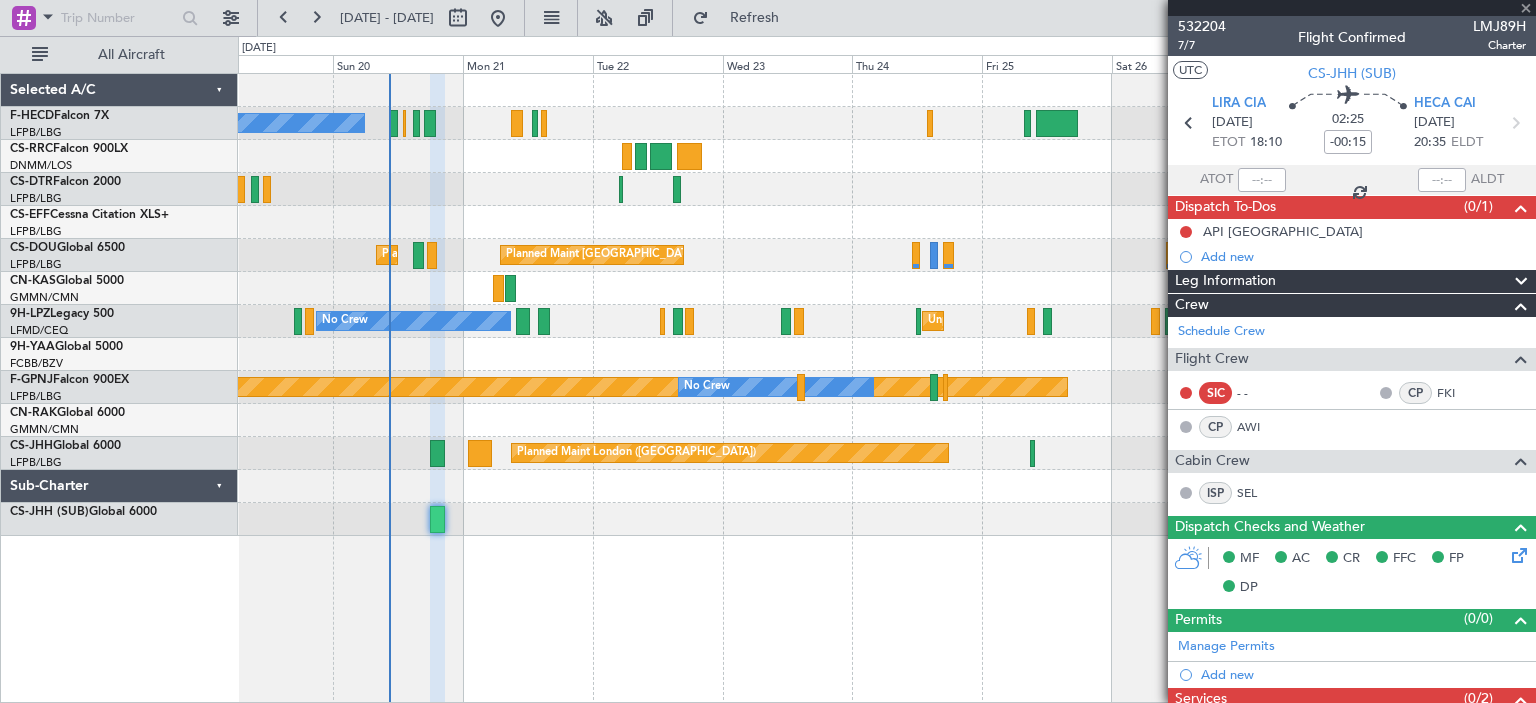 type on "+00:10" 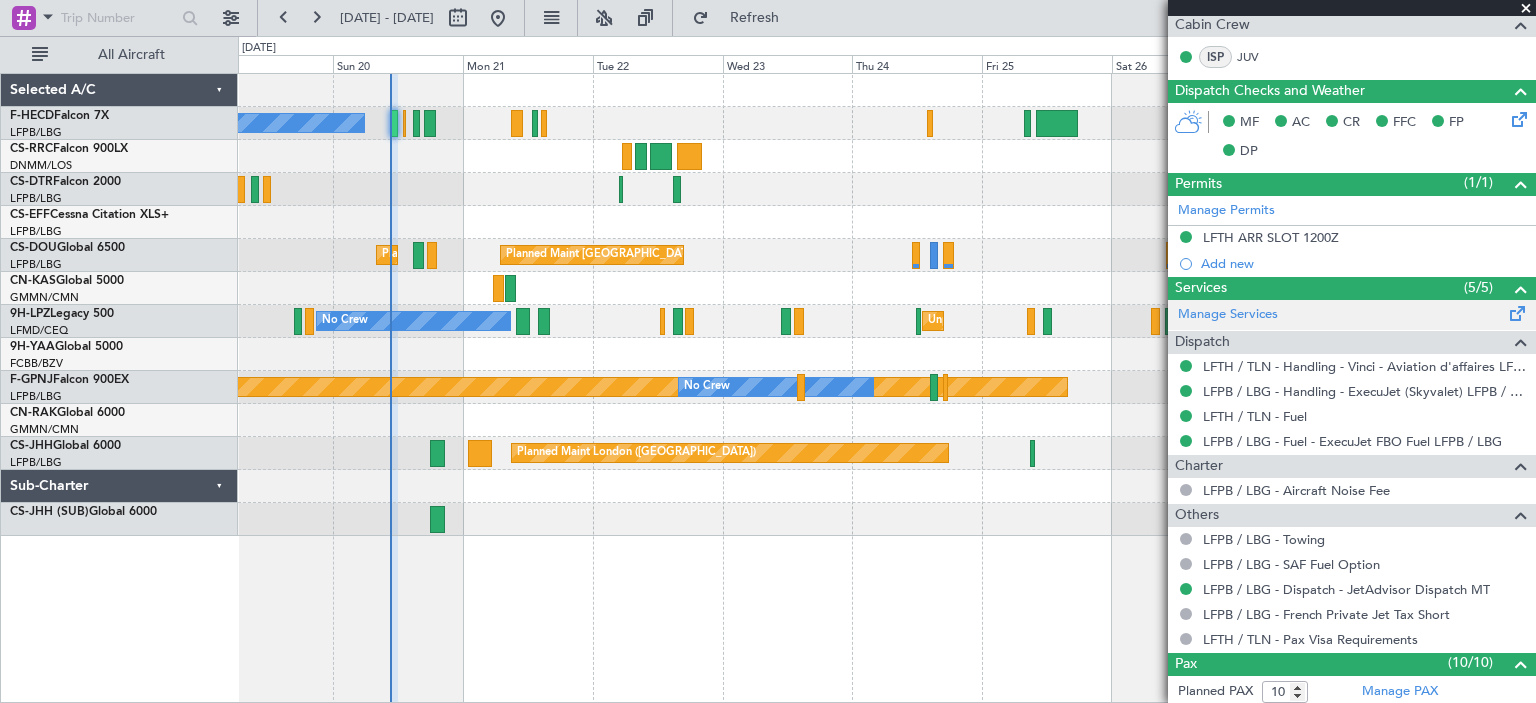 scroll, scrollTop: 952, scrollLeft: 0, axis: vertical 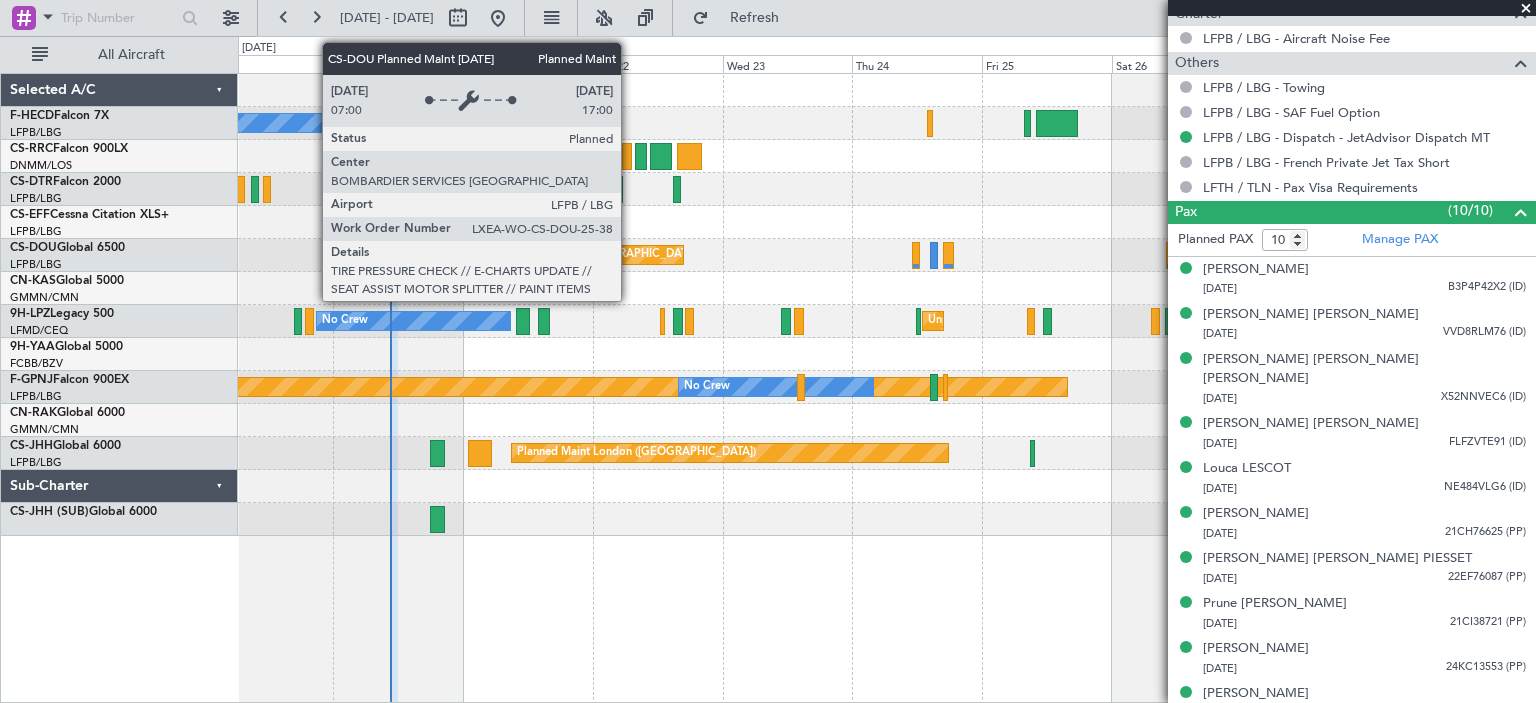 click on "Planned Maint [GEOGRAPHIC_DATA] ([GEOGRAPHIC_DATA])" at bounding box center (663, 255) 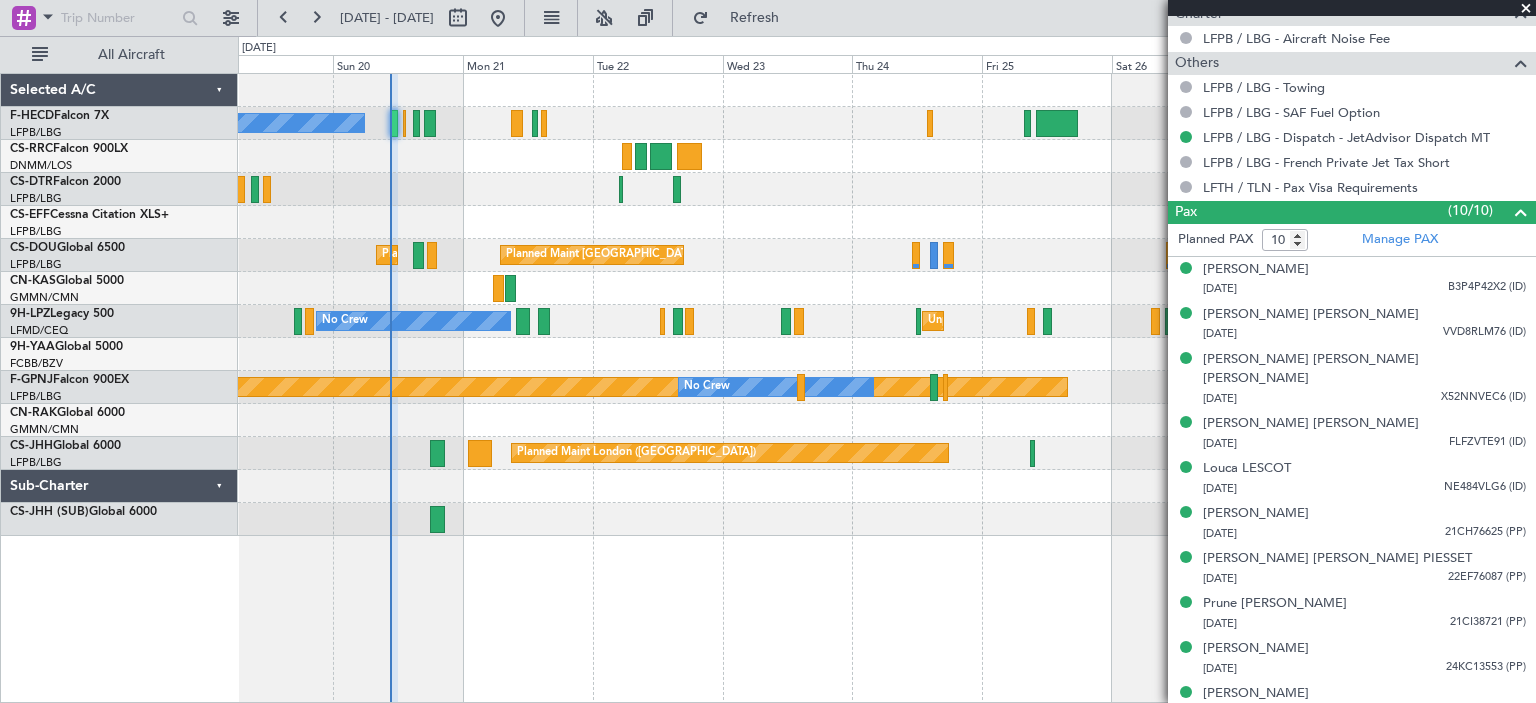 click at bounding box center [1526, 9] 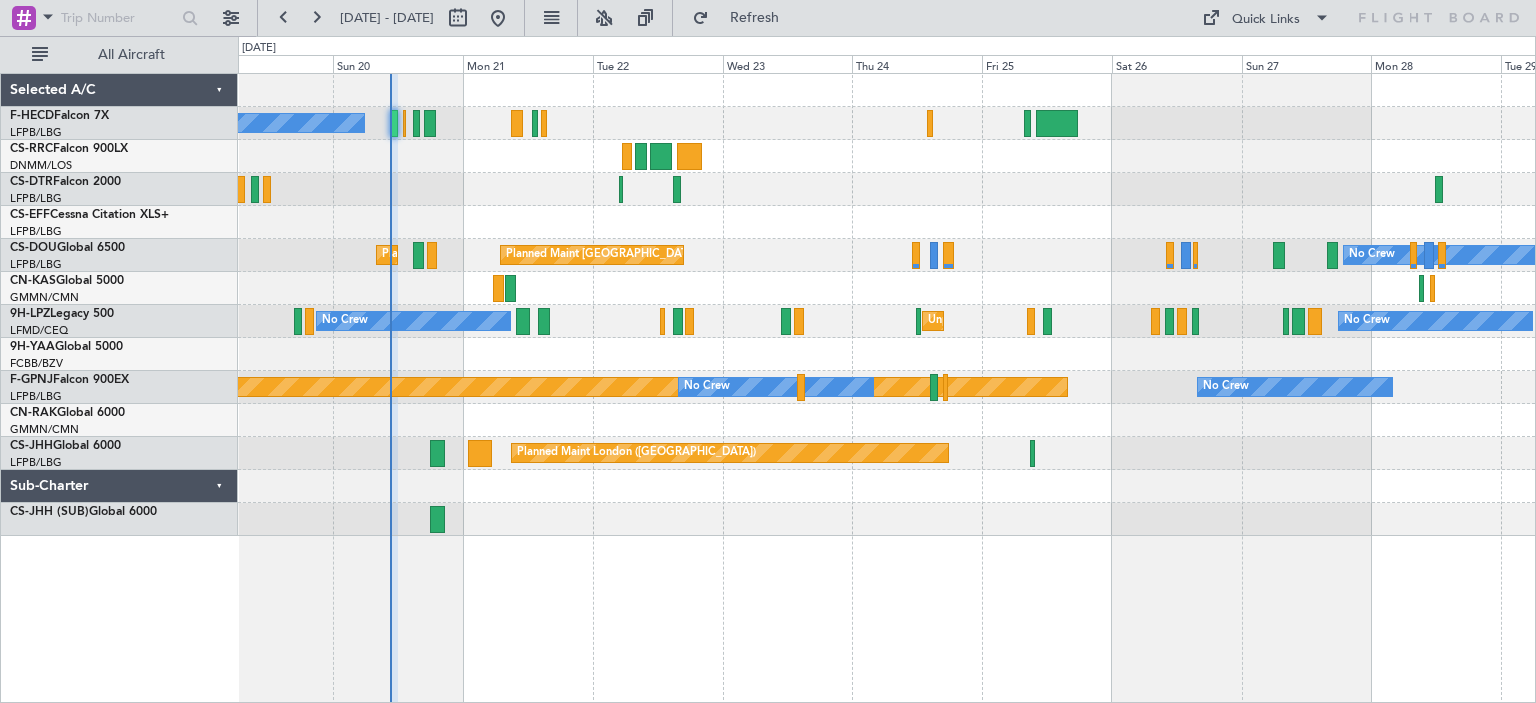 type on "0" 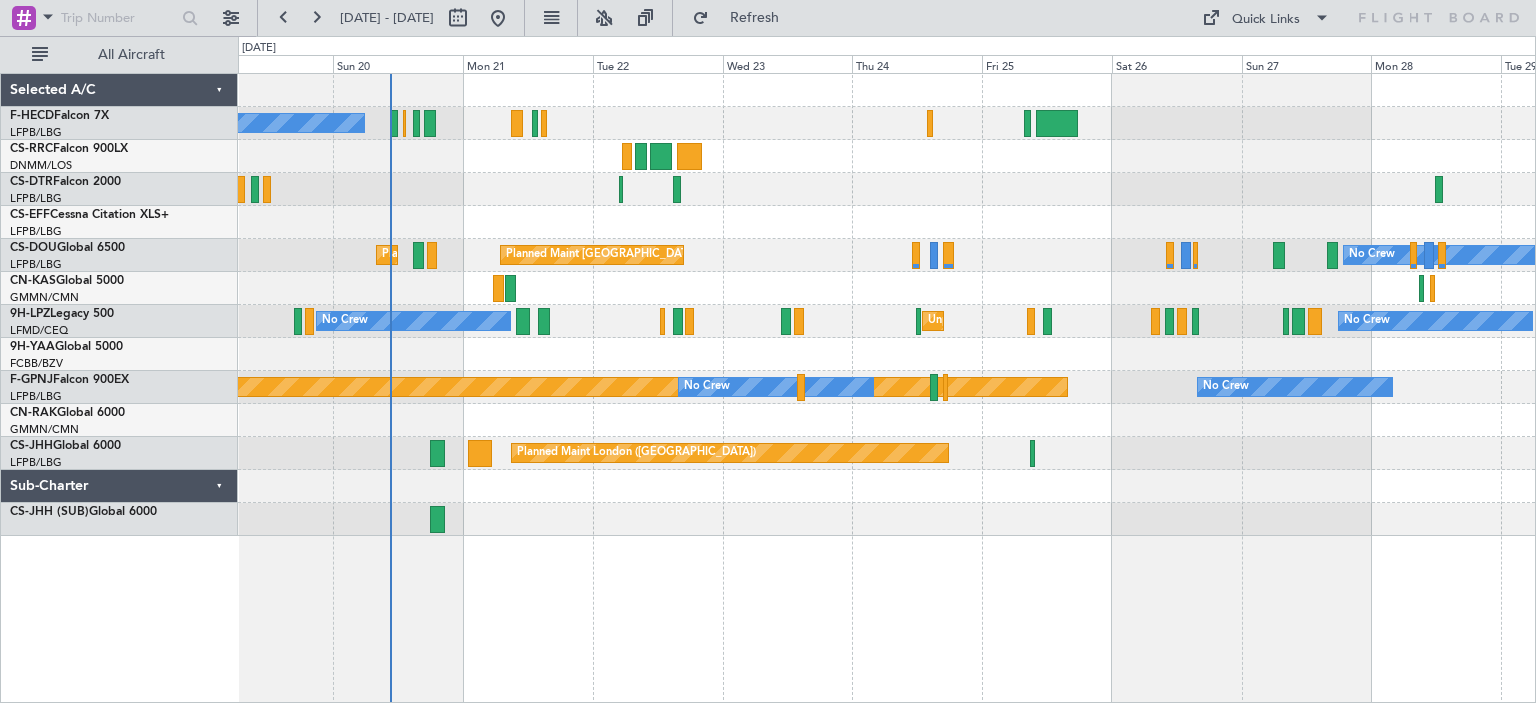 scroll, scrollTop: 0, scrollLeft: 0, axis: both 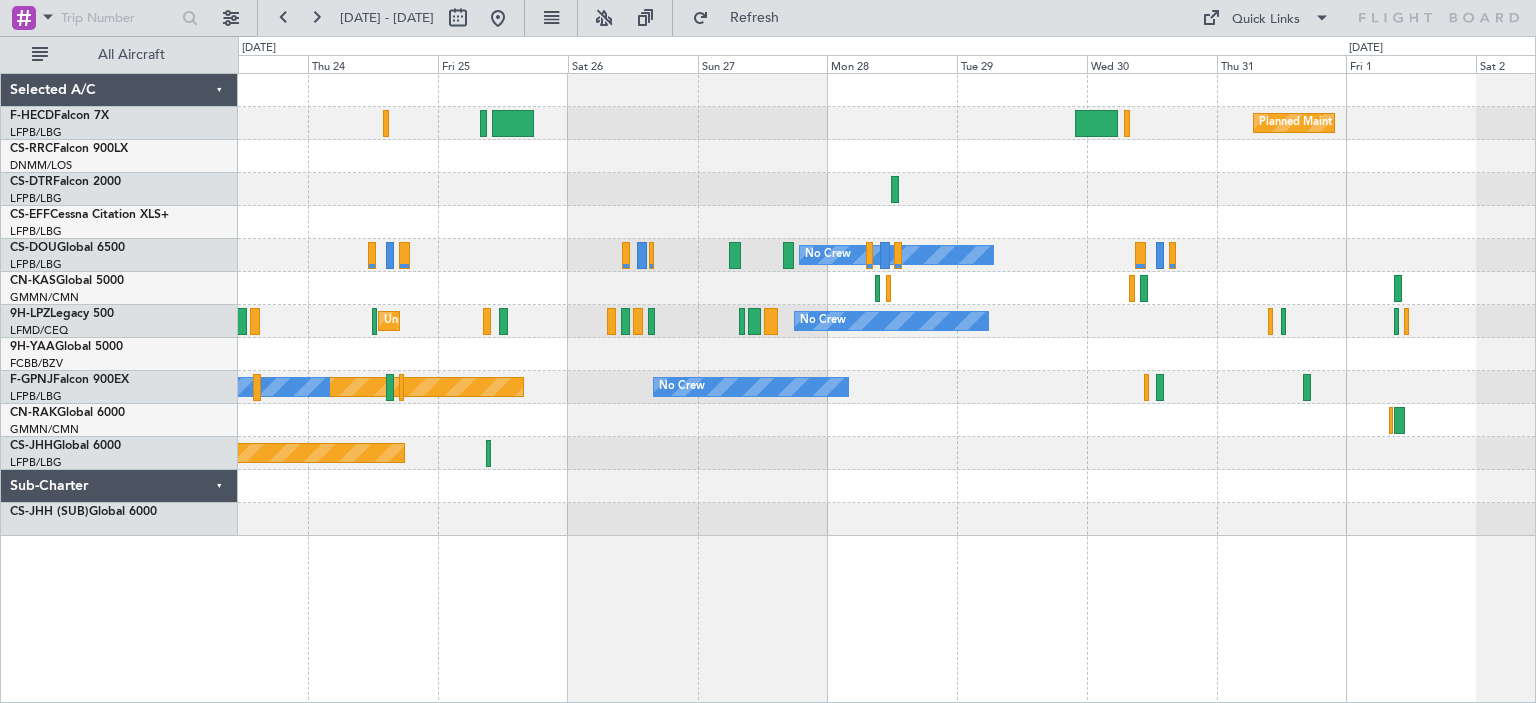 click on "Planned Maint Paris (Le Bourget)
No Crew
Planned Maint Paris (Le Bourget)
No Crew
Unplanned Maint Nice (Côte d'Azur Airport)
No Crew
Planned Maint Paris (Le Bourget)
No Crew
No Crew
No Crew
Planned Maint London (Biggin Hill)" 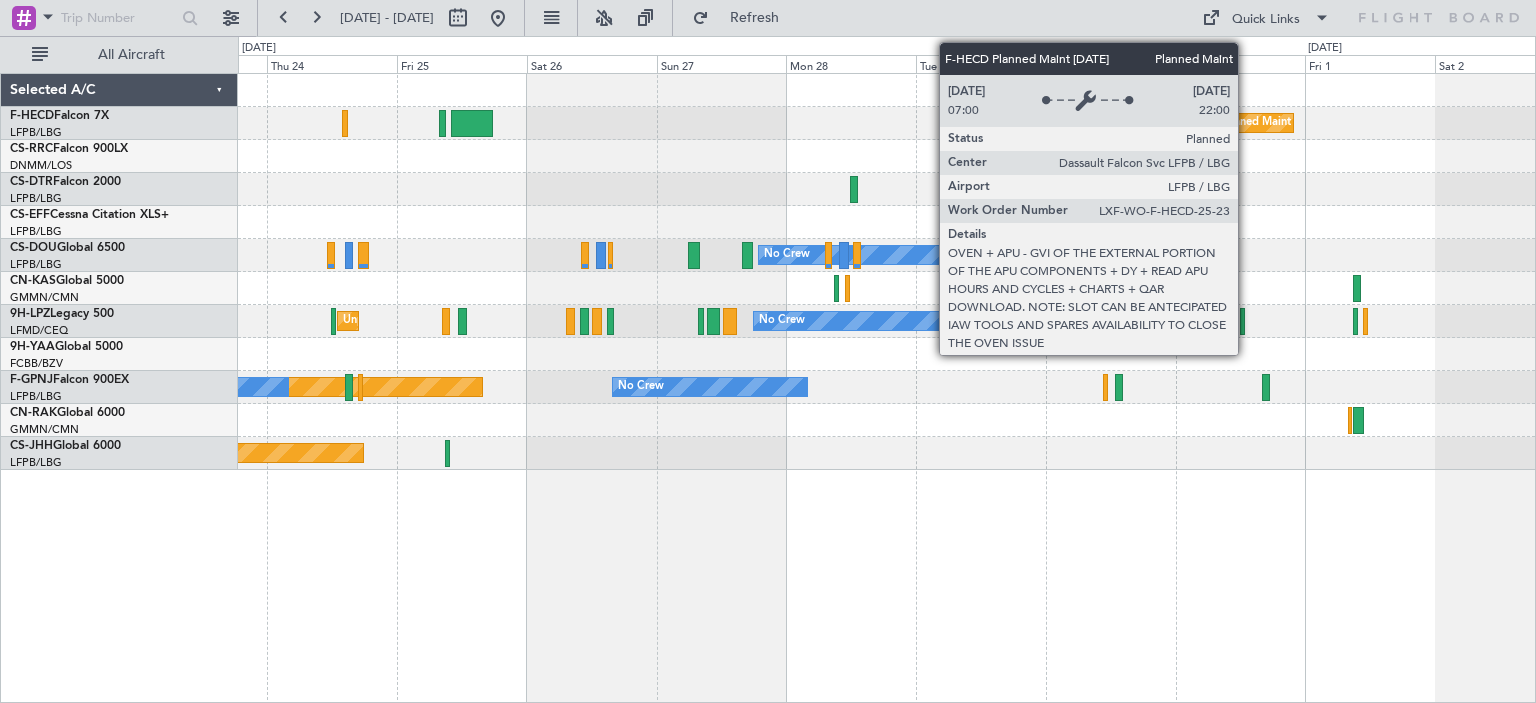 click on "Planned Maint [GEOGRAPHIC_DATA] ([GEOGRAPHIC_DATA])" at bounding box center [1375, 123] 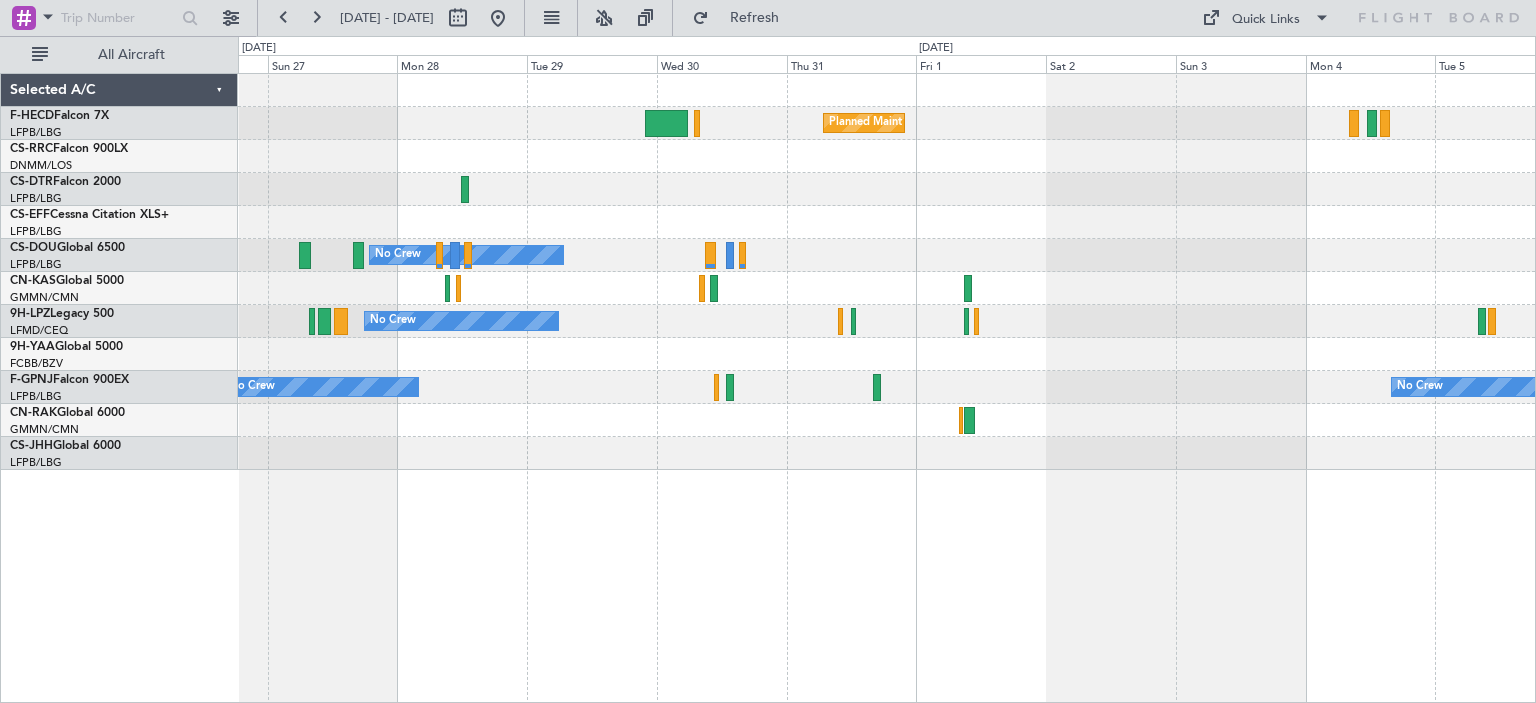 click on "Planned Maint Paris (Le Bourget)
No Crew
No Crew
Unplanned Maint Nice (Côte d'Azur Airport)
No Crew
No Crew
Planned Maint Paris (Le Bourget)
Planned Maint London (Biggin Hill)" 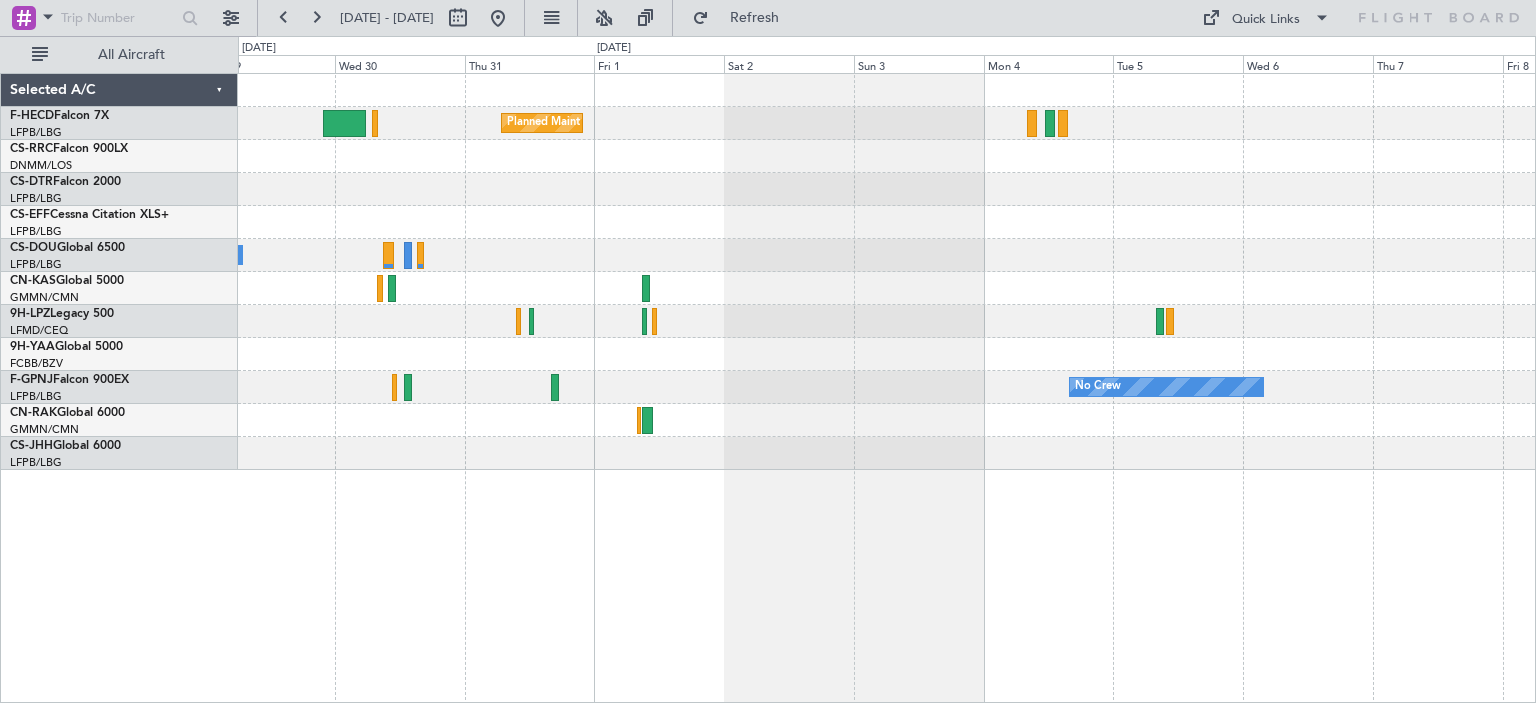 click on "Planned Maint Paris (Le Bourget)
No Crew
No Crew
No Crew
No Crew
No Crew" 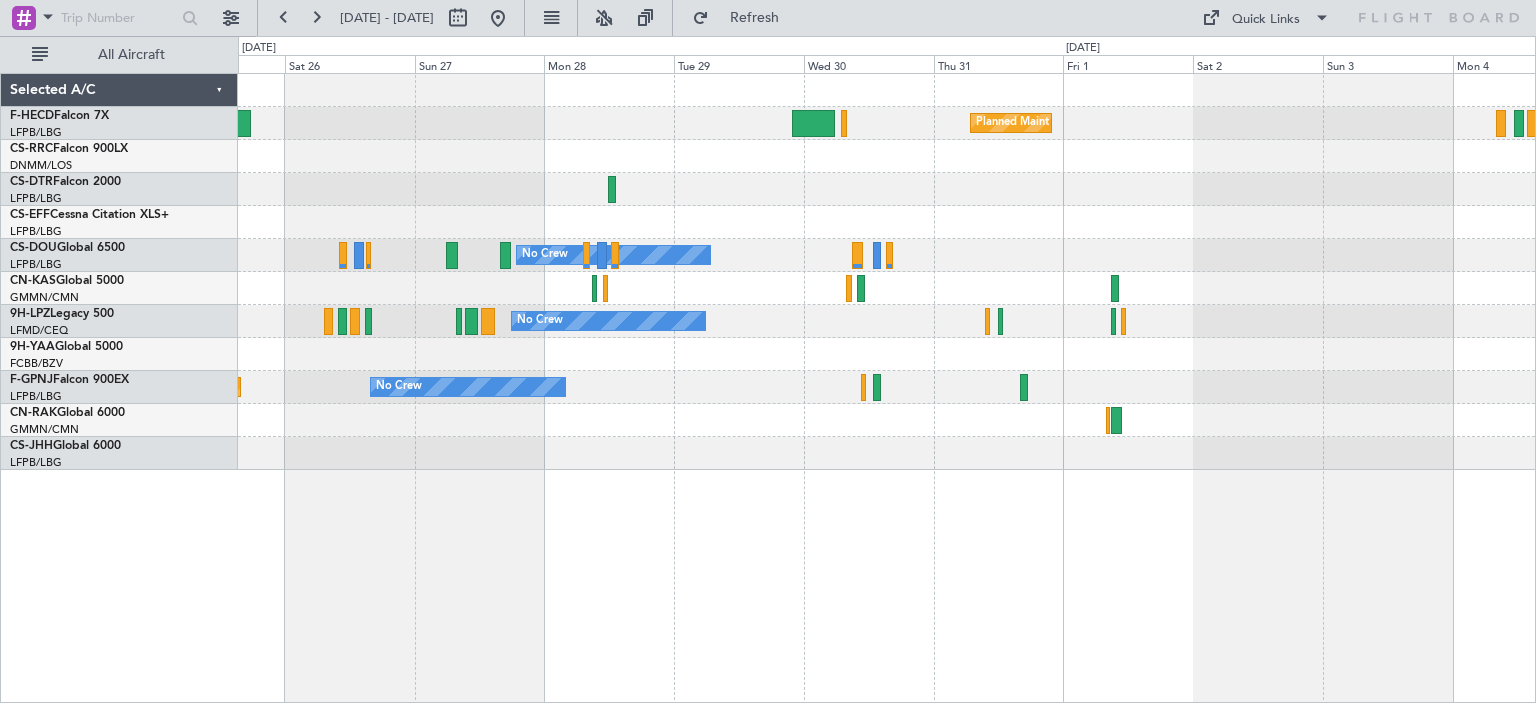 click on "Planned Maint Paris (Le Bourget)
No Crew
No Crew
Unplanned Maint Nice (Côte d'Azur Airport)
No Crew
Planned Maint Paris (Le Bourget)
No Crew
No Crew
Planned Maint London (Biggin Hill)" 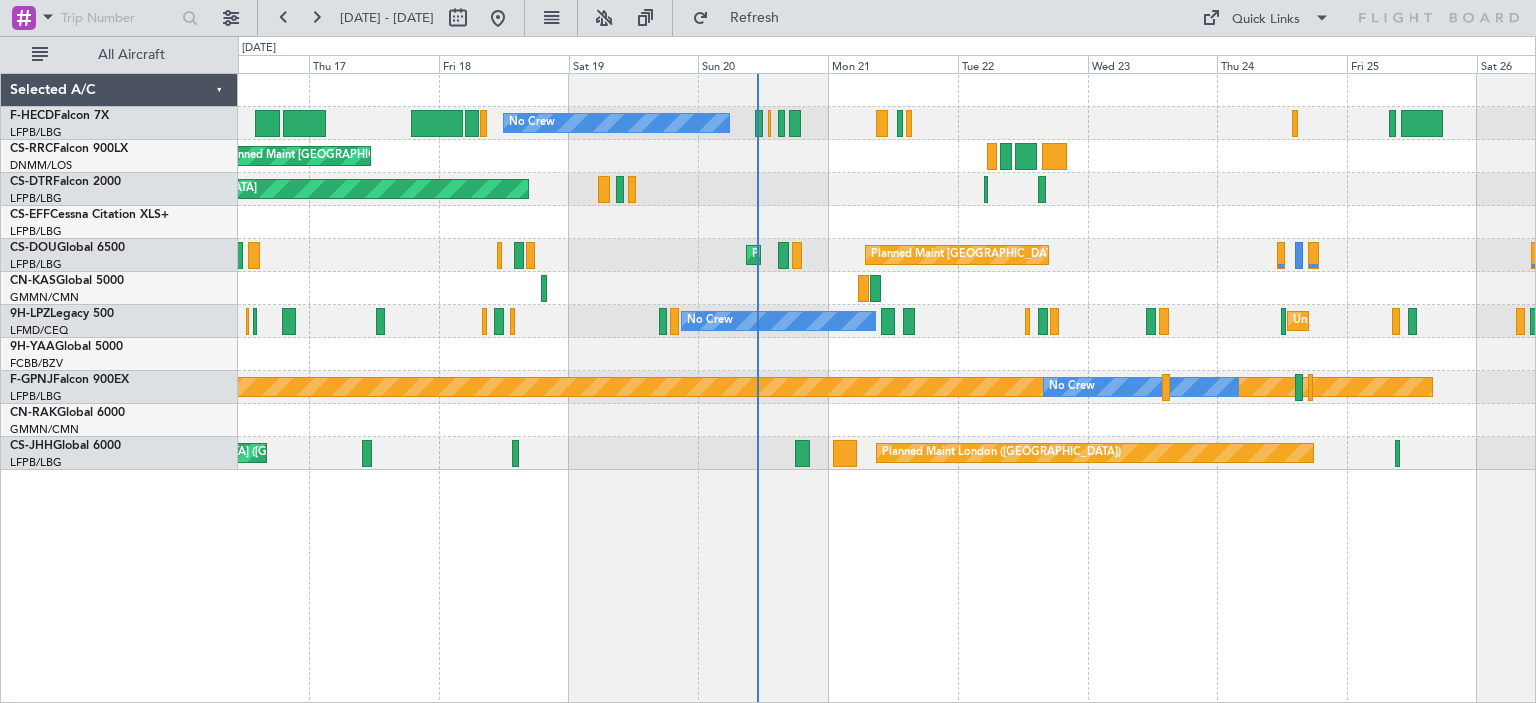 click on "AOG Maint [GEOGRAPHIC_DATA]-[GEOGRAPHIC_DATA]" 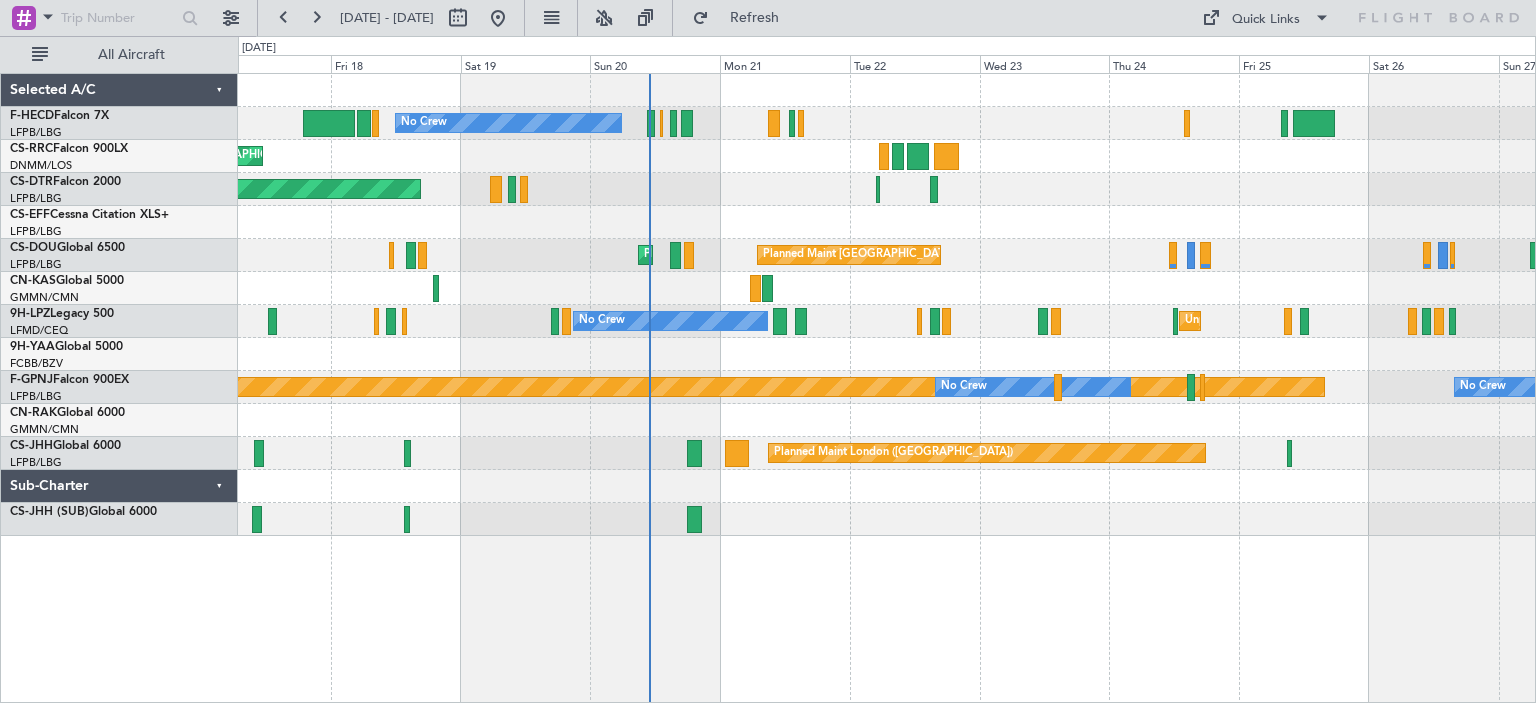 click on "No Crew
Planned Maint Paris (Le Bourget)
Planned Maint Paris (Le Bourget)
AOG Maint Basel-Mulhouse
Planned Maint Paris (Le Bourget)
Planned Maint Paris (Le Bourget)
Planned Maint
No Crew
No Crew
No Crew
Unplanned Maint Nice (Côte d'Azur Airport)
No Crew
Planned Maint Paris (Le Bourget)
No Crew
No Crew
No Crew
Planned Maint London (Biggin Hill)
Unplanned Maint London (Stansted)" 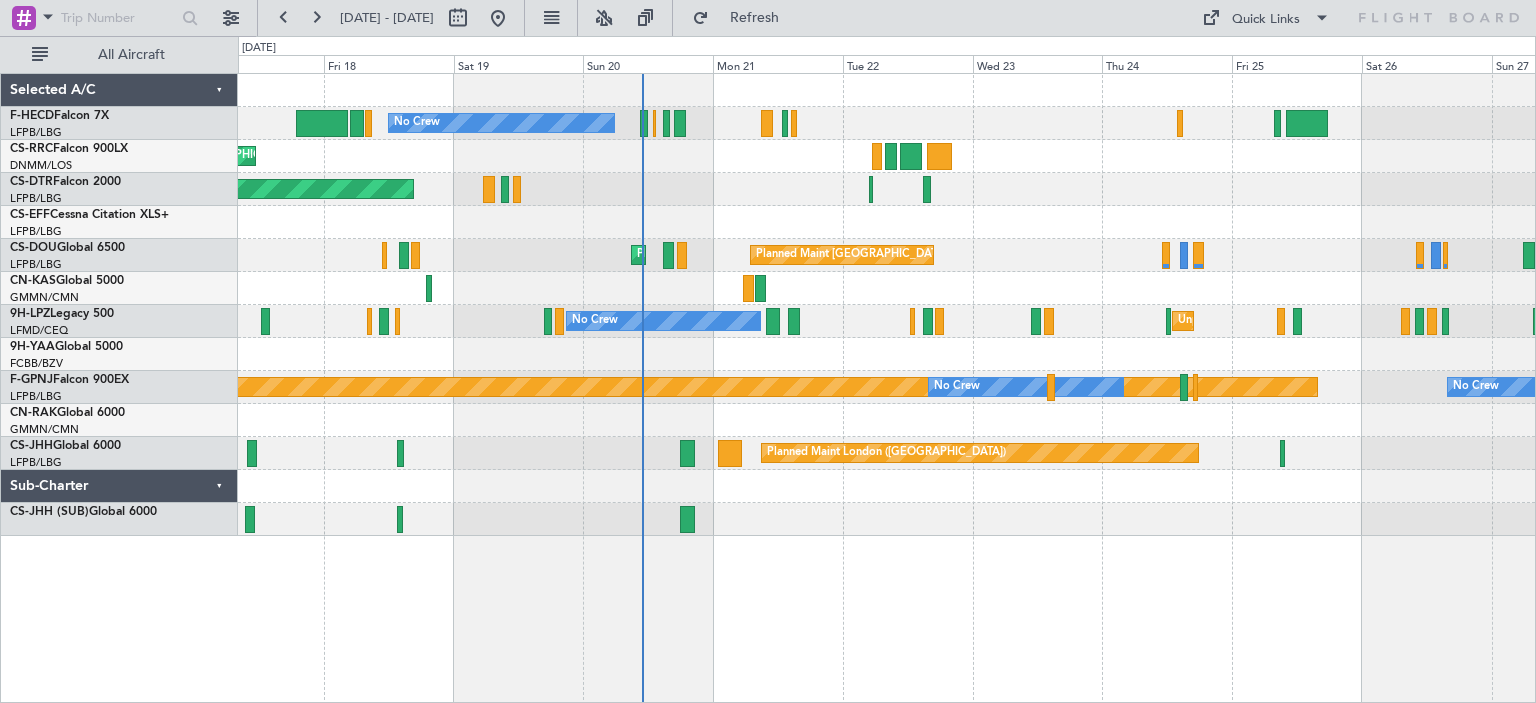 click on "No Crew
Planned Maint Paris (Le Bourget)
Planned Maint Paris (Le Bourget)
AOG Maint Basel-Mulhouse
Planned Maint Paris (Le Bourget)
Planned Maint Paris (Le Bourget)
Planned Maint
No Crew
No Crew
No Crew
Unplanned Maint Nice (Côte d'Azur Airport)
No Crew
Planned Maint Paris (Le Bourget)
No Crew
No Crew
No Crew
Planned Maint London (Biggin Hill)
Unplanned Maint London (Stansted)" 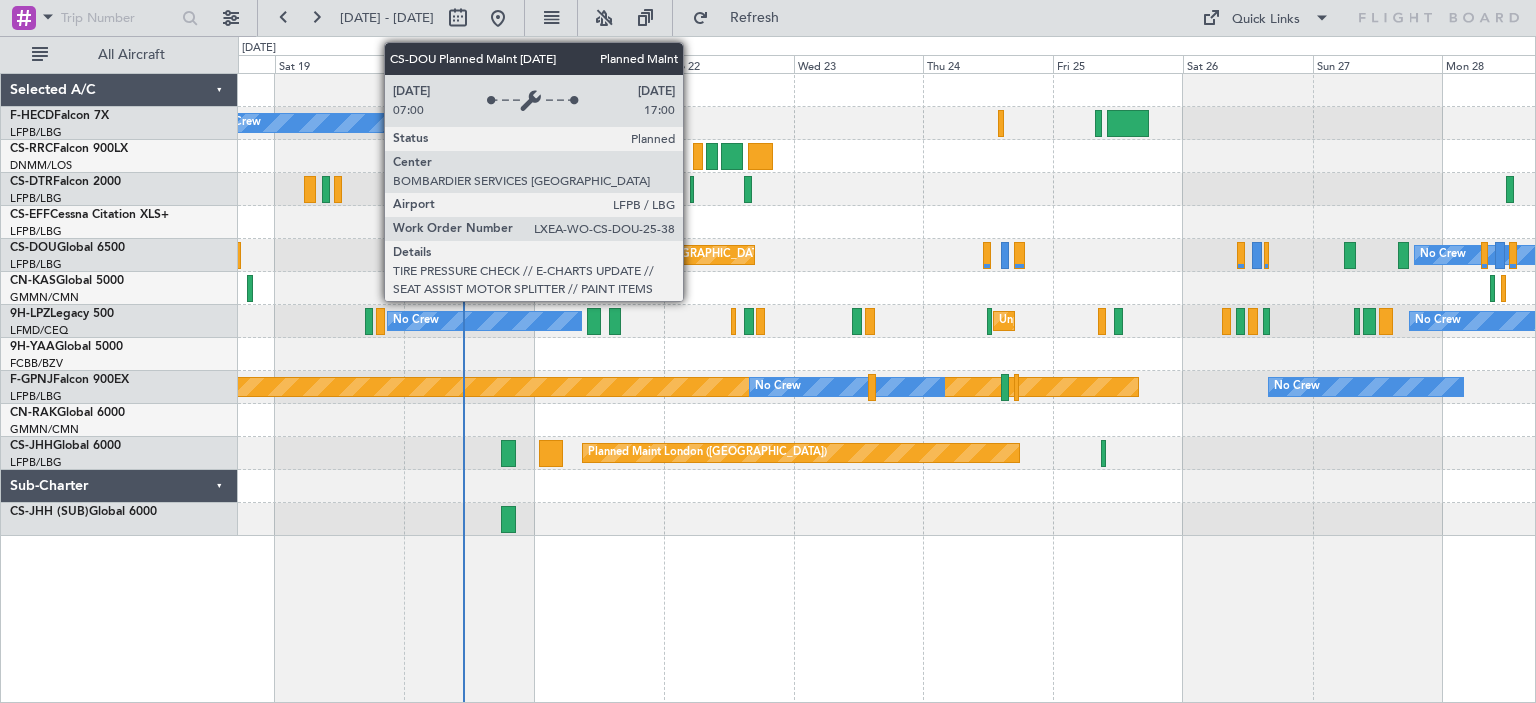 click on "Planned Maint Paris (Le Bourget)
Planned Maint Paris (Le Bourget)
No Crew" 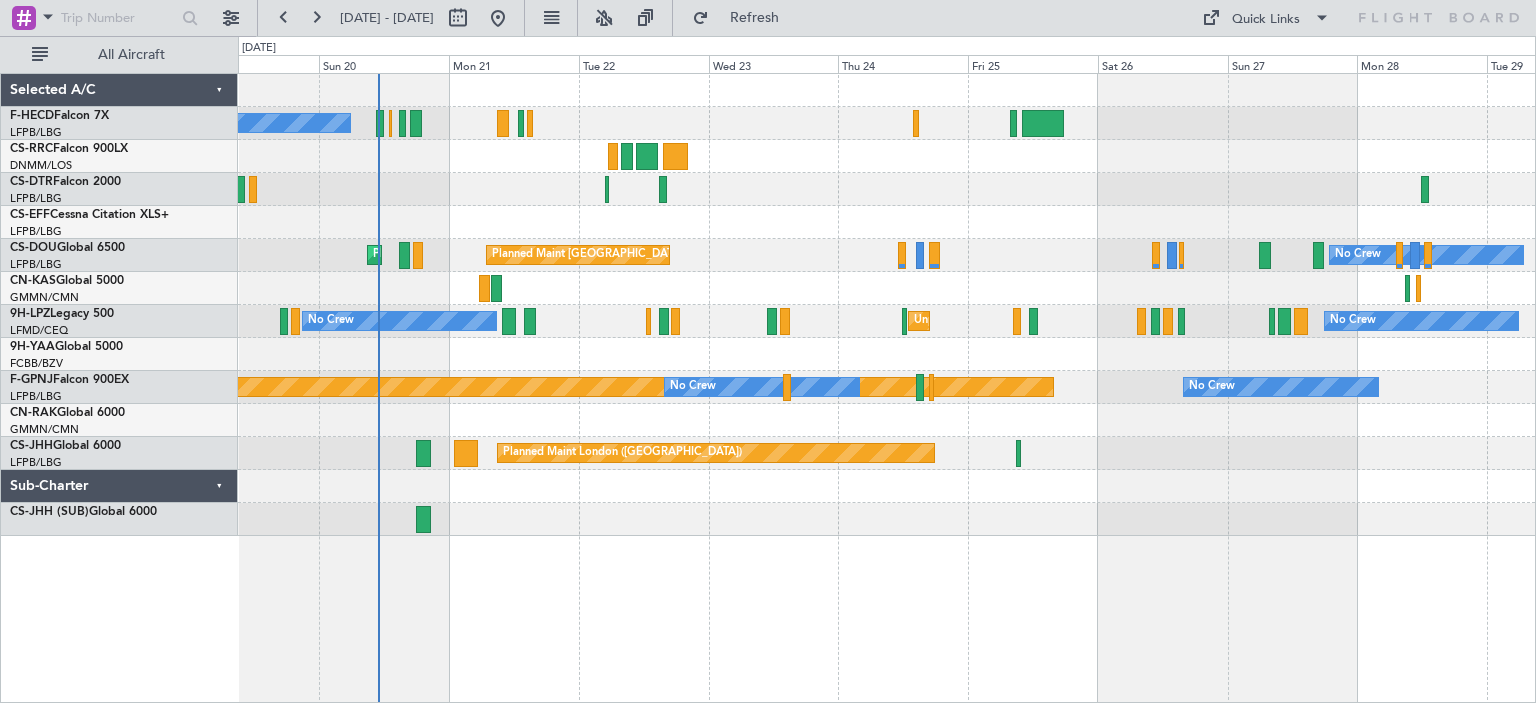 click on "No Crew
Planned Maint Paris (Le Bourget)
Planned Maint Paris (Le Bourget)
AOG Maint Basel-Mulhouse
Planned Maint Paris (Le Bourget)
Planned Maint Paris (Le Bourget)
No Crew
No Crew
Unplanned Maint Nice (Côte d'Azur Airport)
No Crew
Planned Maint Paris (Le Bourget)
No Crew
No Crew
Planned Maint London (Biggin Hill)" 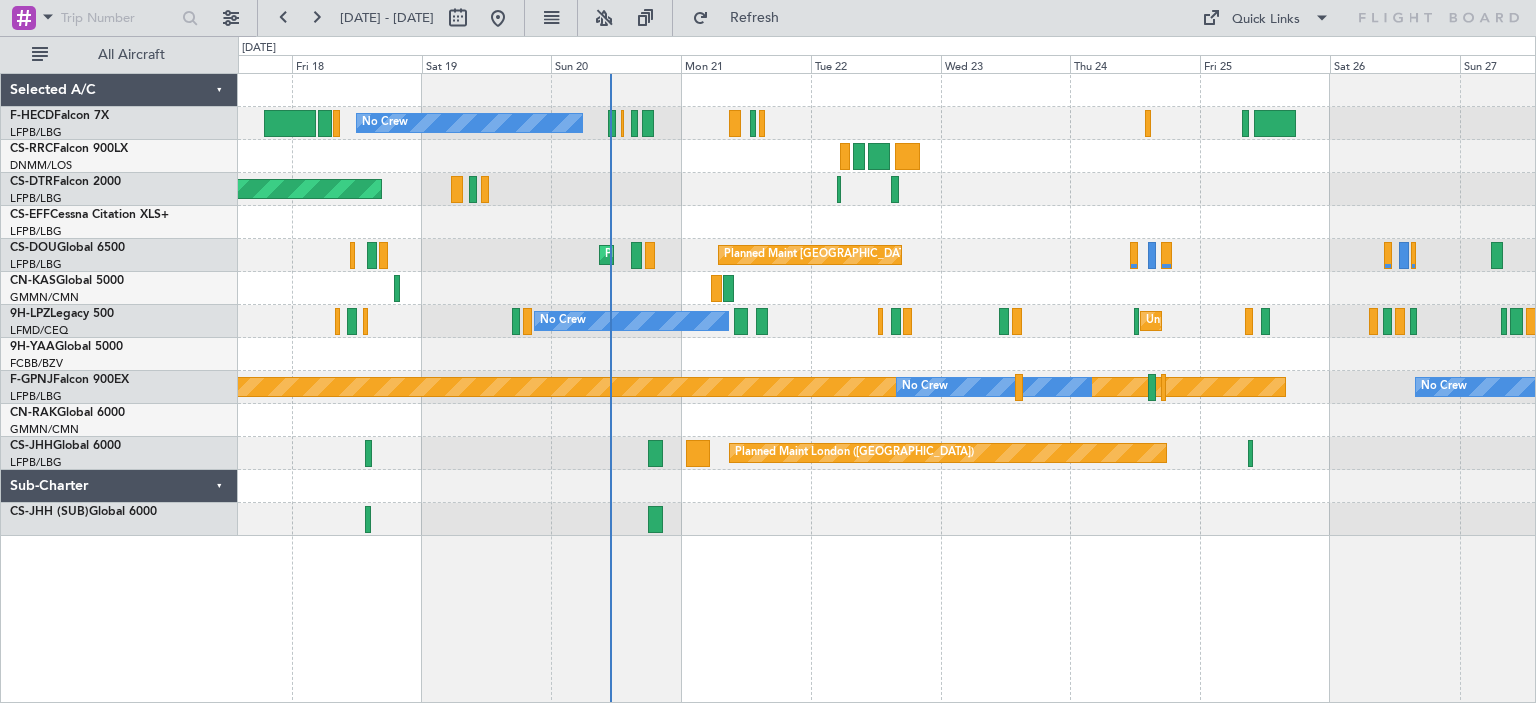 click on "No Crew
Planned Maint Paris (Le Bourget)
Planned Maint Paris (Le Bourget)
AOG Maint Basel-Mulhouse
Planned Maint Paris (Le Bourget)
Planned Maint Paris (Le Bourget)
Planned Maint
No Crew
No Crew
No Crew
Unplanned Maint Nice (Côte d'Azur Airport)
No Crew
Planned Maint Paris (Le Bourget)
No Crew
No Crew
No Crew
Planned Maint London (Biggin Hill)
Unplanned Maint London (Stansted)" 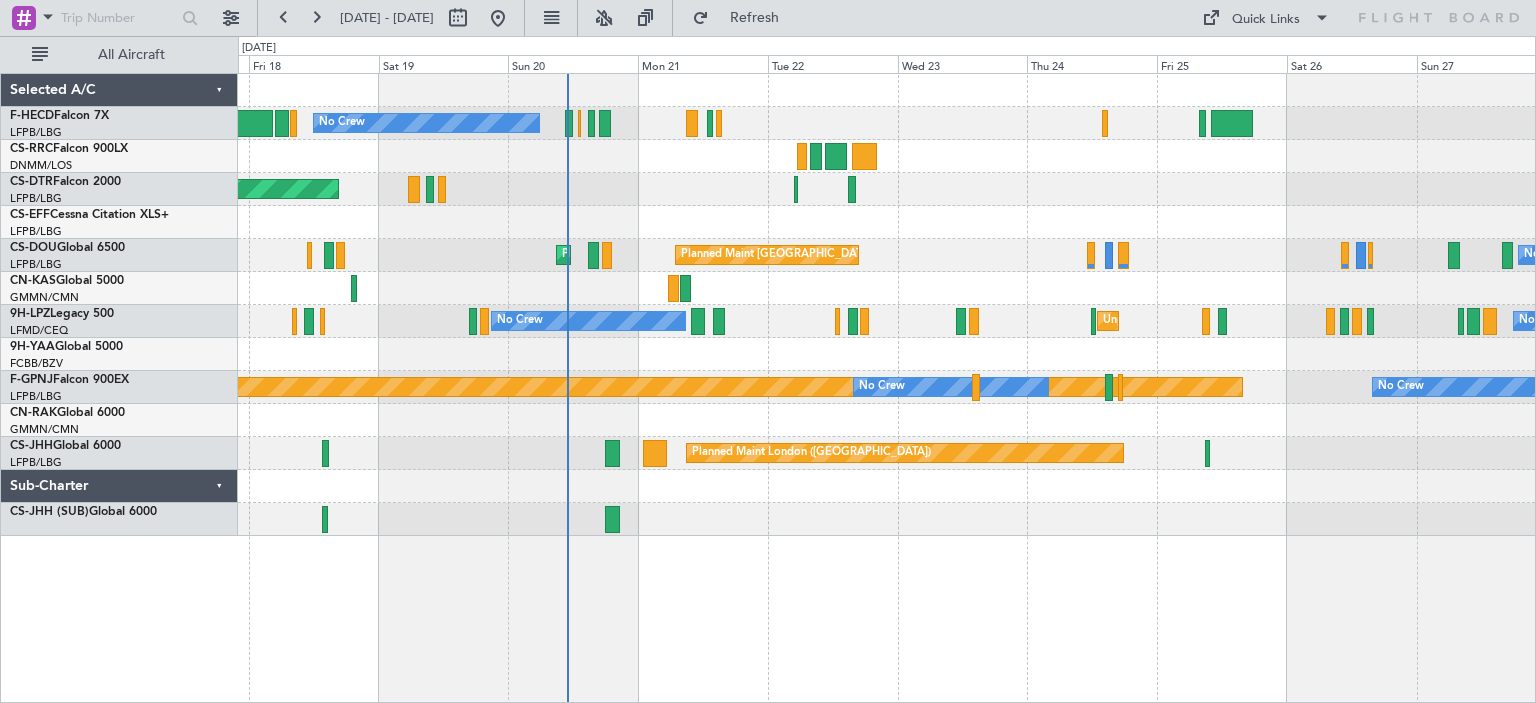 click on "No Crew
Planned Maint [GEOGRAPHIC_DATA] ([GEOGRAPHIC_DATA])
Planned Maint [GEOGRAPHIC_DATA] ([GEOGRAPHIC_DATA])
AOG Maint [GEOGRAPHIC_DATA]-[GEOGRAPHIC_DATA]
Planned Maint [GEOGRAPHIC_DATA] ([GEOGRAPHIC_DATA])
Planned Maint [GEOGRAPHIC_DATA] ([GEOGRAPHIC_DATA])
No Crew
No Crew
No Crew
[GEOGRAPHIC_DATA] ([GEOGRAPHIC_DATA])
No Crew
Planned Maint [GEOGRAPHIC_DATA] ([GEOGRAPHIC_DATA])
No Crew
No Crew
No Crew
Planned Maint [GEOGRAPHIC_DATA] ([GEOGRAPHIC_DATA])
Unplanned Maint [GEOGRAPHIC_DATA] ([GEOGRAPHIC_DATA])" 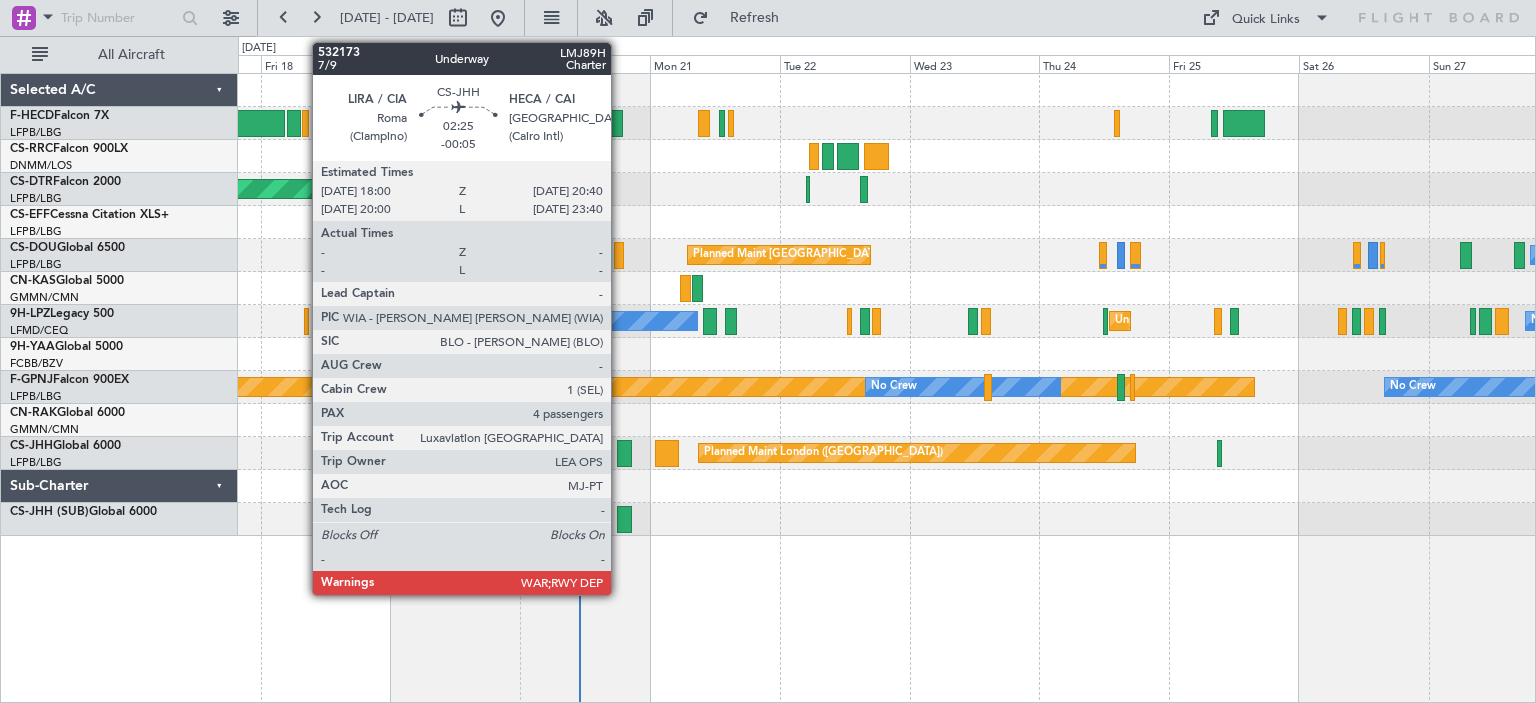 click 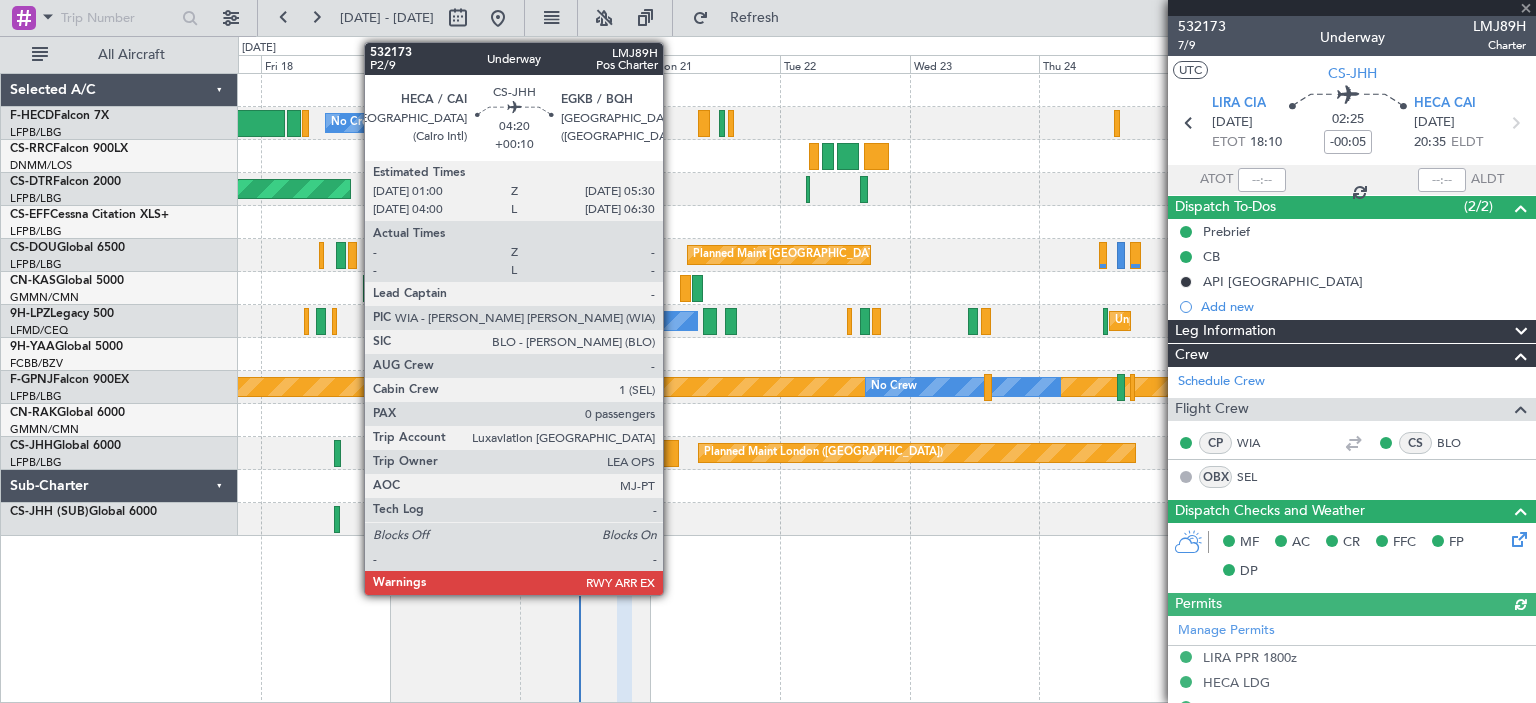 click 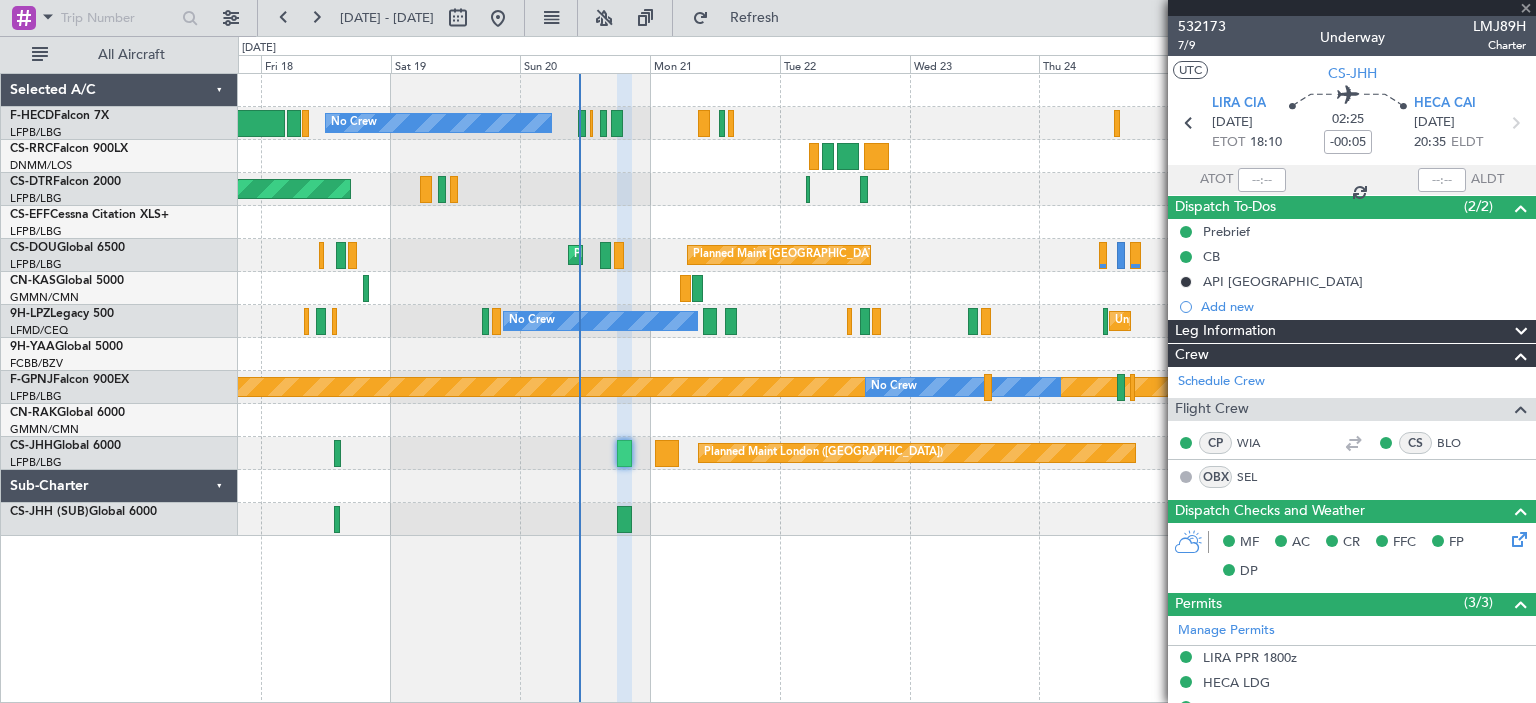 type on "+00:10" 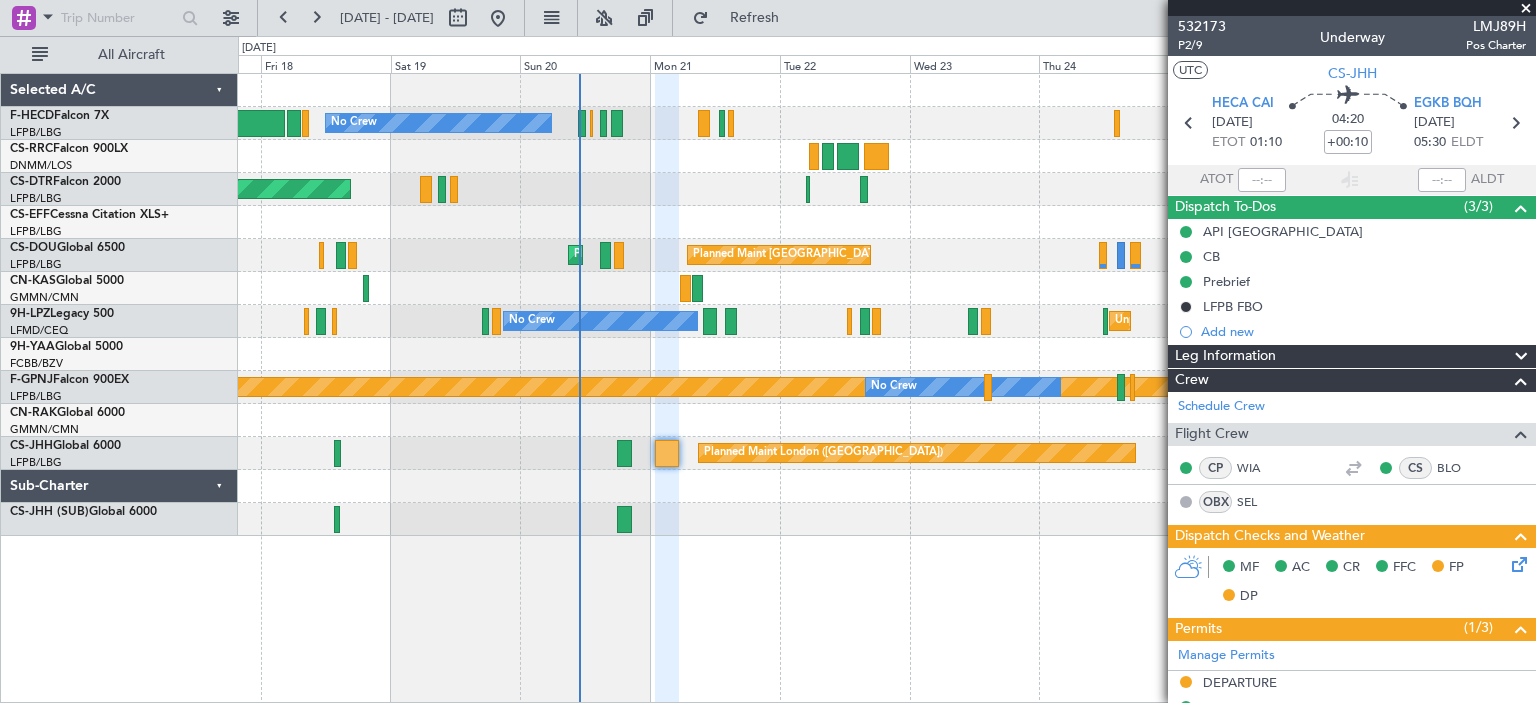 click at bounding box center [1526, 9] 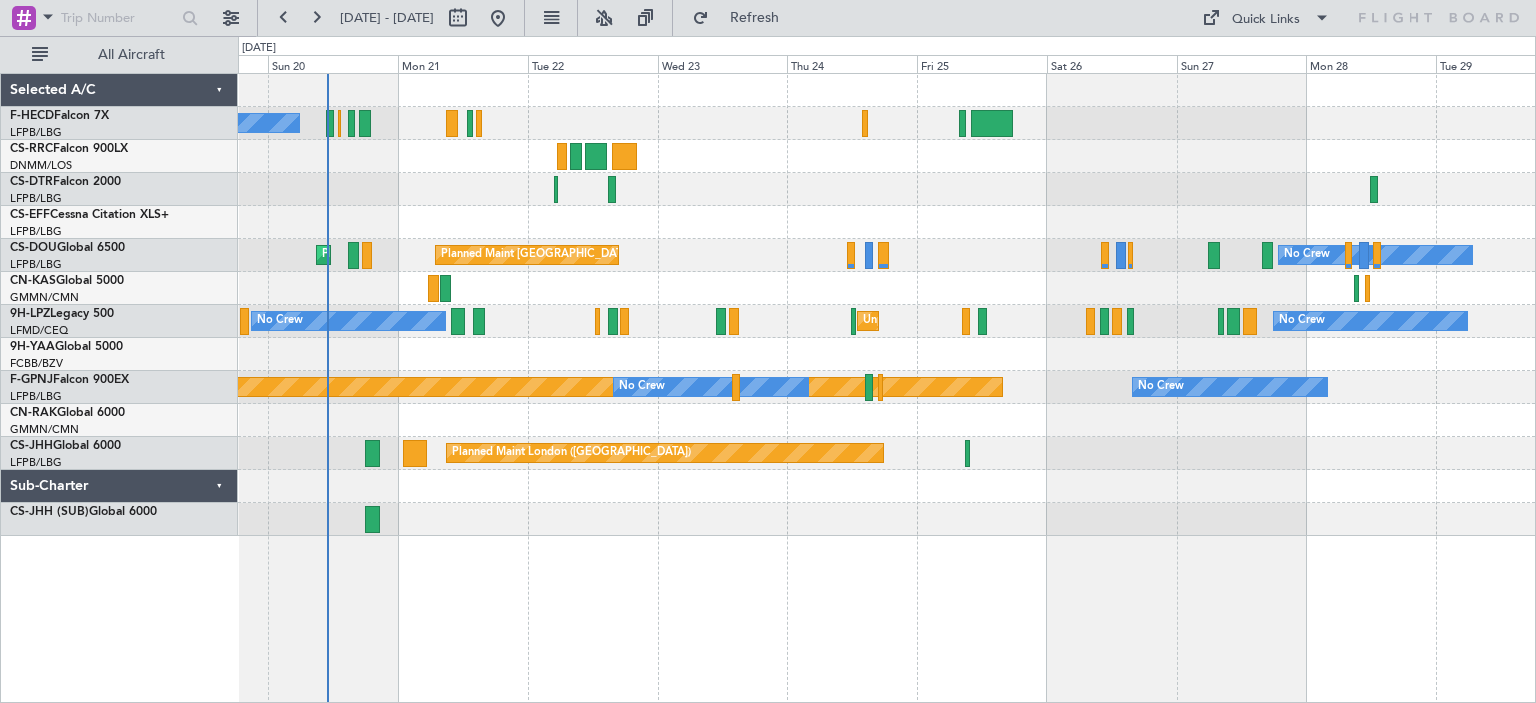 click on "No Crew
Planned Maint Paris (Le Bourget)
Planned Maint Paris (Le Bourget)
AOG Maint Basel-Mulhouse
Planned Maint Paris (Le Bourget)
Planned Maint Paris (Le Bourget)
No Crew
No Crew
Unplanned Maint Nice (Côte d'Azur Airport)
No Crew
Planned Maint Paris (Le Bourget)
No Crew
No Crew
Planned Maint London (Biggin Hill)" 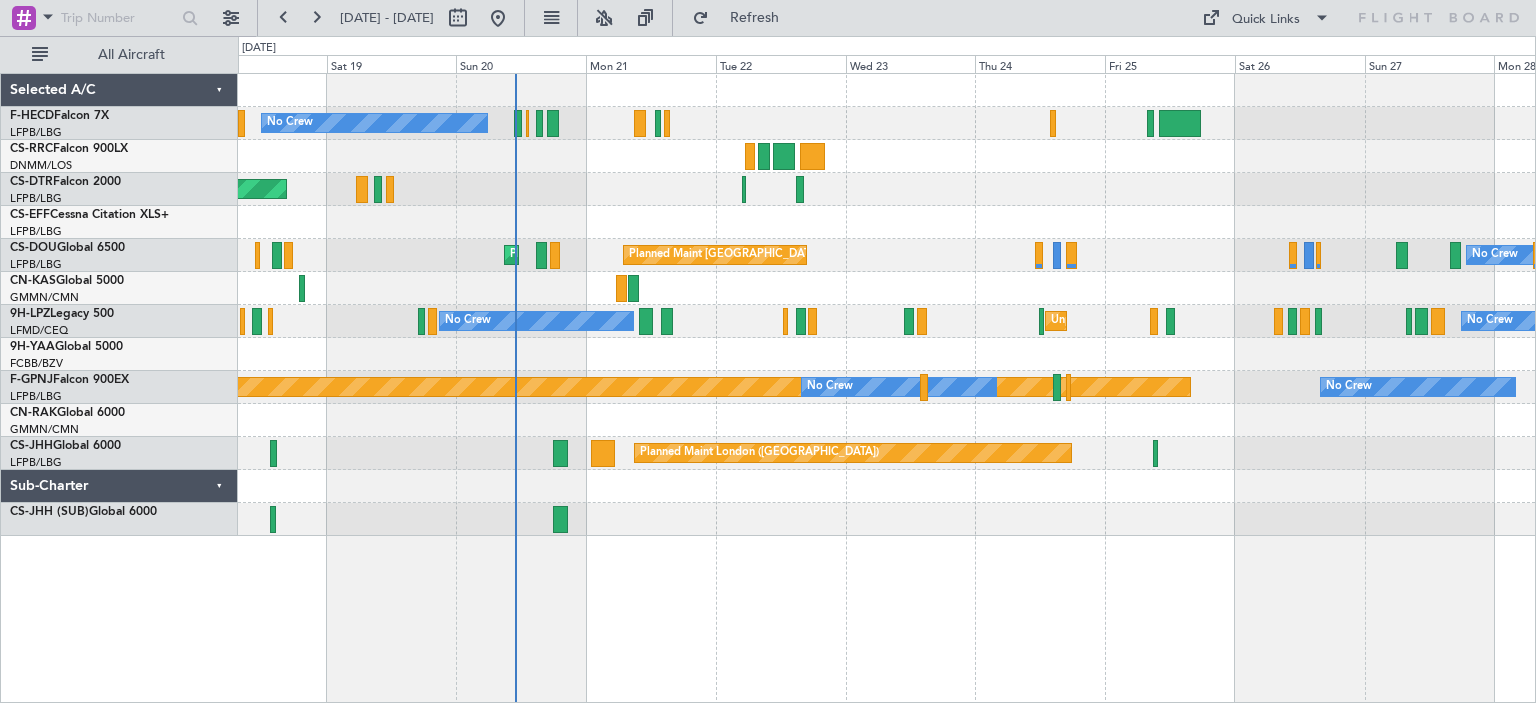 click on "No Crew
Planned Maint [GEOGRAPHIC_DATA] ([GEOGRAPHIC_DATA])
Planned Maint [GEOGRAPHIC_DATA] ([GEOGRAPHIC_DATA])
AOG Maint [GEOGRAPHIC_DATA]-[GEOGRAPHIC_DATA]
Planned Maint [GEOGRAPHIC_DATA] ([GEOGRAPHIC_DATA])
Planned Maint [GEOGRAPHIC_DATA] ([GEOGRAPHIC_DATA])
No Crew
No Crew
No Crew
[GEOGRAPHIC_DATA] ([GEOGRAPHIC_DATA])
No Crew
Planned Maint [GEOGRAPHIC_DATA] ([GEOGRAPHIC_DATA])
No Crew
No Crew
No Crew
Planned Maint [GEOGRAPHIC_DATA] ([GEOGRAPHIC_DATA])
Unplanned Maint [GEOGRAPHIC_DATA] ([GEOGRAPHIC_DATA])" 